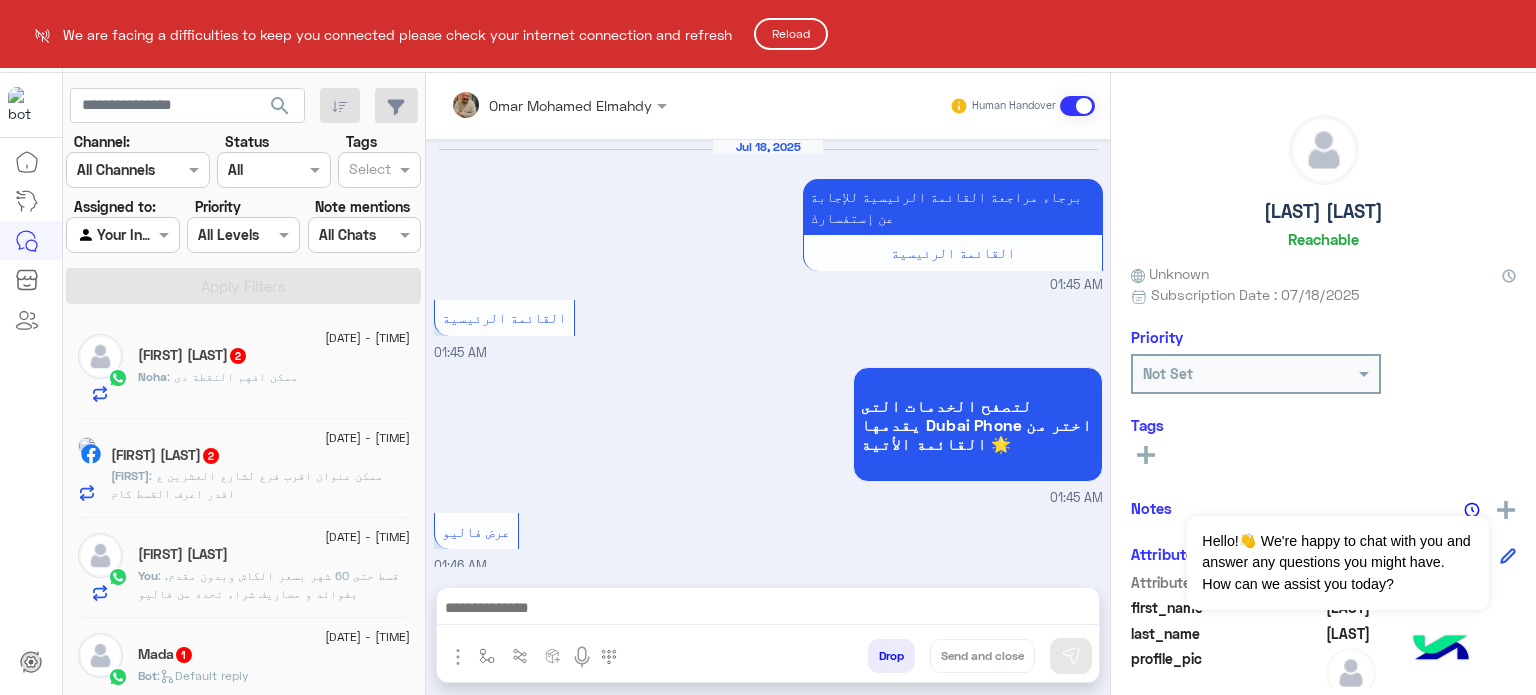 scroll, scrollTop: 0, scrollLeft: 0, axis: both 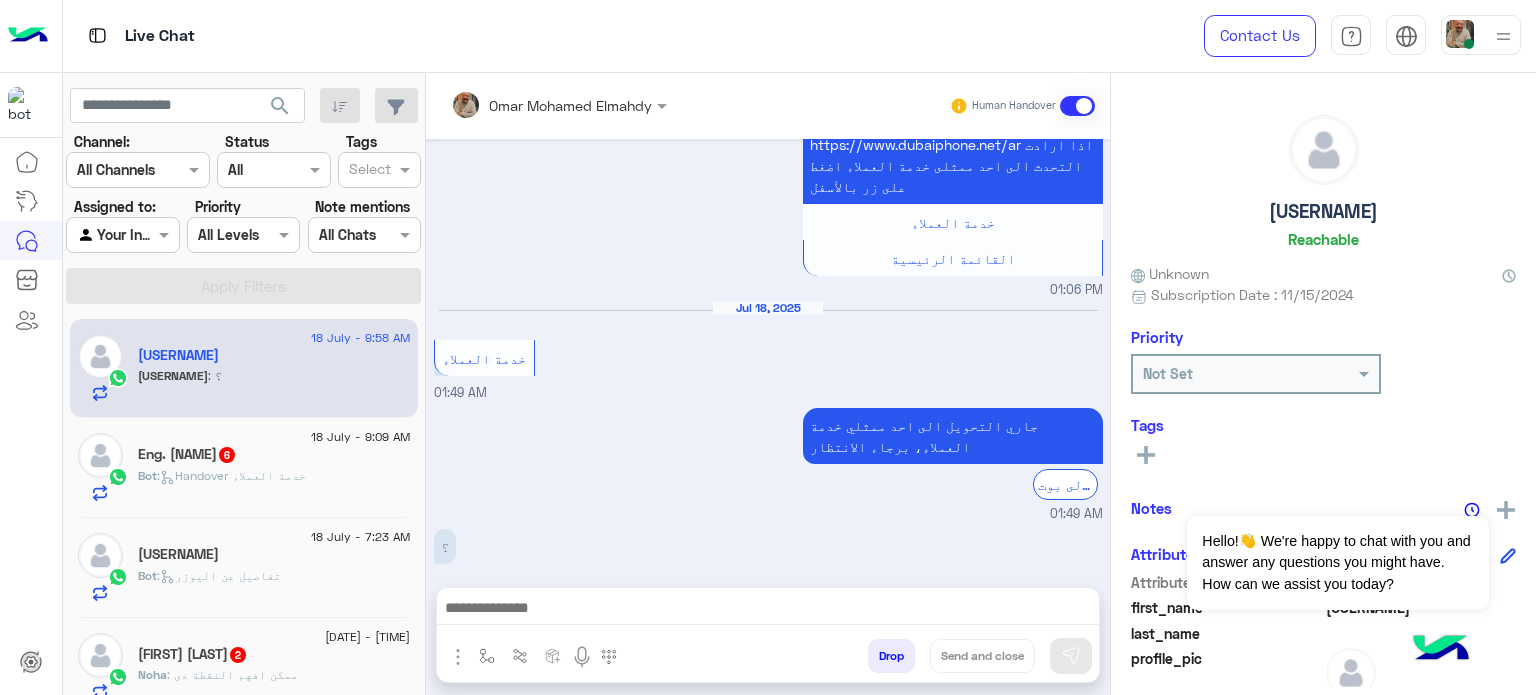click on "[USERNAME]" 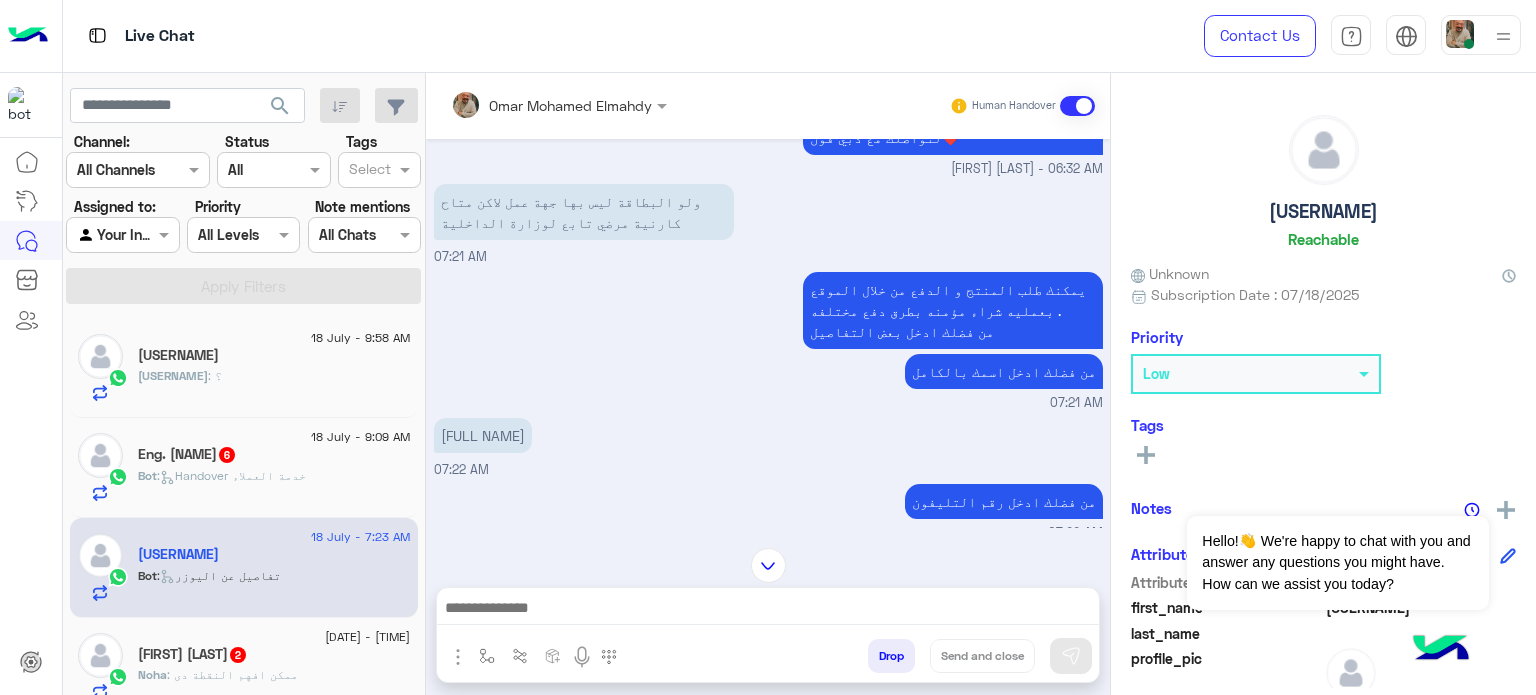 scroll, scrollTop: 944, scrollLeft: 0, axis: vertical 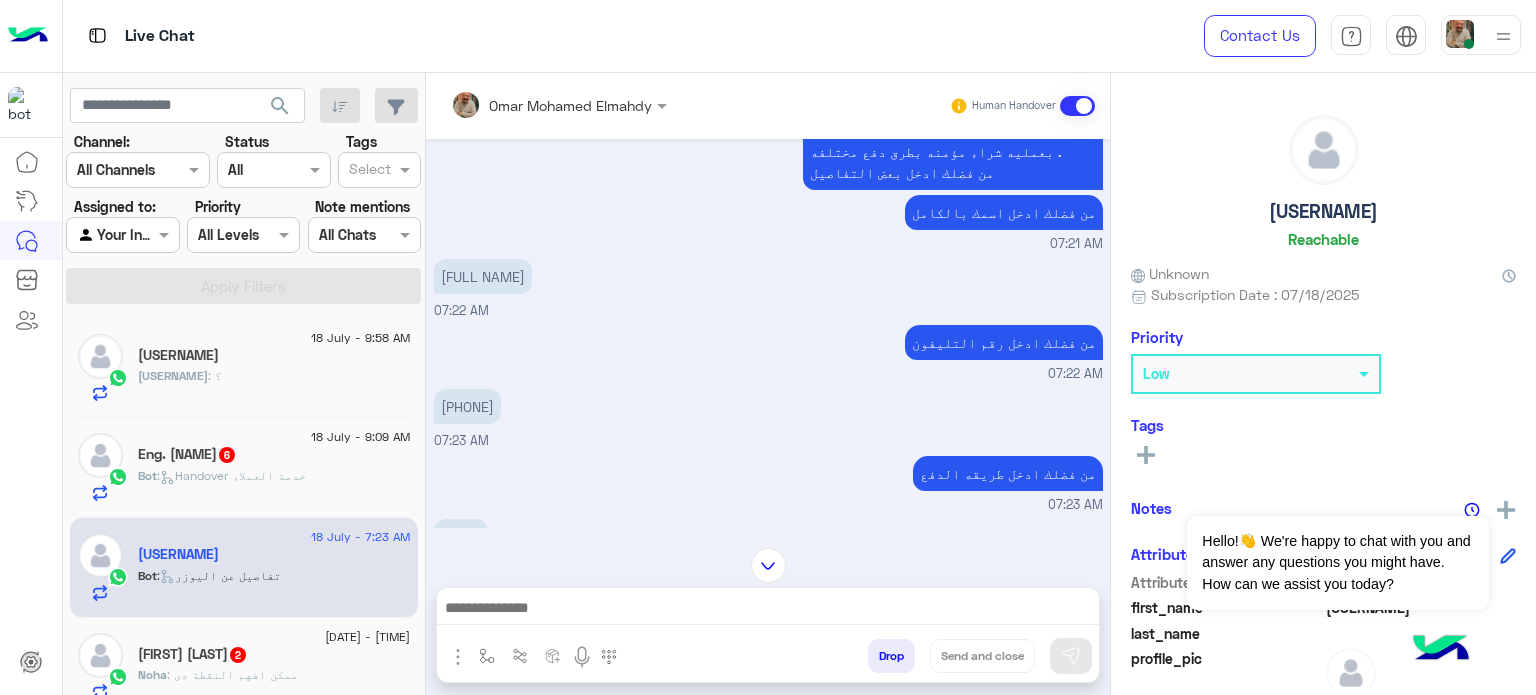 click at bounding box center (1481, 35) 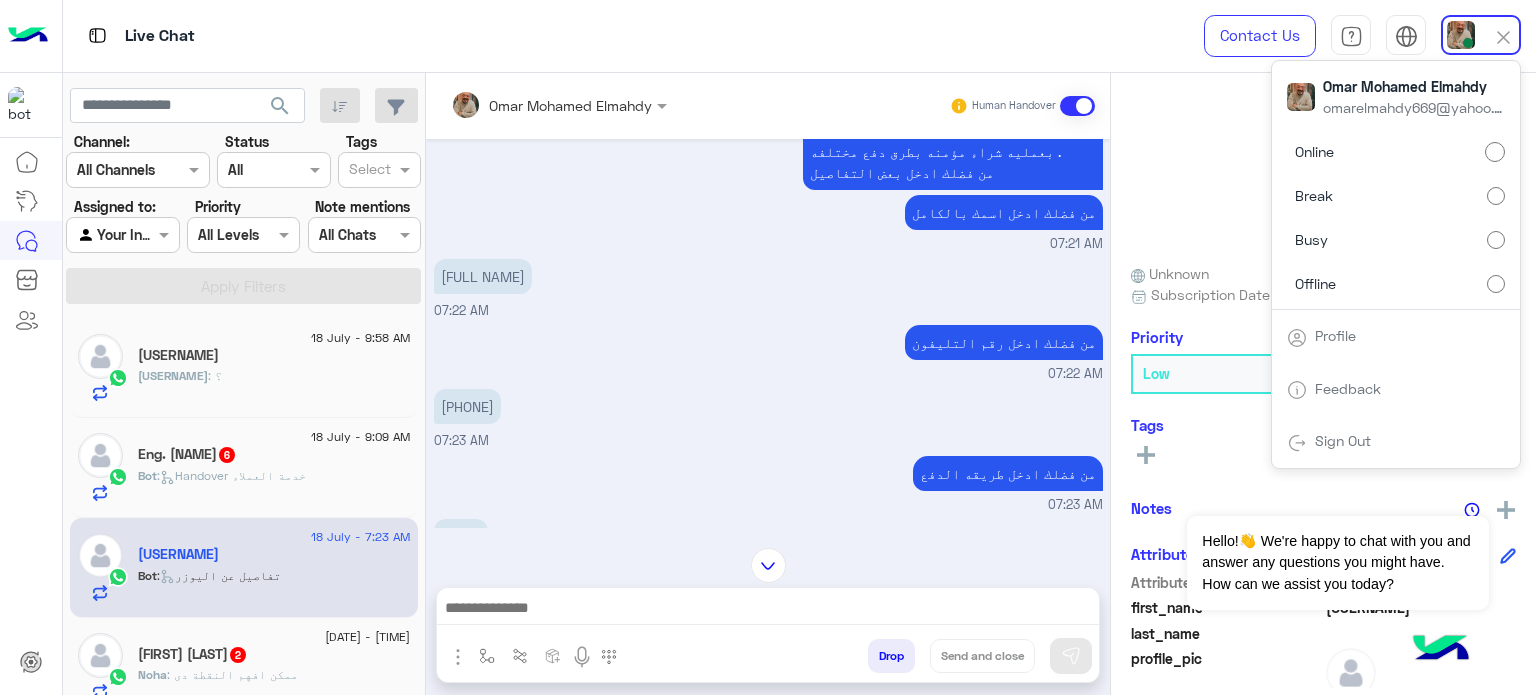 click on "Offline" at bounding box center [1396, 283] 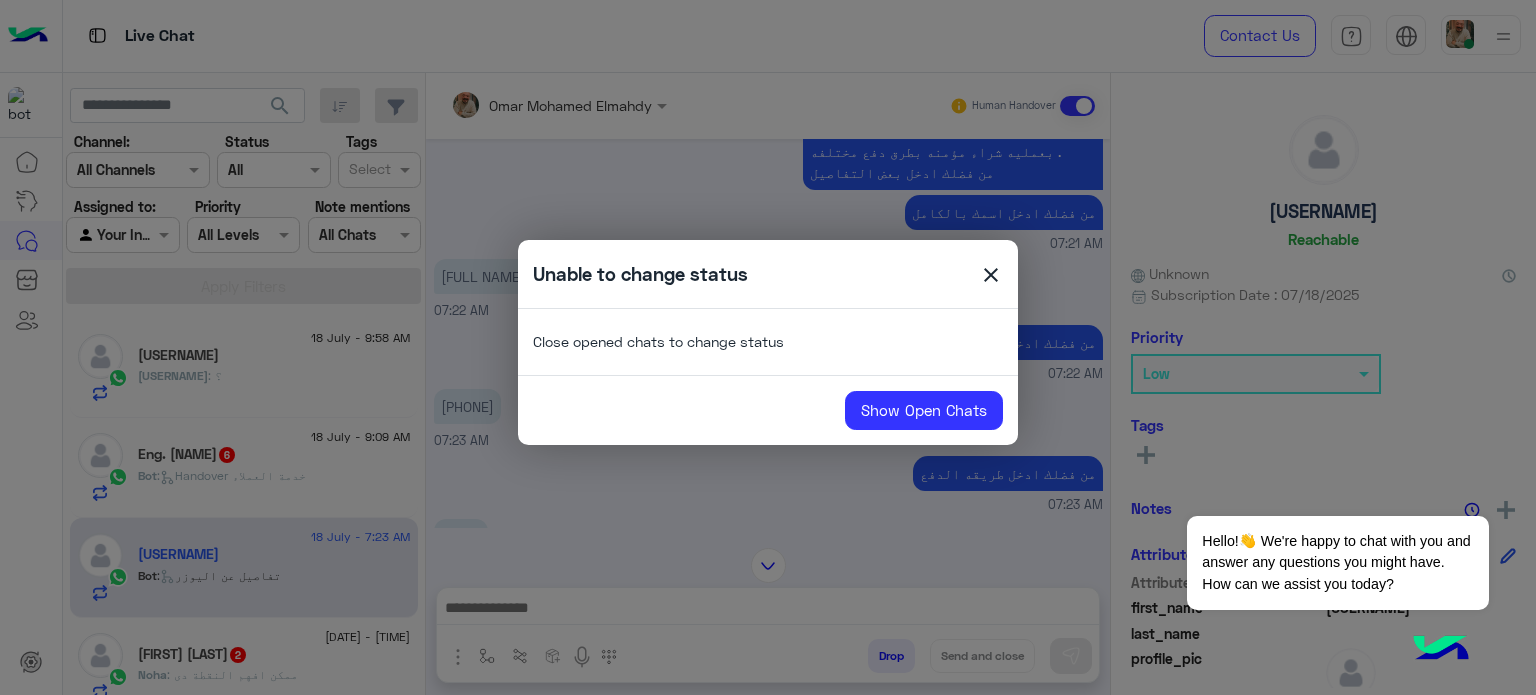 click on "close" 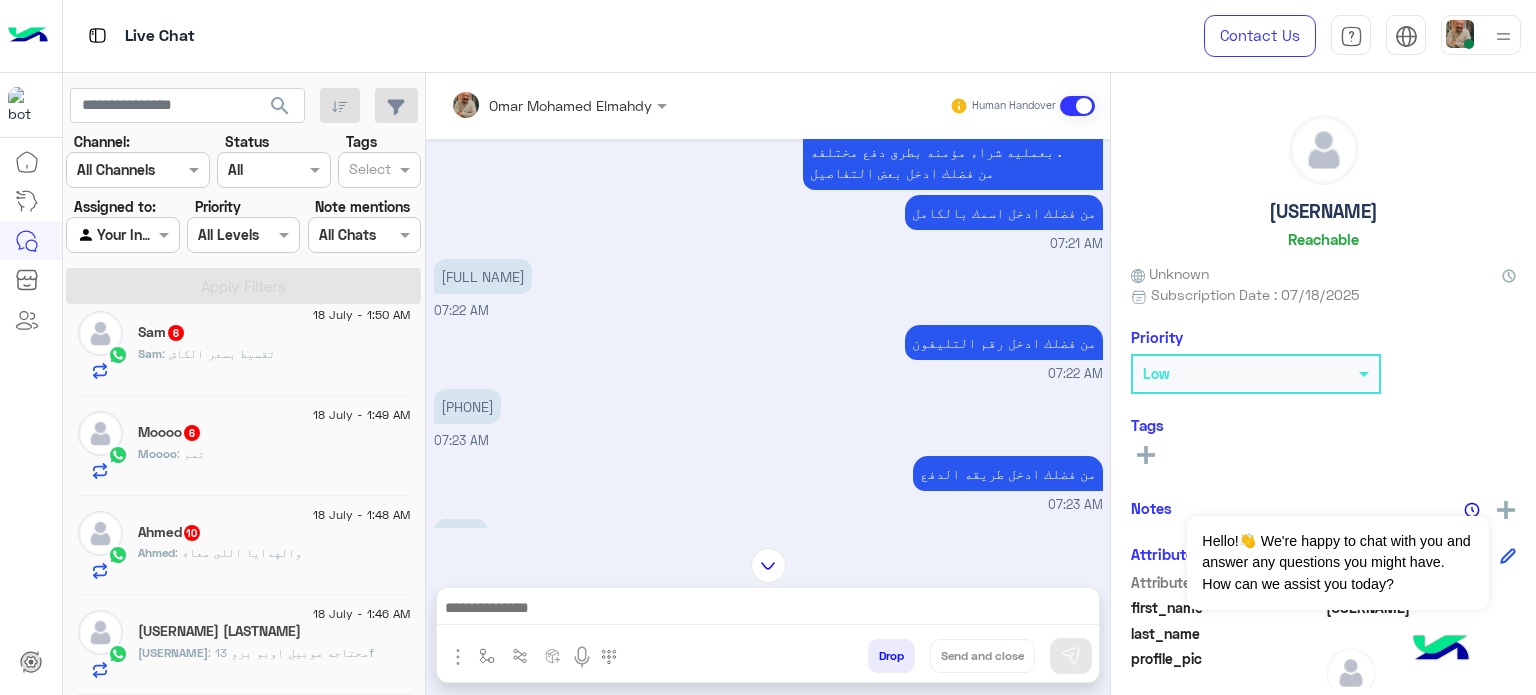 scroll, scrollTop: 1922, scrollLeft: 0, axis: vertical 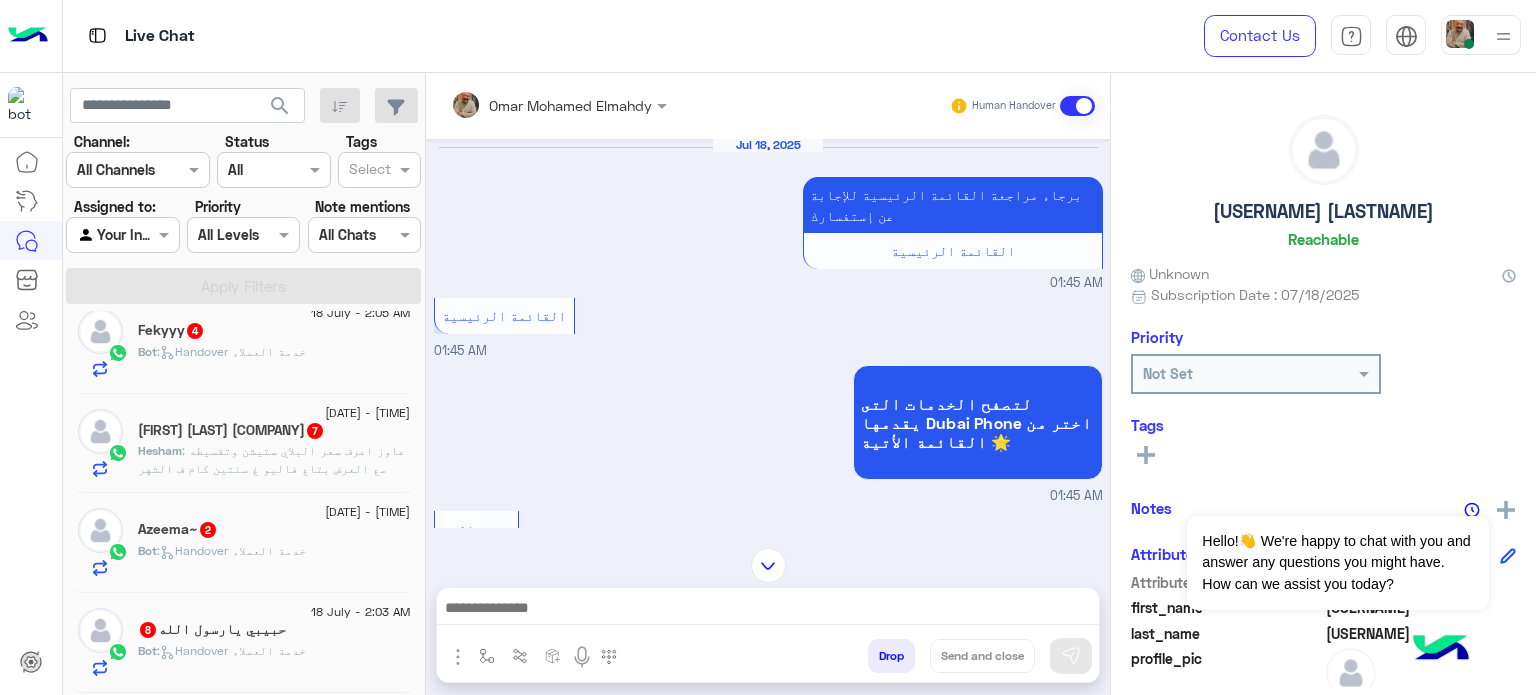 click on "[DATE] - [TIME]  [NAME] [LAST] [BRAND]  [NUMBER] [NAME] : عاوز اعرف سعر البلاي ستيشن
وتقسيطه مع العرض بتاع فاليو غ سنتين كام ف الشهر" 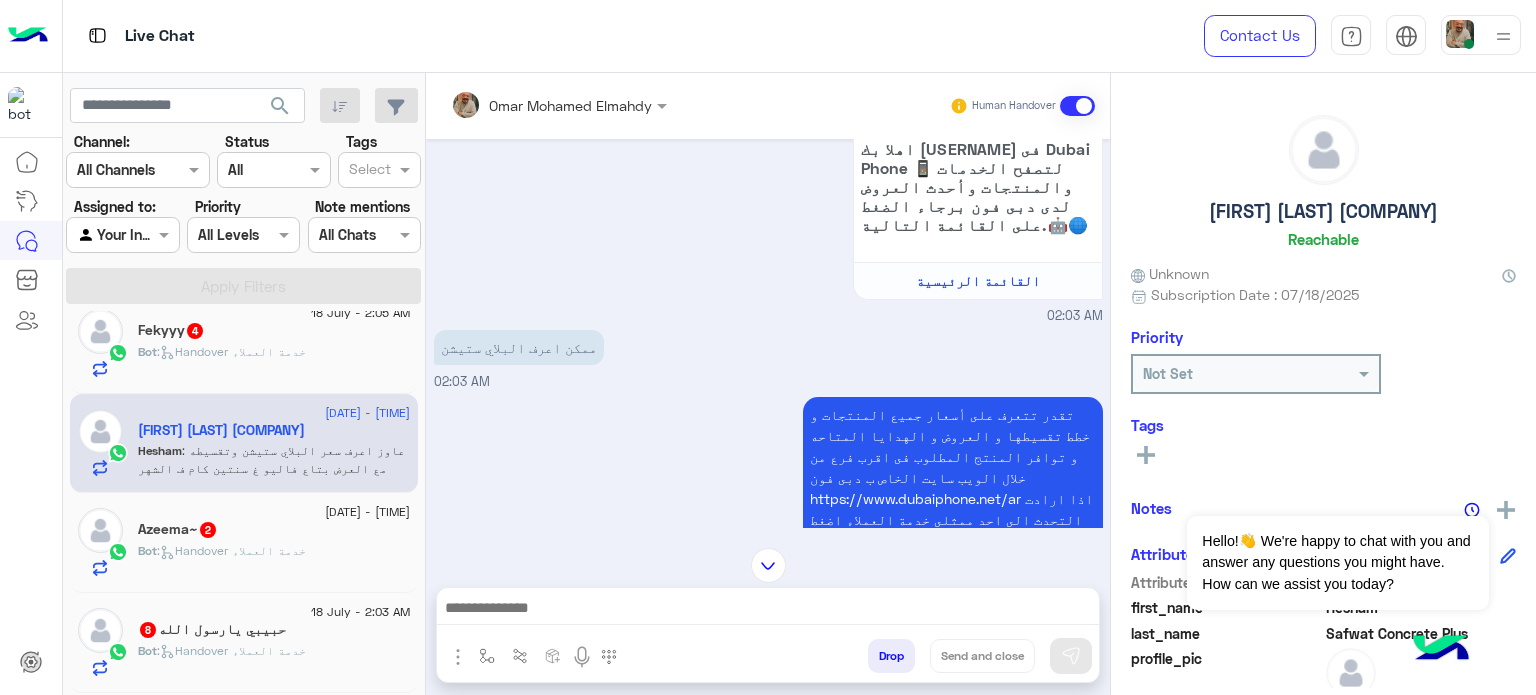 scroll, scrollTop: 0, scrollLeft: 0, axis: both 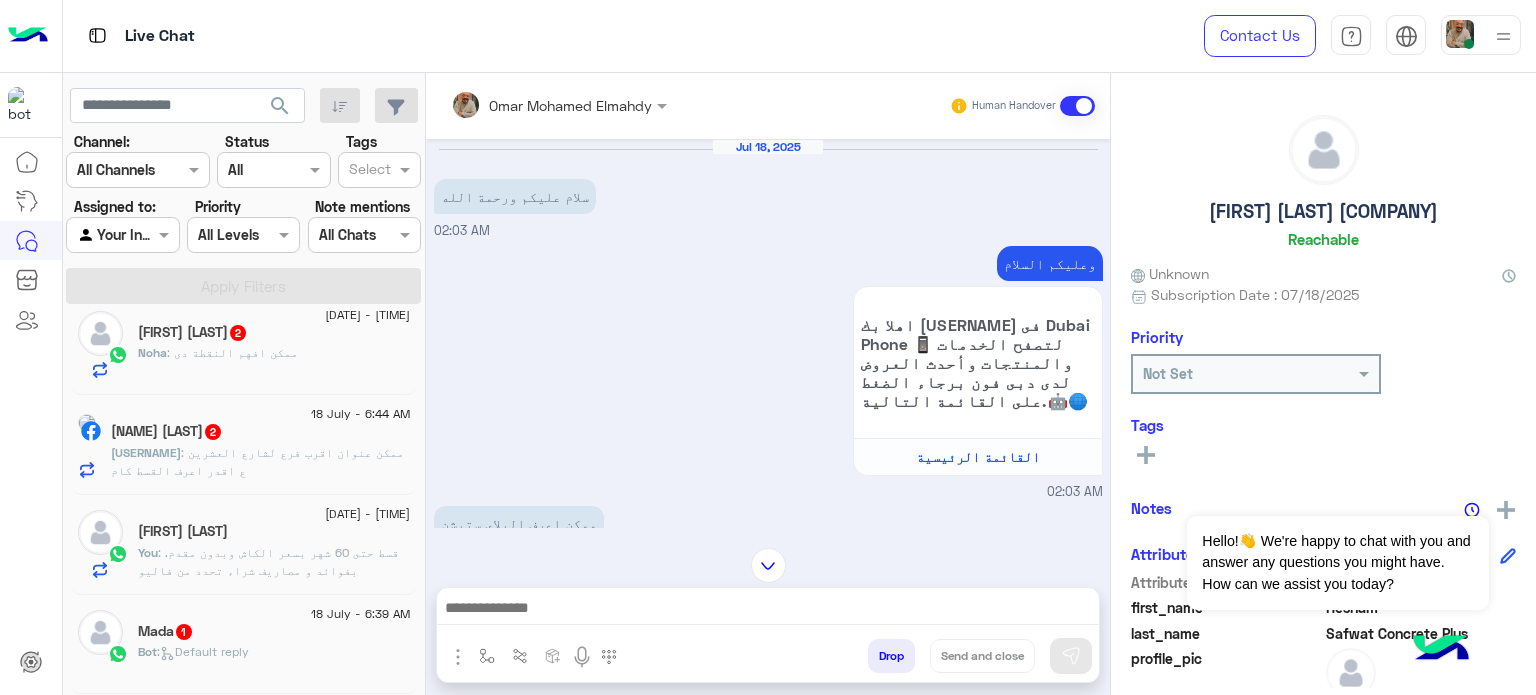 click on "You  : قسط حتى 60 شهر بسعر الكاش وبدون مقدم.
بفوائد و مصاريف شراء تحدد من فاليو" 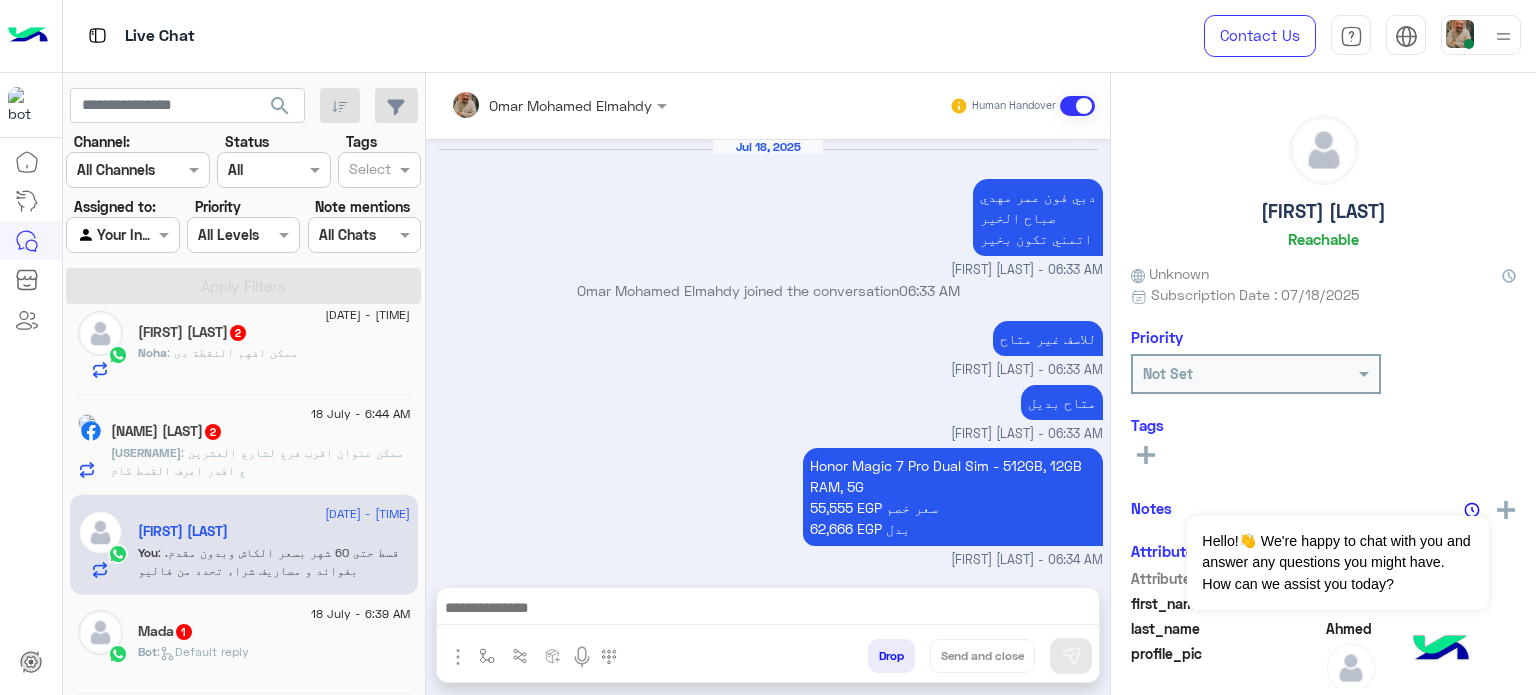 scroll, scrollTop: 626, scrollLeft: 0, axis: vertical 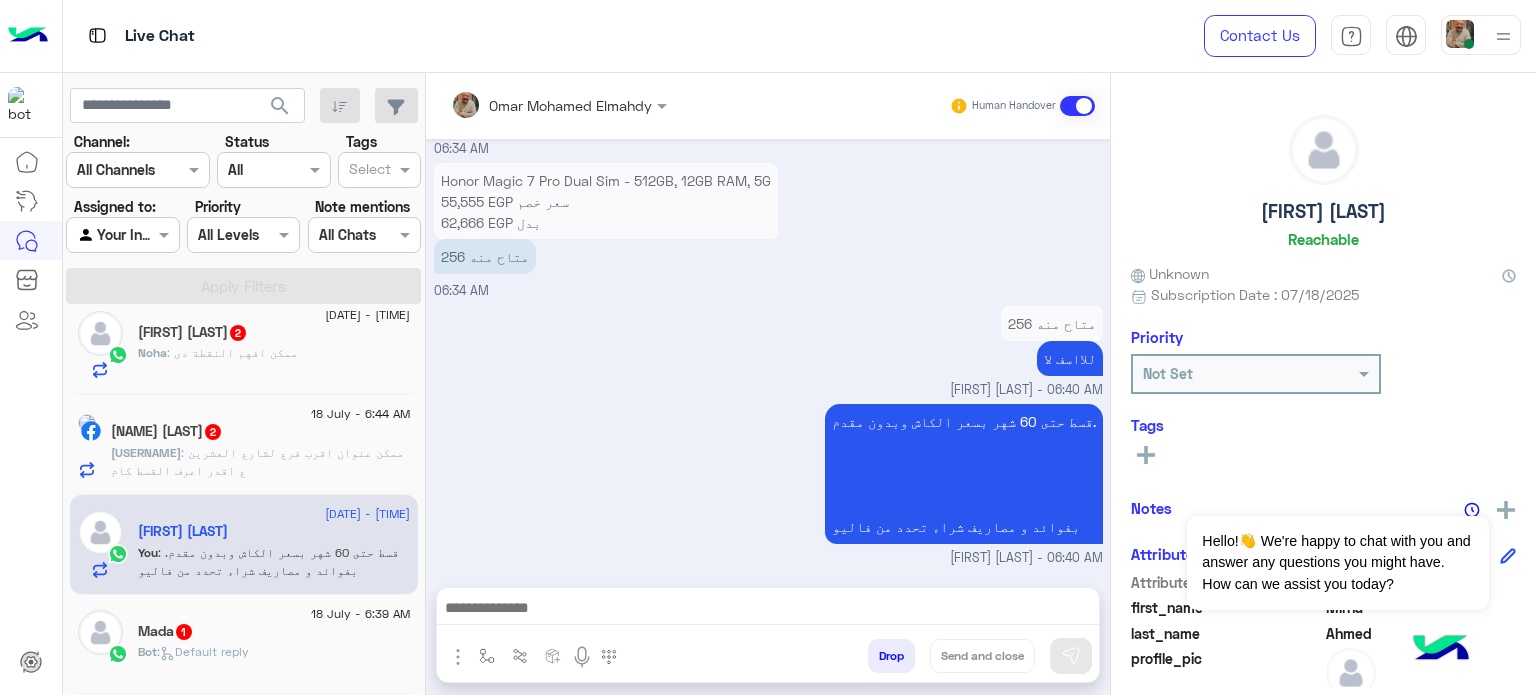 click on "[FIRST] [LAST] -  06:40 AM" at bounding box center (768, 558) 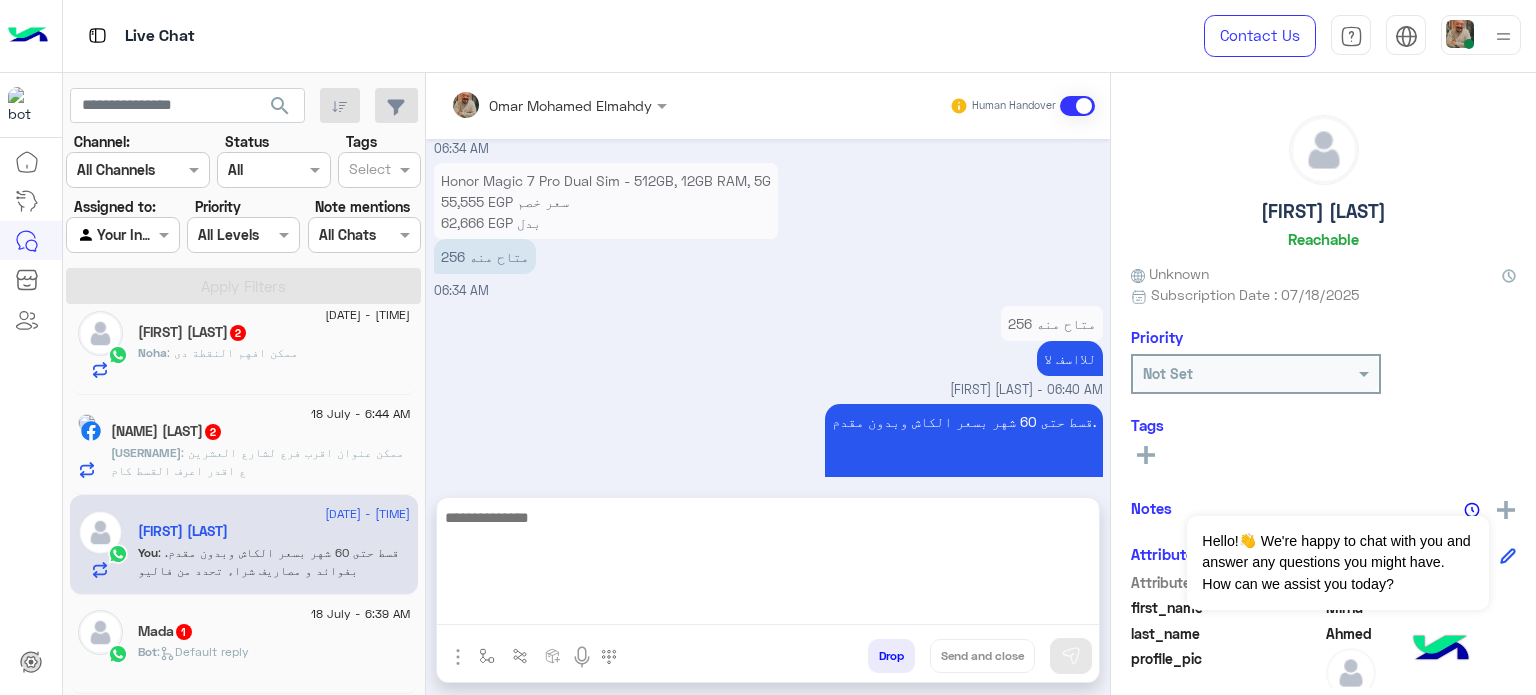 click at bounding box center (768, 565) 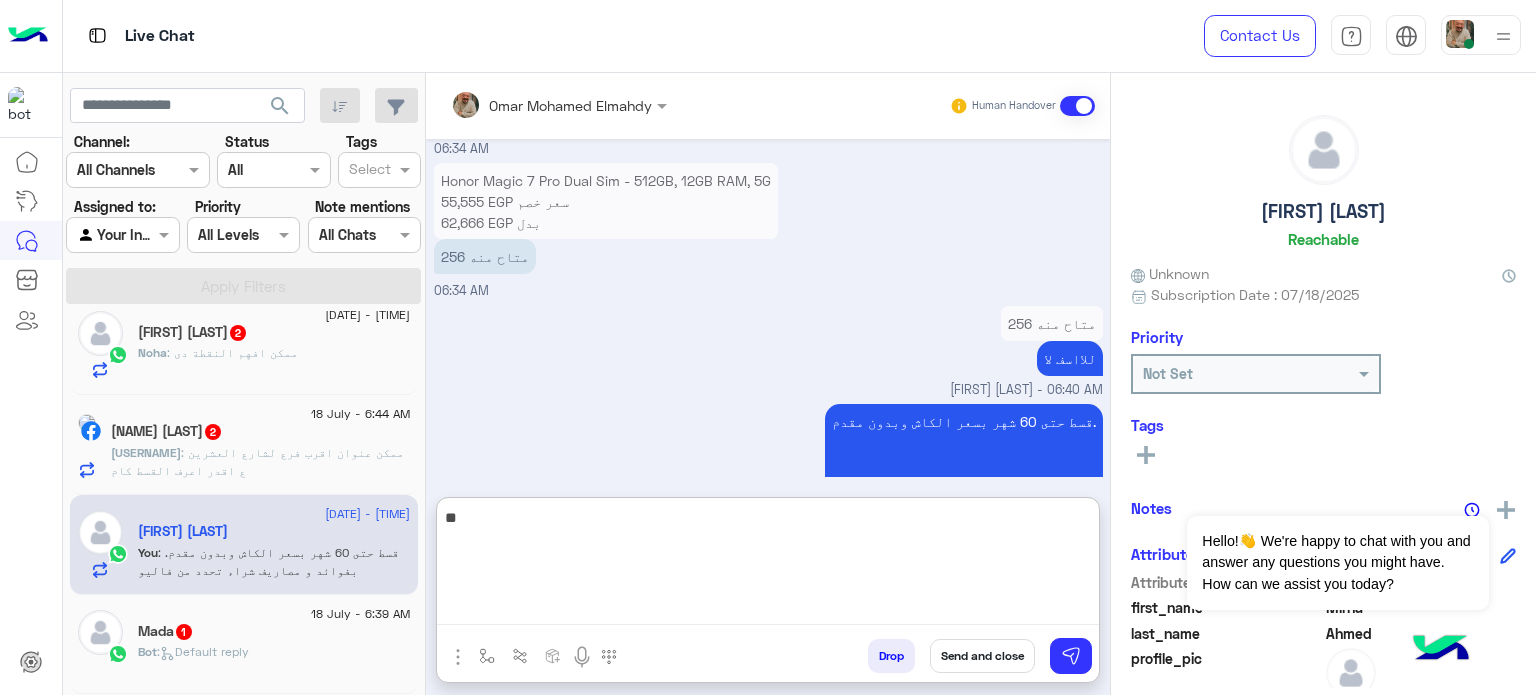 type on "*" 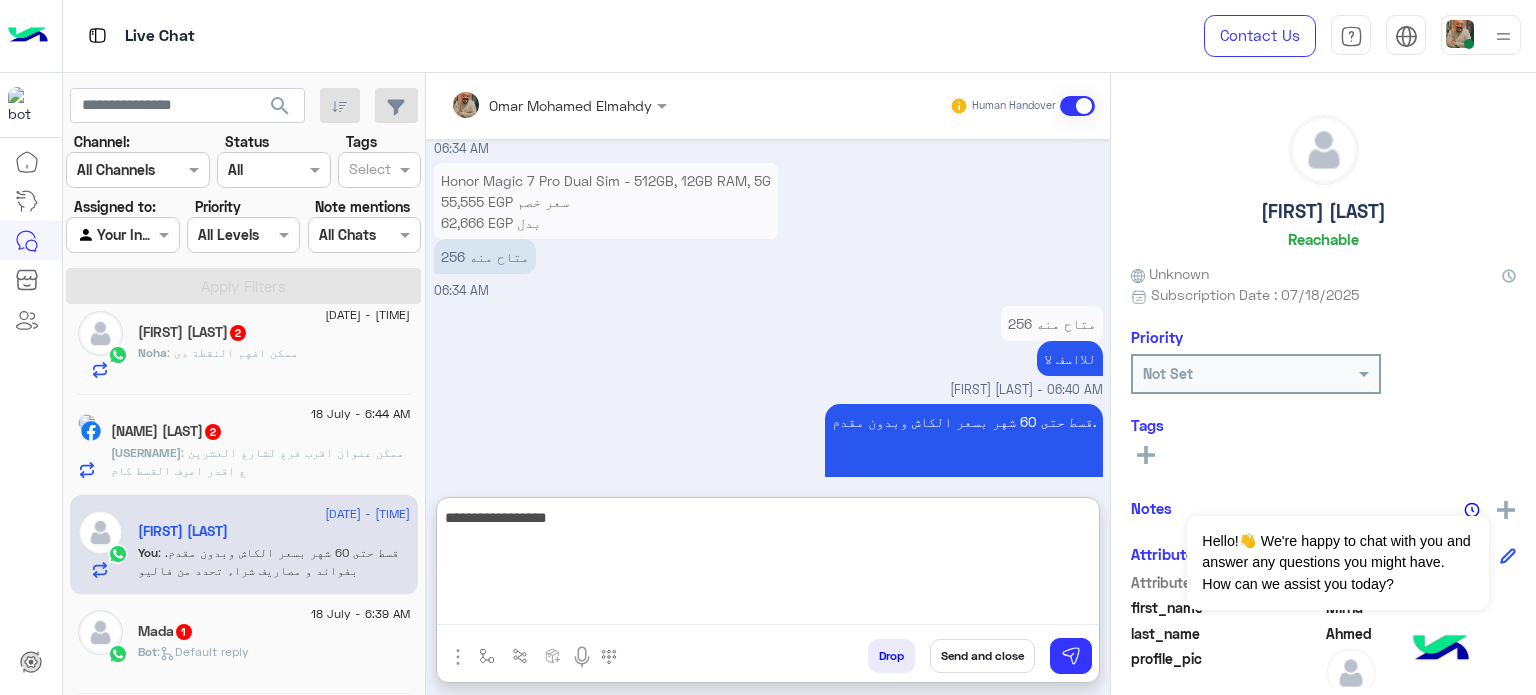 type on "**********" 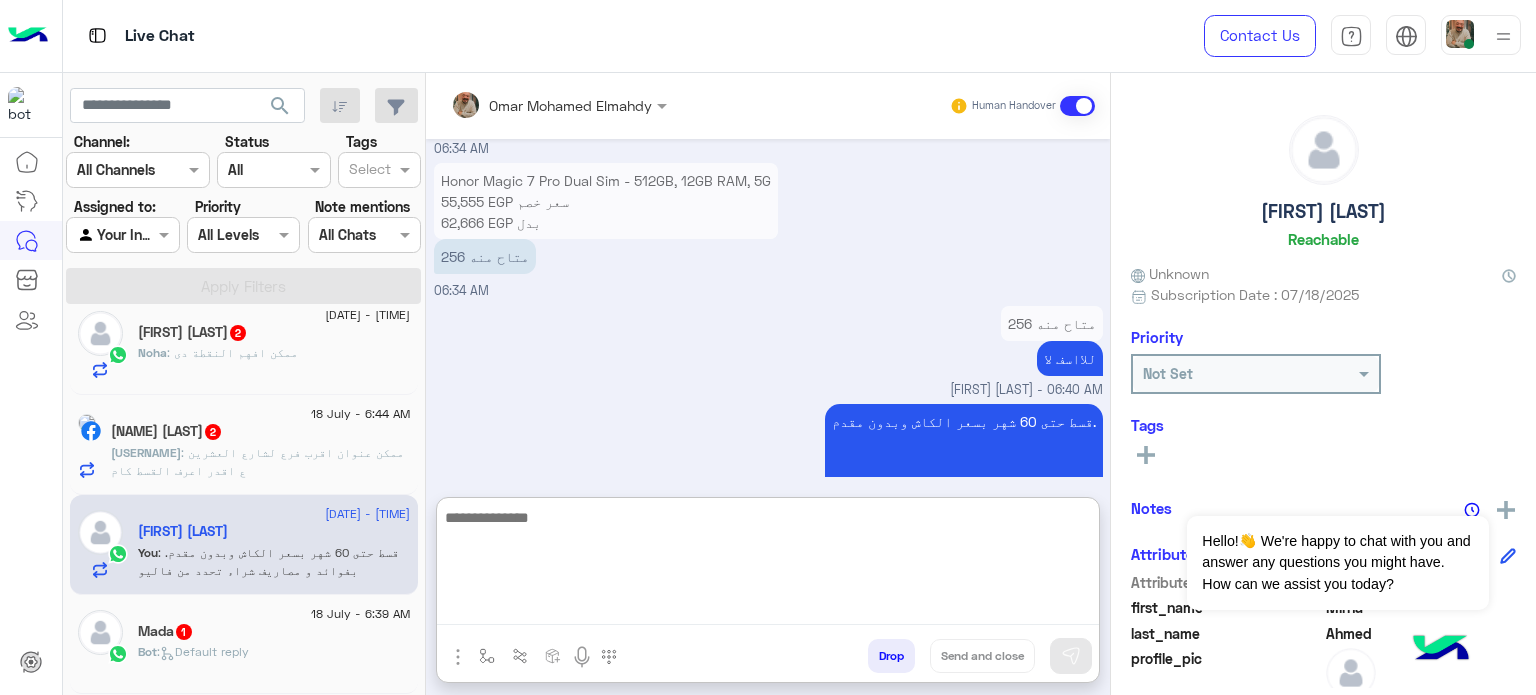 scroll, scrollTop: 780, scrollLeft: 0, axis: vertical 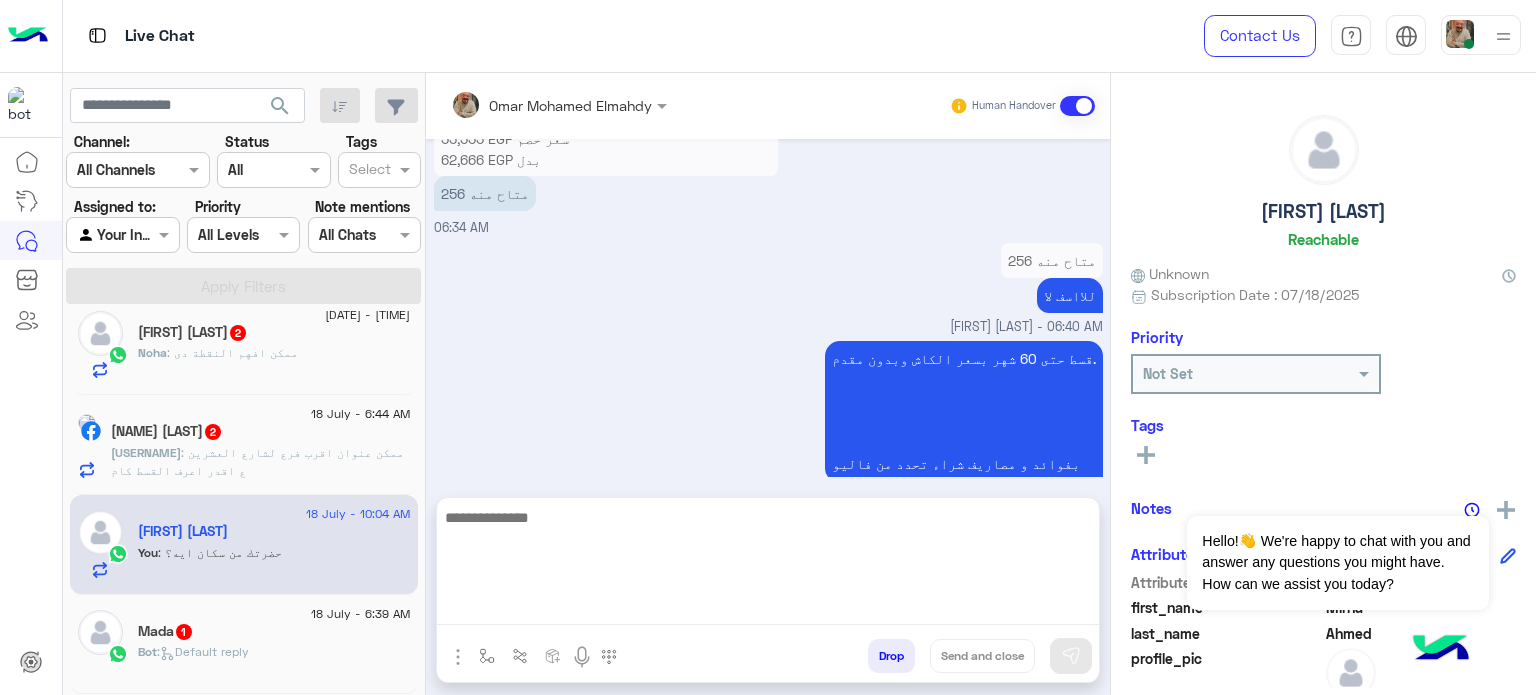 drag, startPoint x: 675, startPoint y: 612, endPoint x: 1133, endPoint y: 668, distance: 461.4109 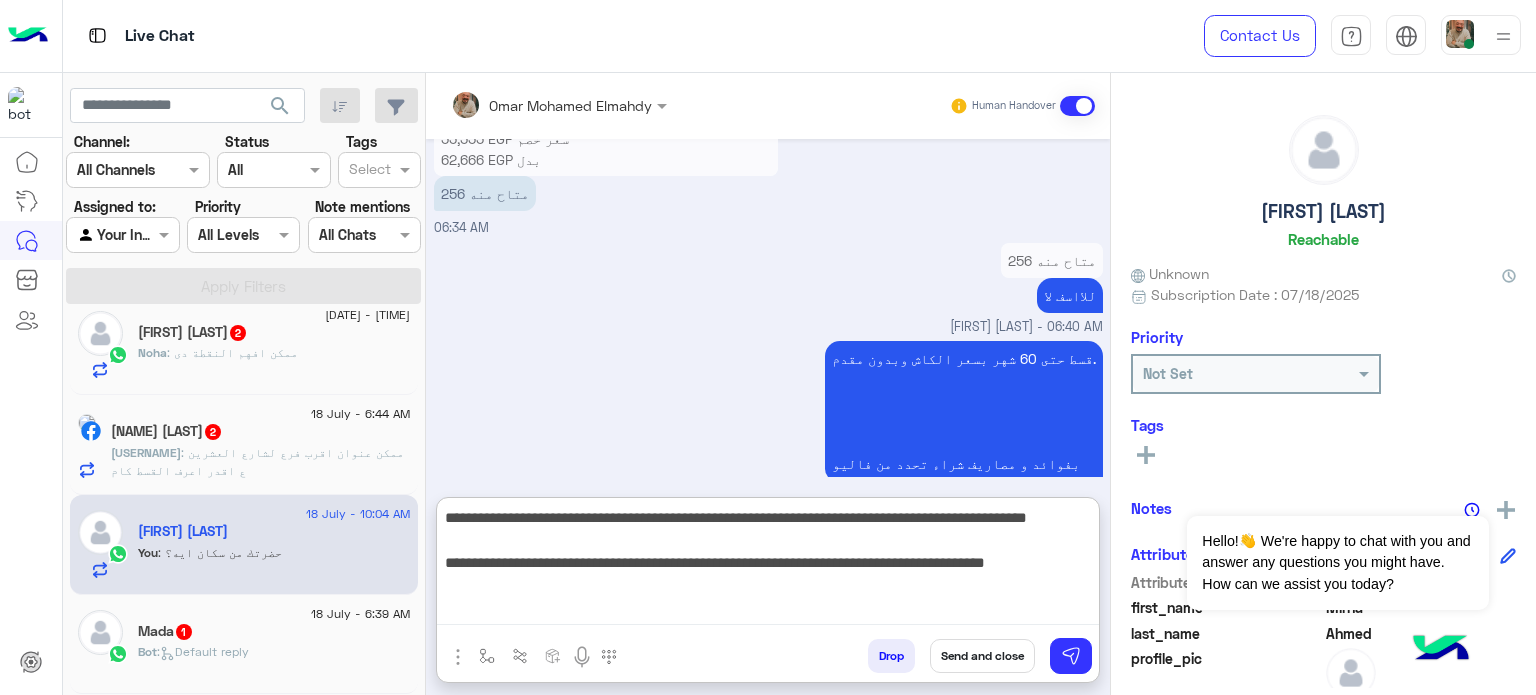 scroll, scrollTop: 780, scrollLeft: 0, axis: vertical 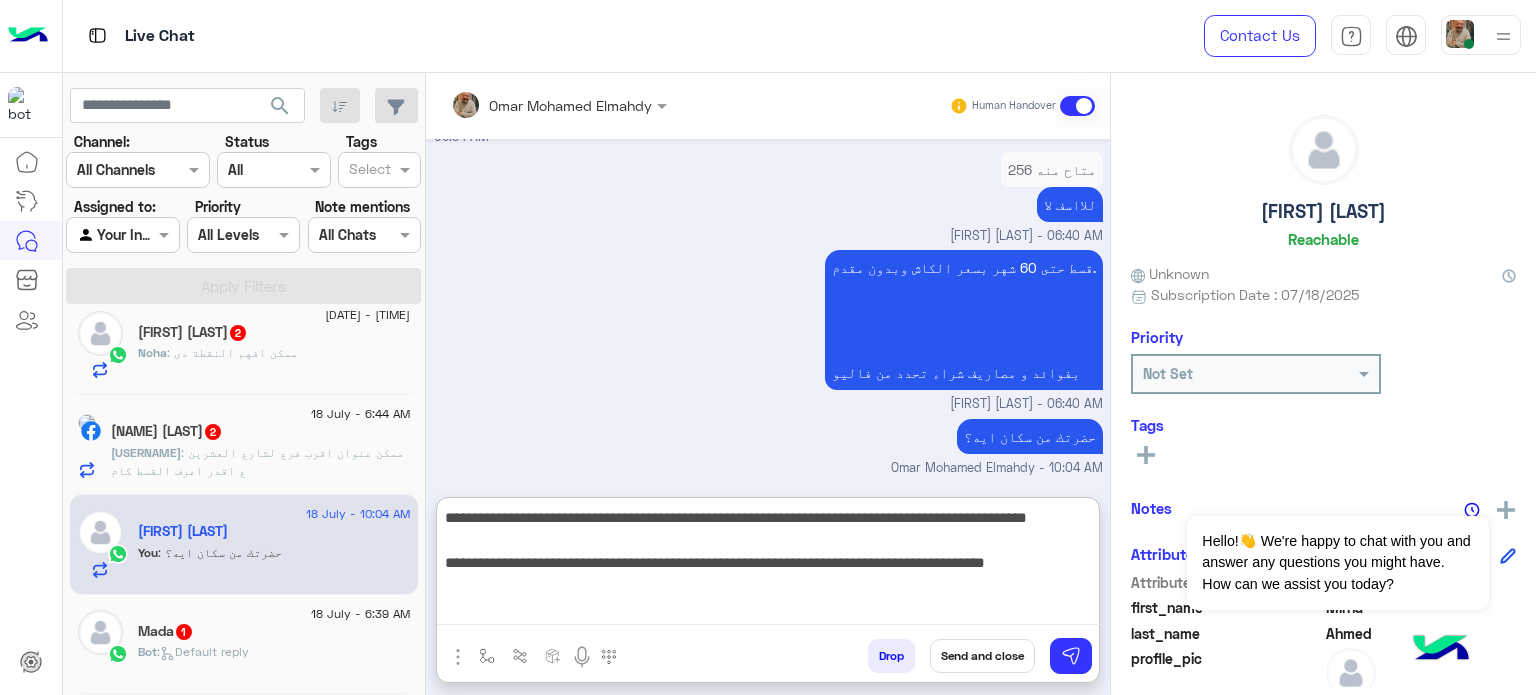 type on "**********" 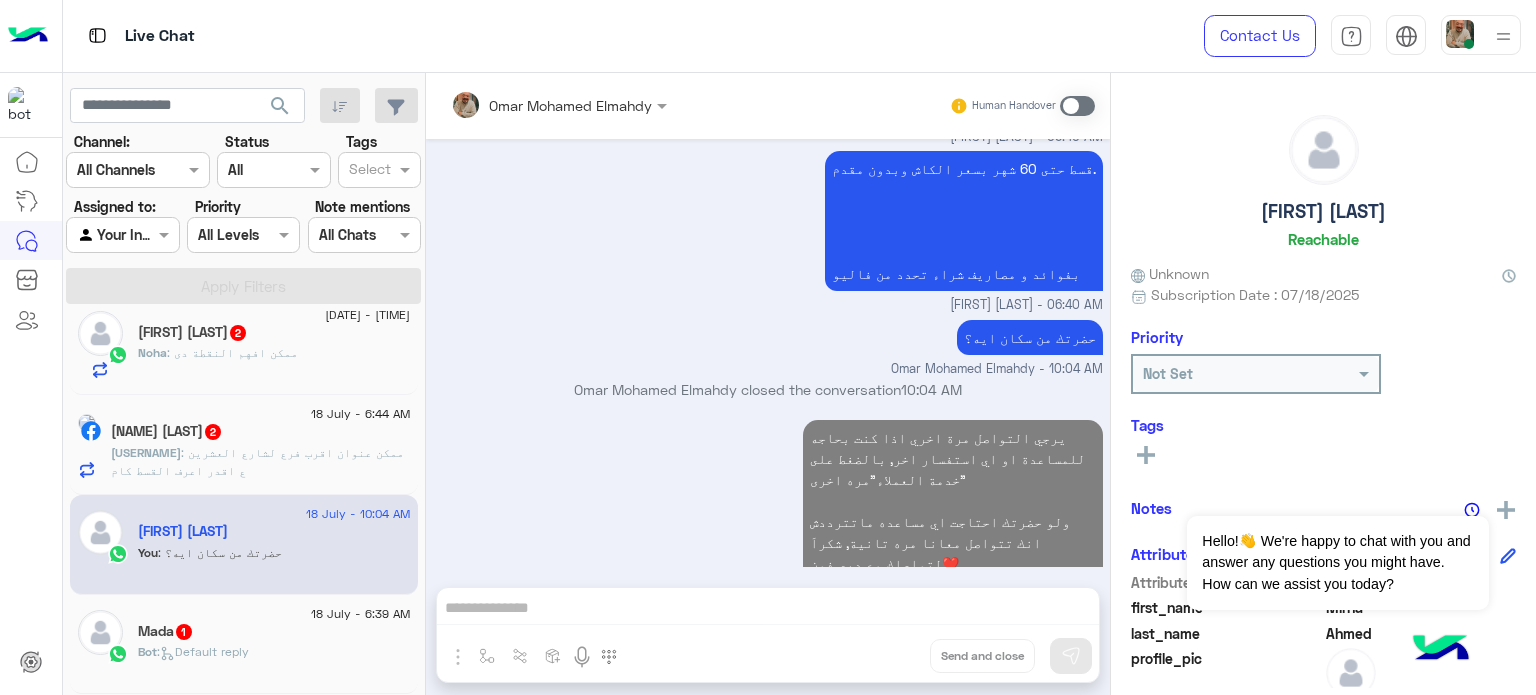 scroll, scrollTop: 916, scrollLeft: 0, axis: vertical 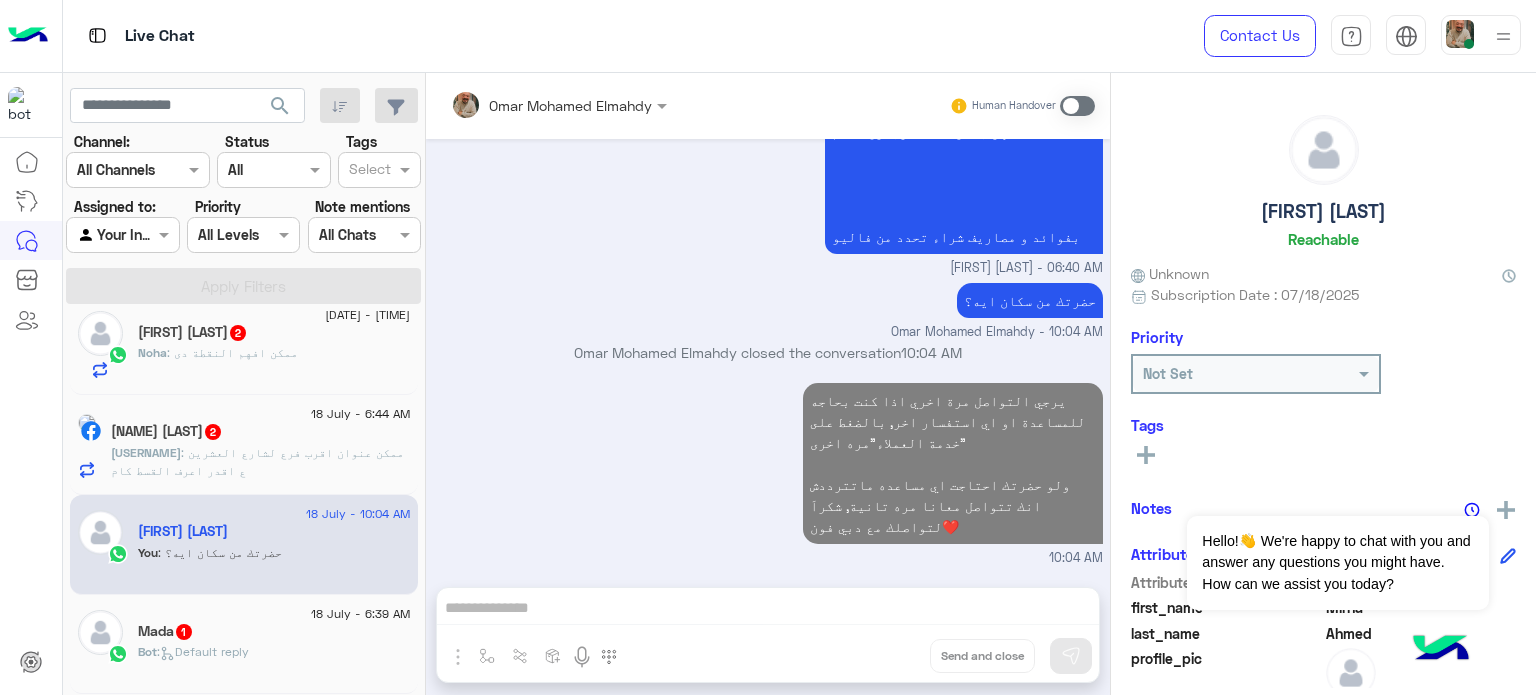 click at bounding box center (1481, 35) 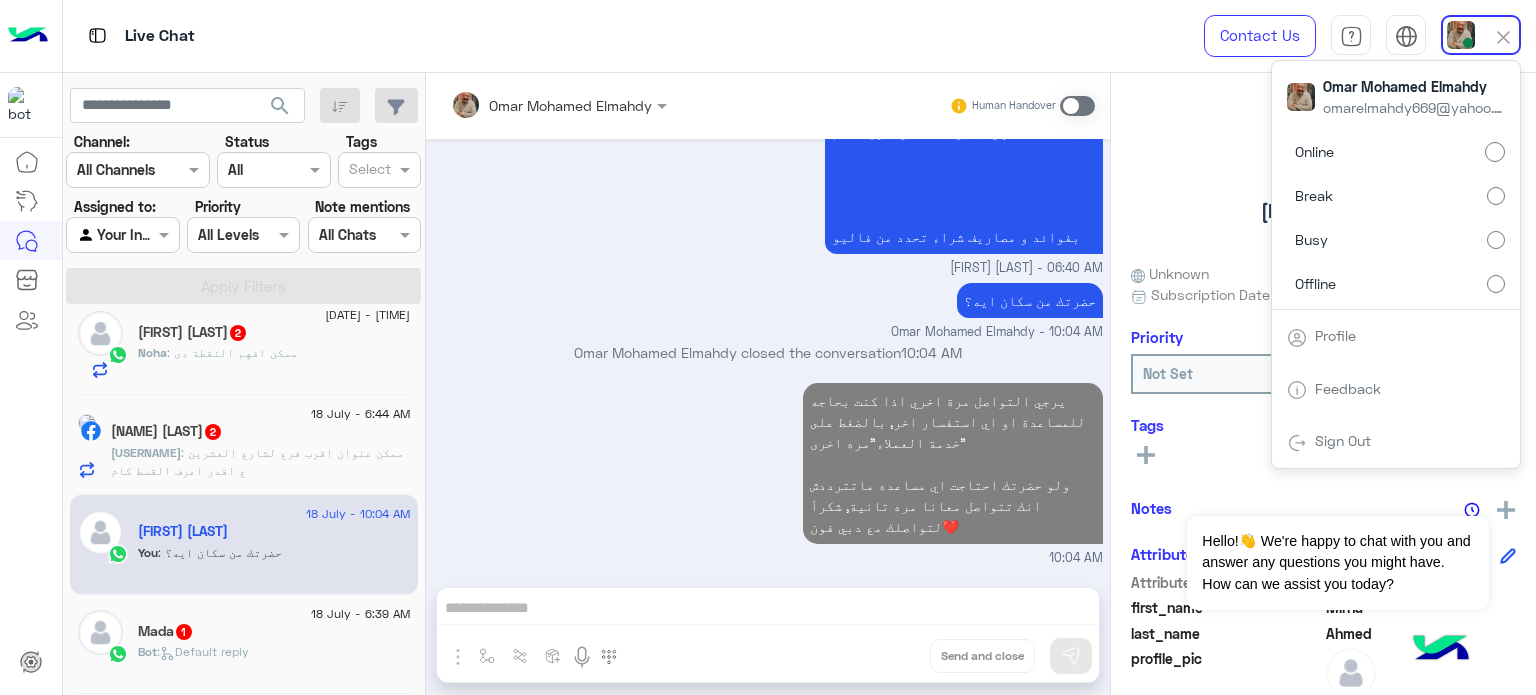 click on "Offline" at bounding box center (1396, 283) 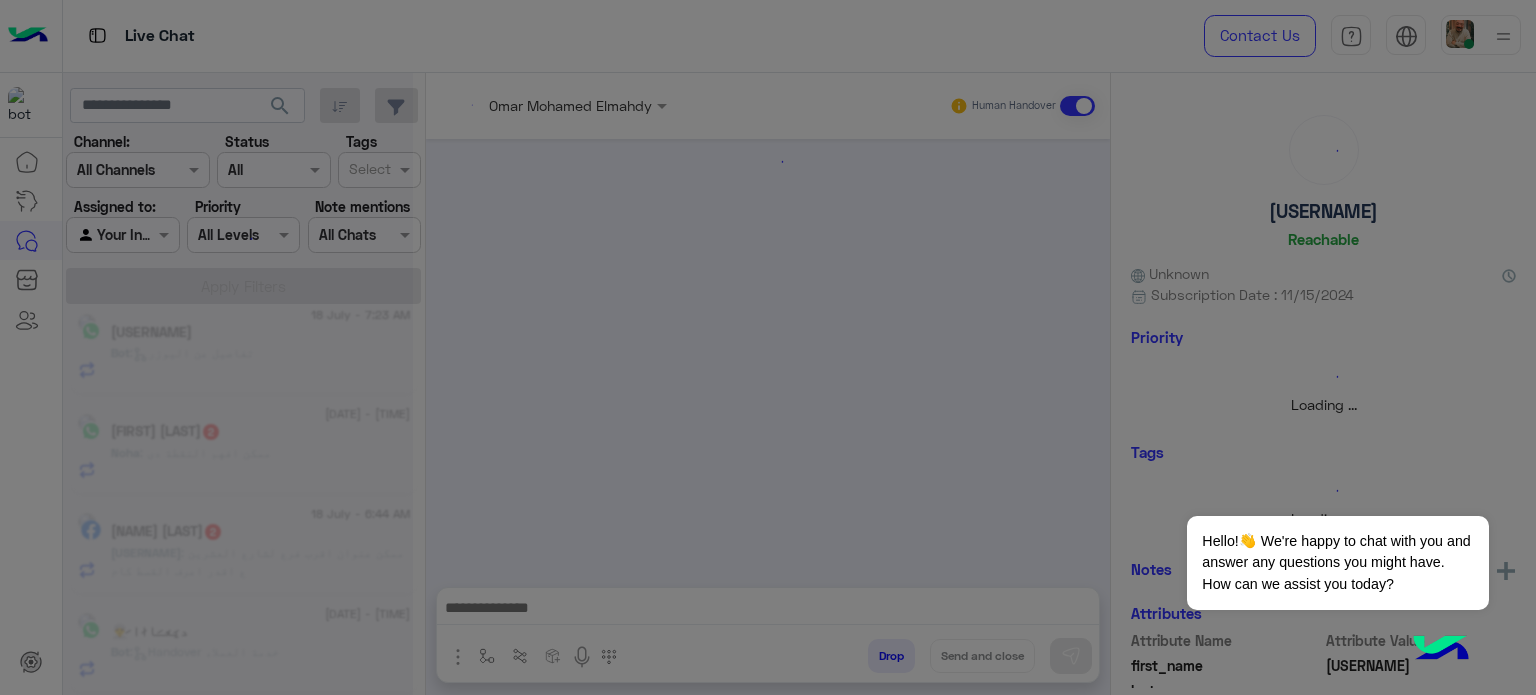 scroll, scrollTop: 0, scrollLeft: 0, axis: both 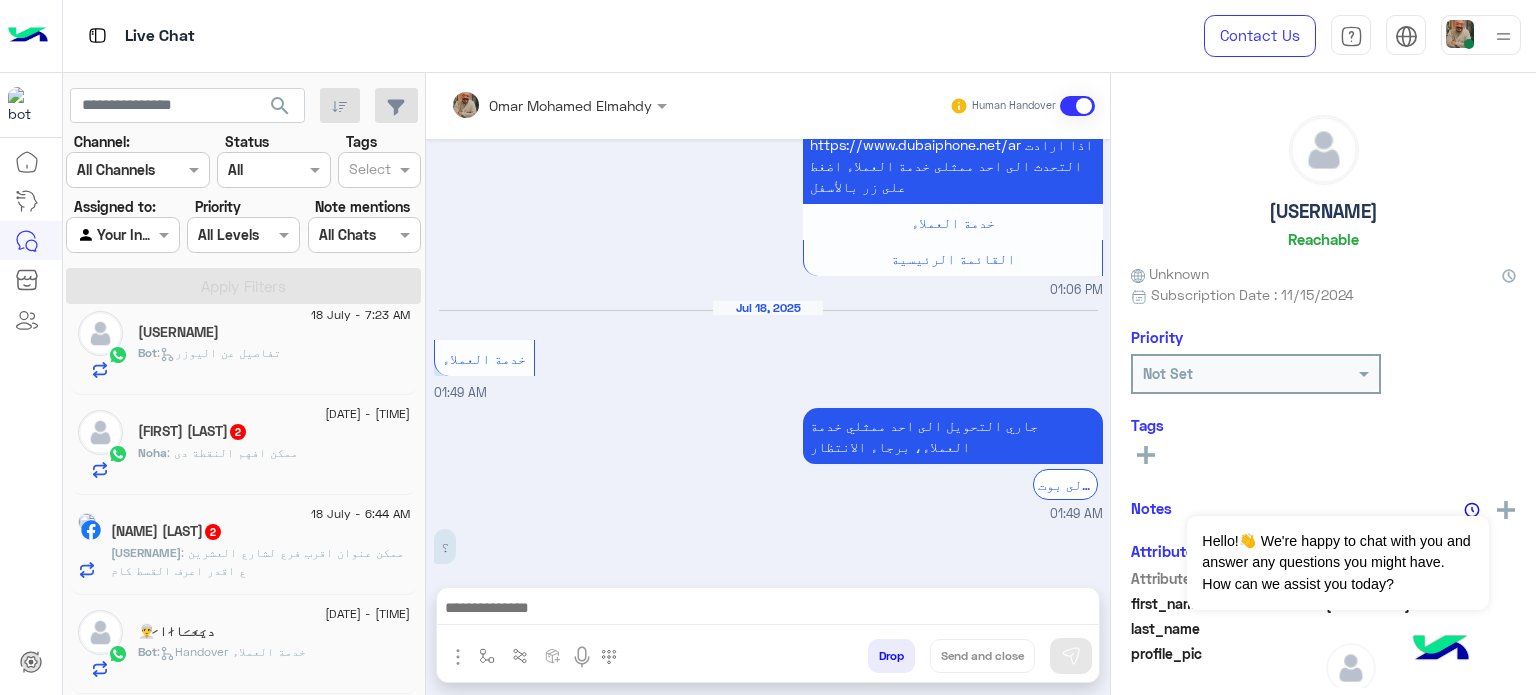 click at bounding box center (1503, 36) 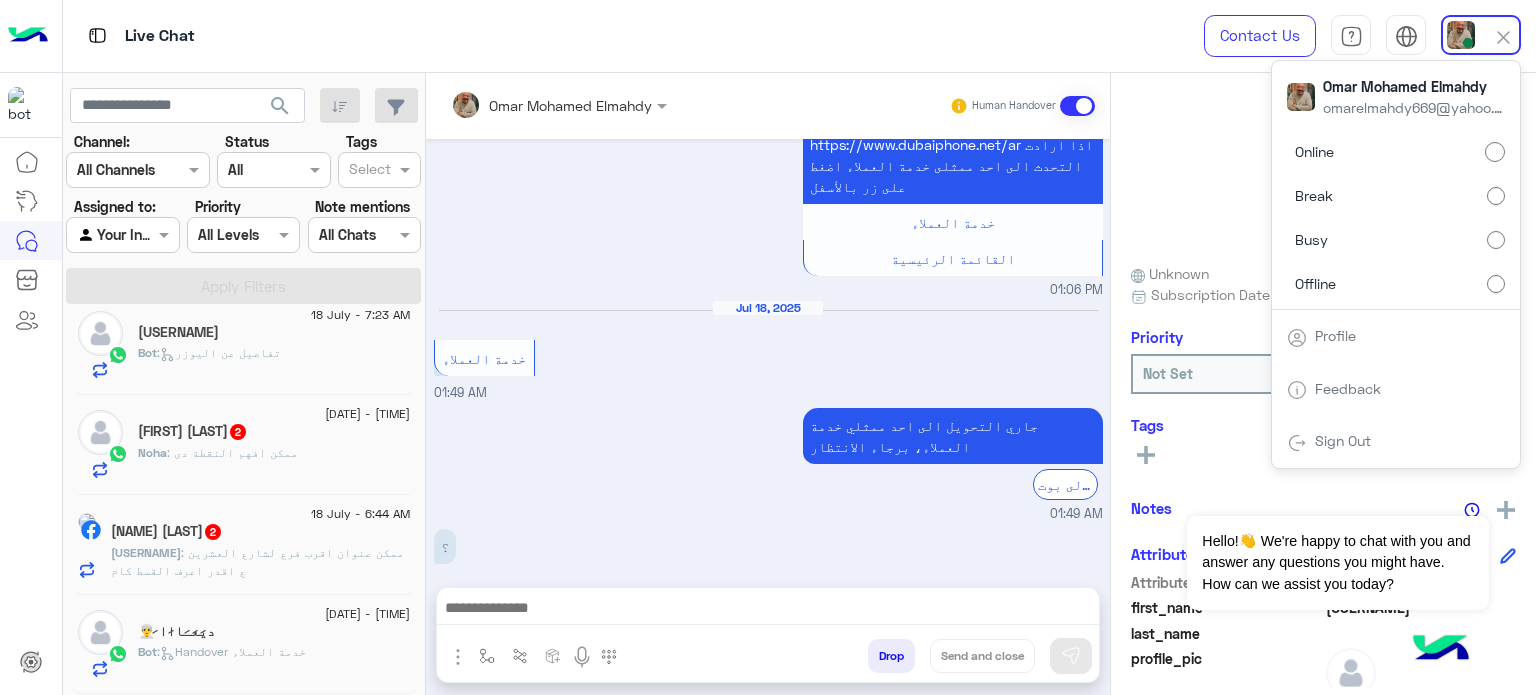 click on "Offline" at bounding box center [1396, 283] 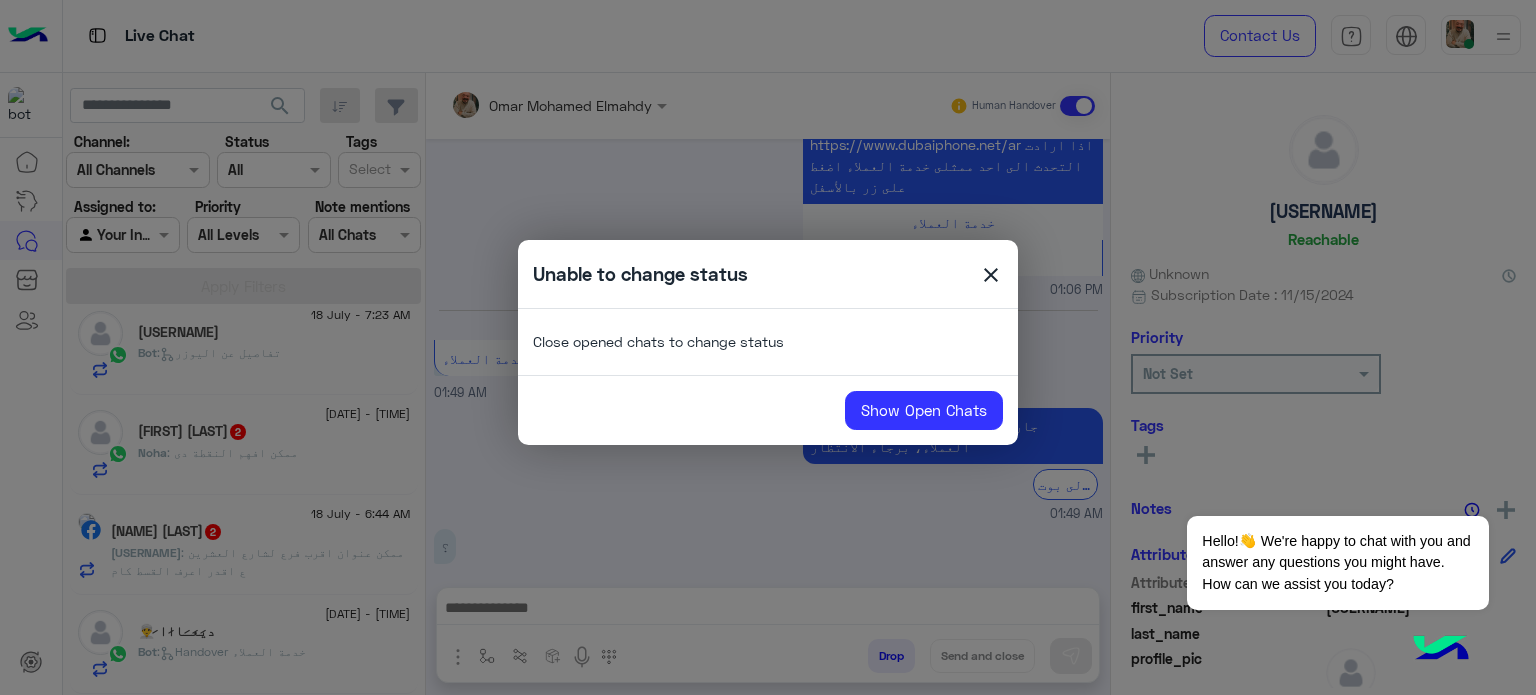 drag, startPoint x: 980, startPoint y: 272, endPoint x: 757, endPoint y: 308, distance: 225.88715 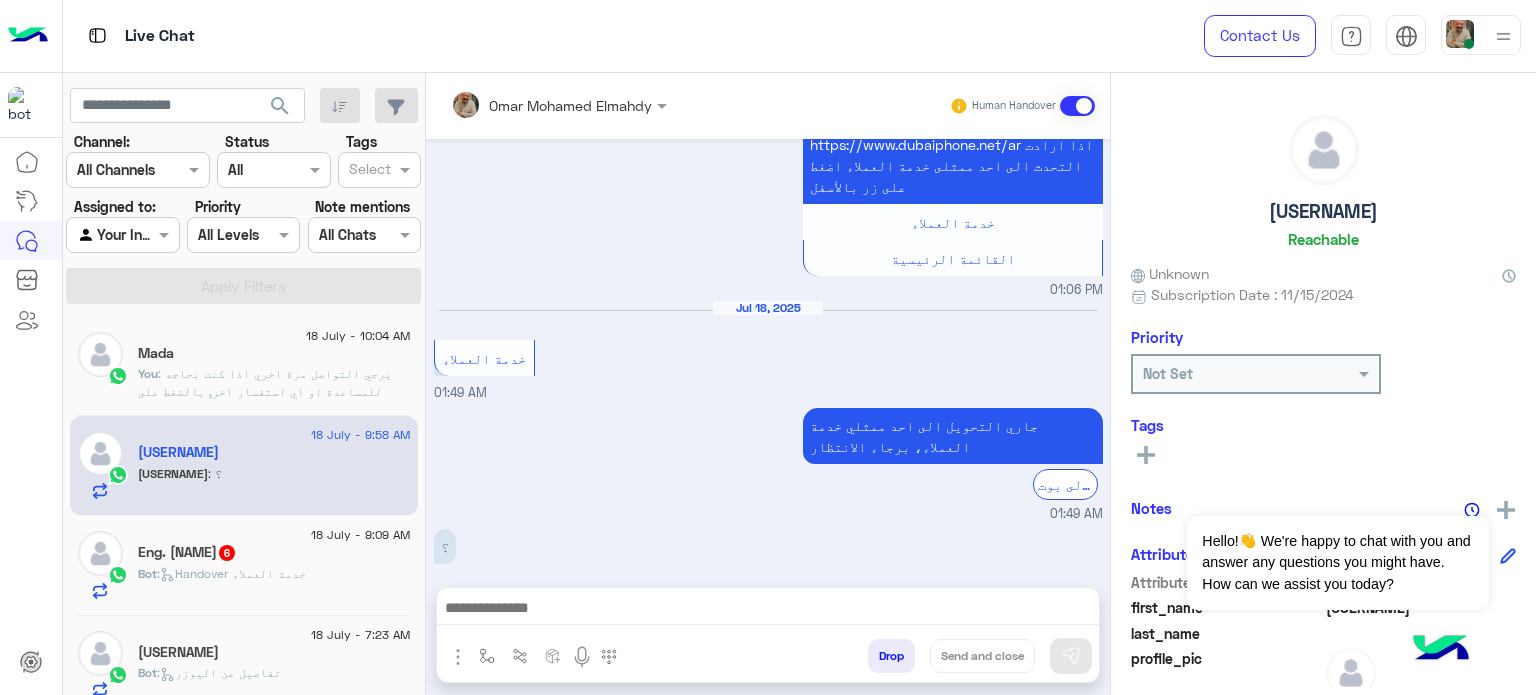 scroll, scrollTop: 0, scrollLeft: 0, axis: both 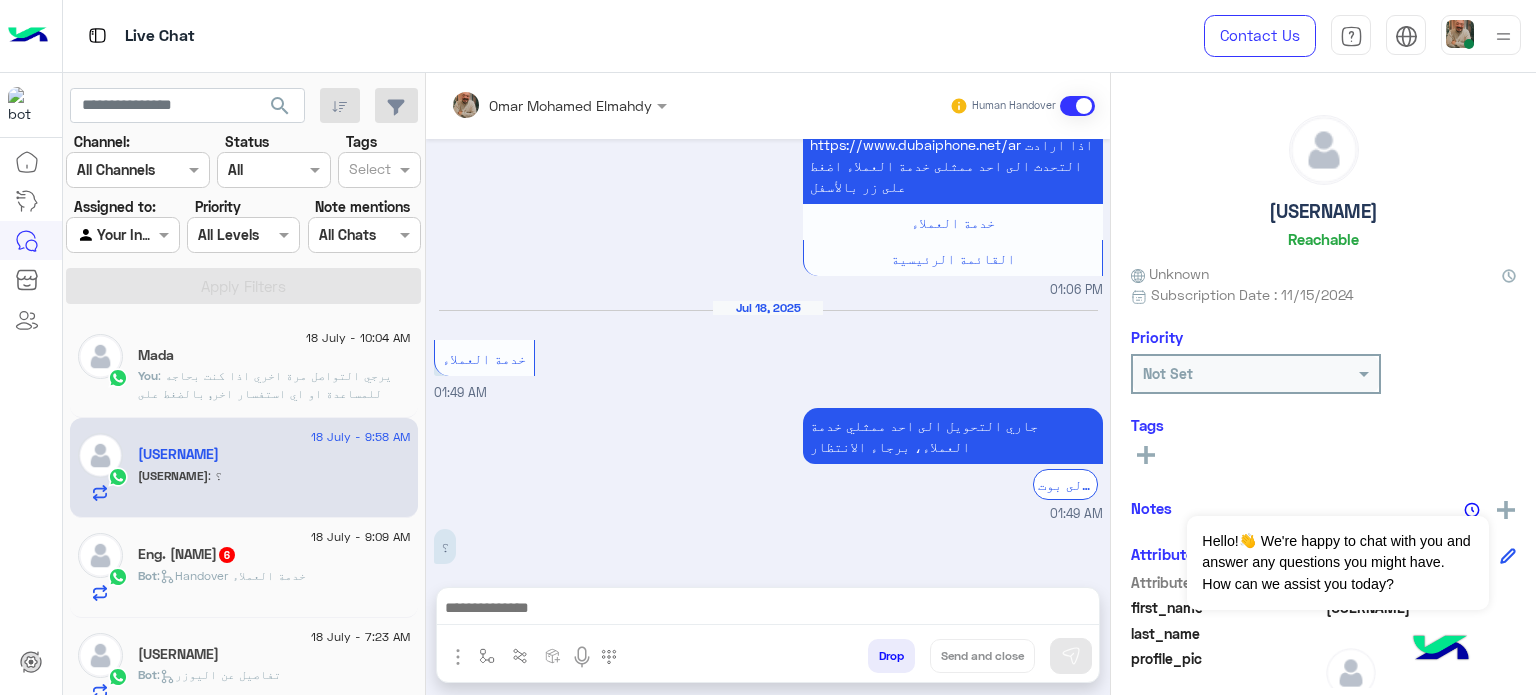 click on "18 July - 10:04 AM [USERNAME]    You  : يرجي التواصل مرة اخري اذا كنت بحاجه للمساعدة او اي استفسار اخر, بالضغط على "خدمة العملاء"مره اخرى
ولو حضرتك احتاجت اي مساعده ماتترددش انك تتواصل معانا مره تانية, شكراَ لتواصلك مع دبي فون❤️" 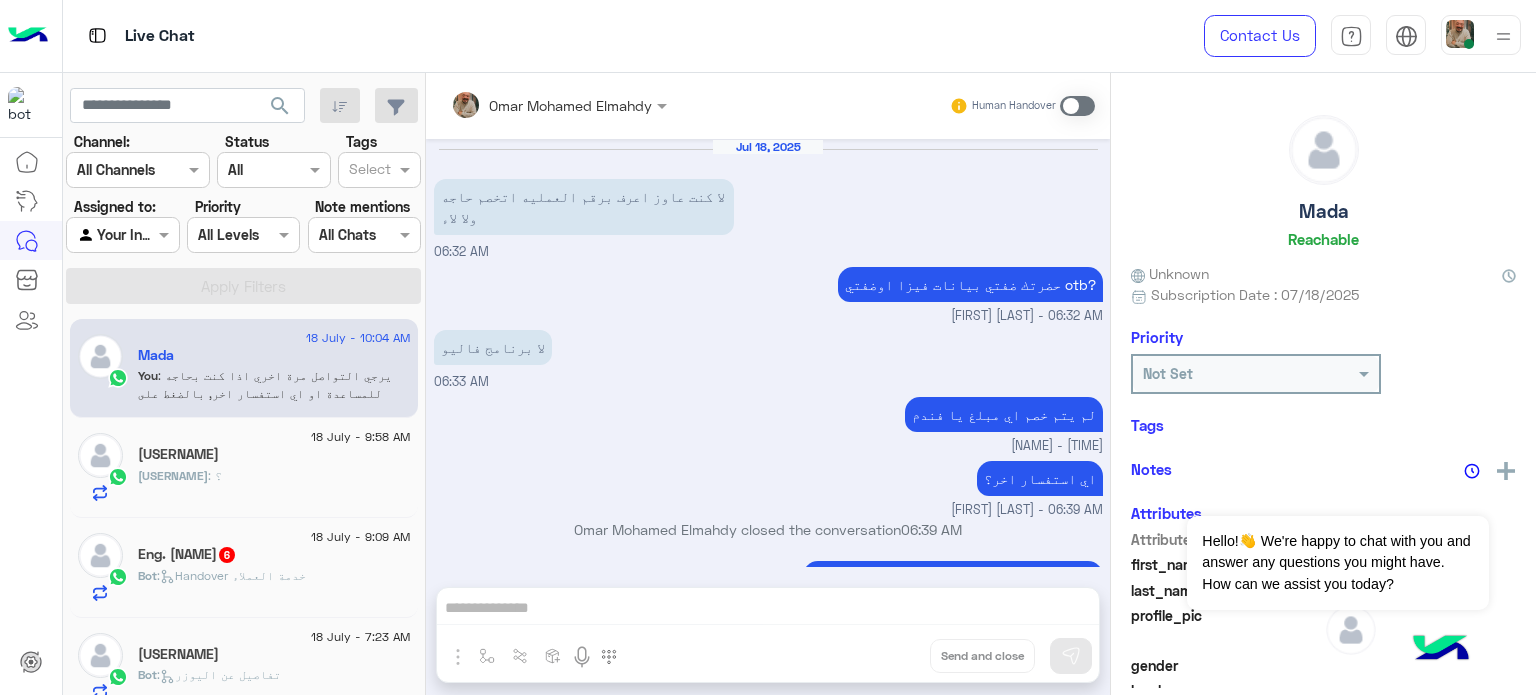 scroll, scrollTop: 400, scrollLeft: 0, axis: vertical 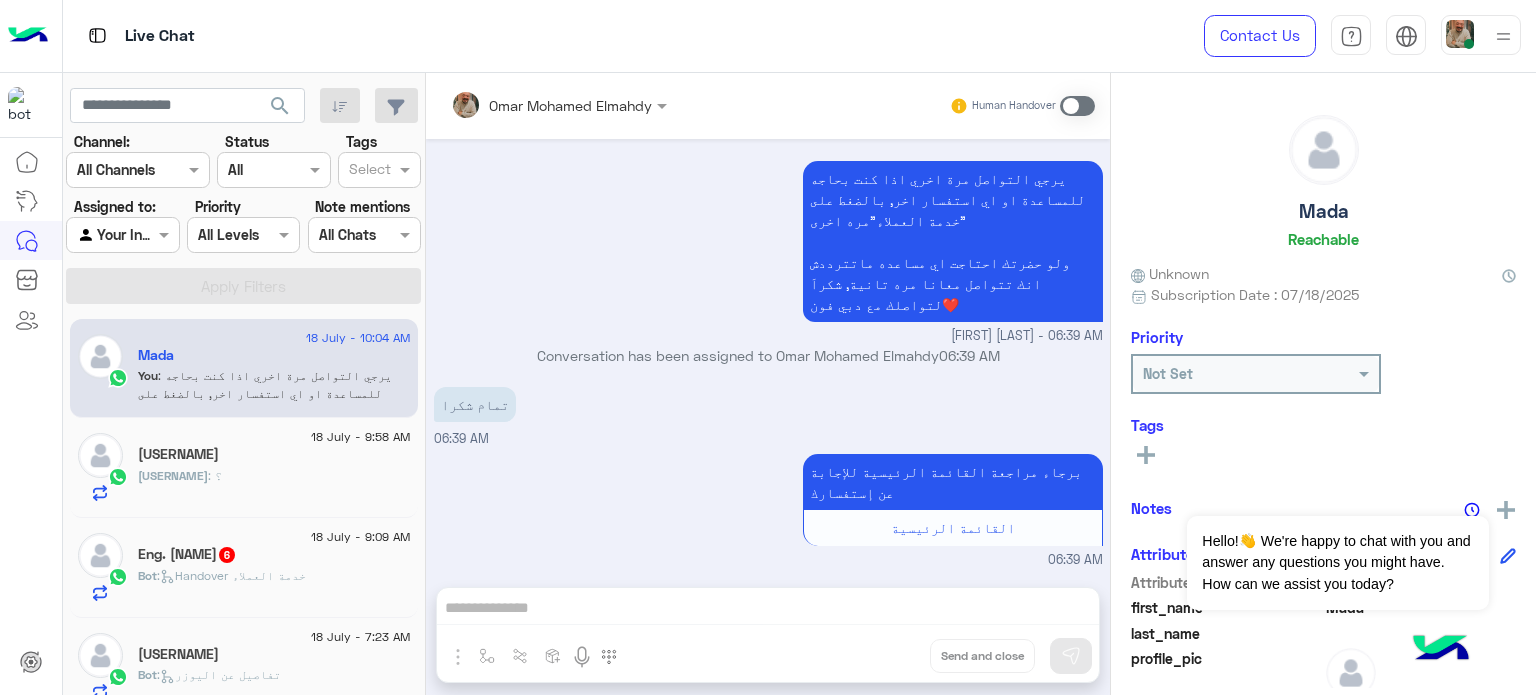 drag, startPoint x: 789, startPoint y: 589, endPoint x: 792, endPoint y: 614, distance: 25.179358 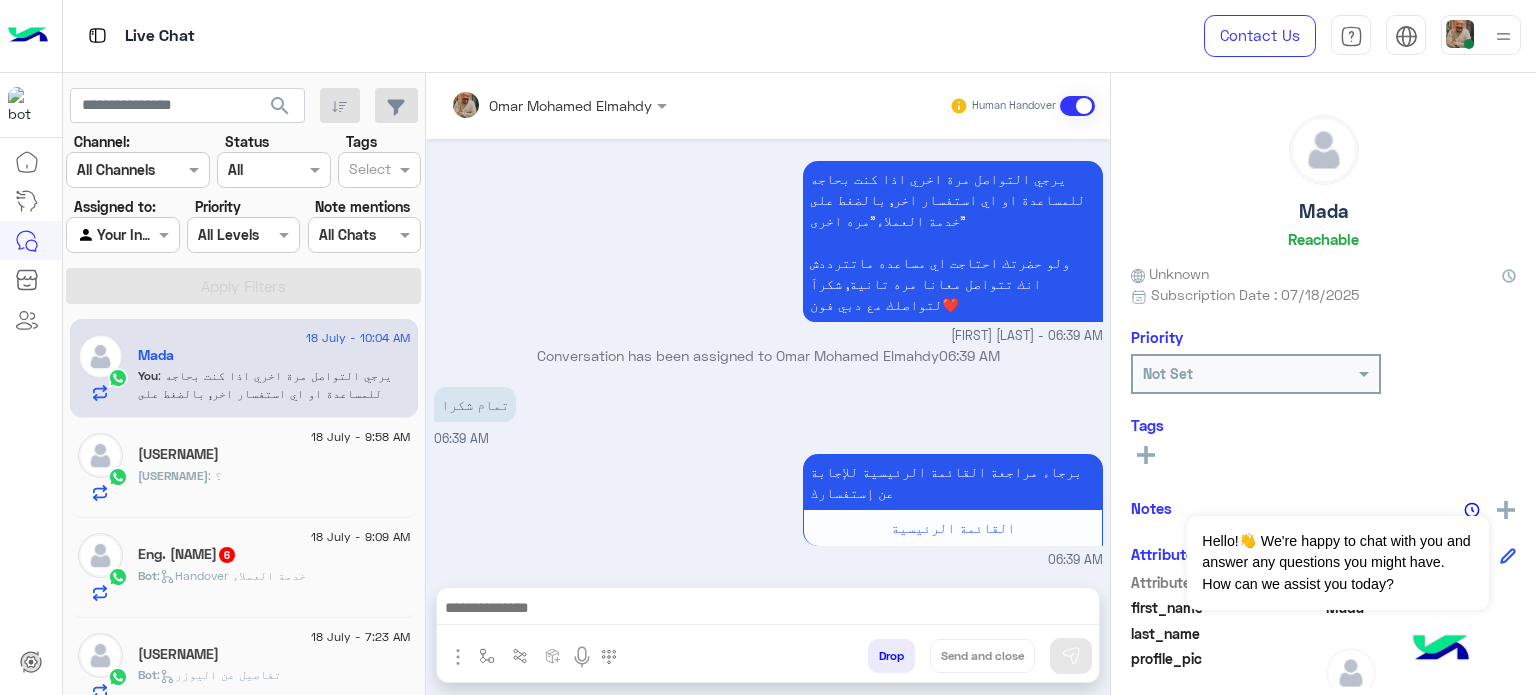 scroll, scrollTop: 437, scrollLeft: 0, axis: vertical 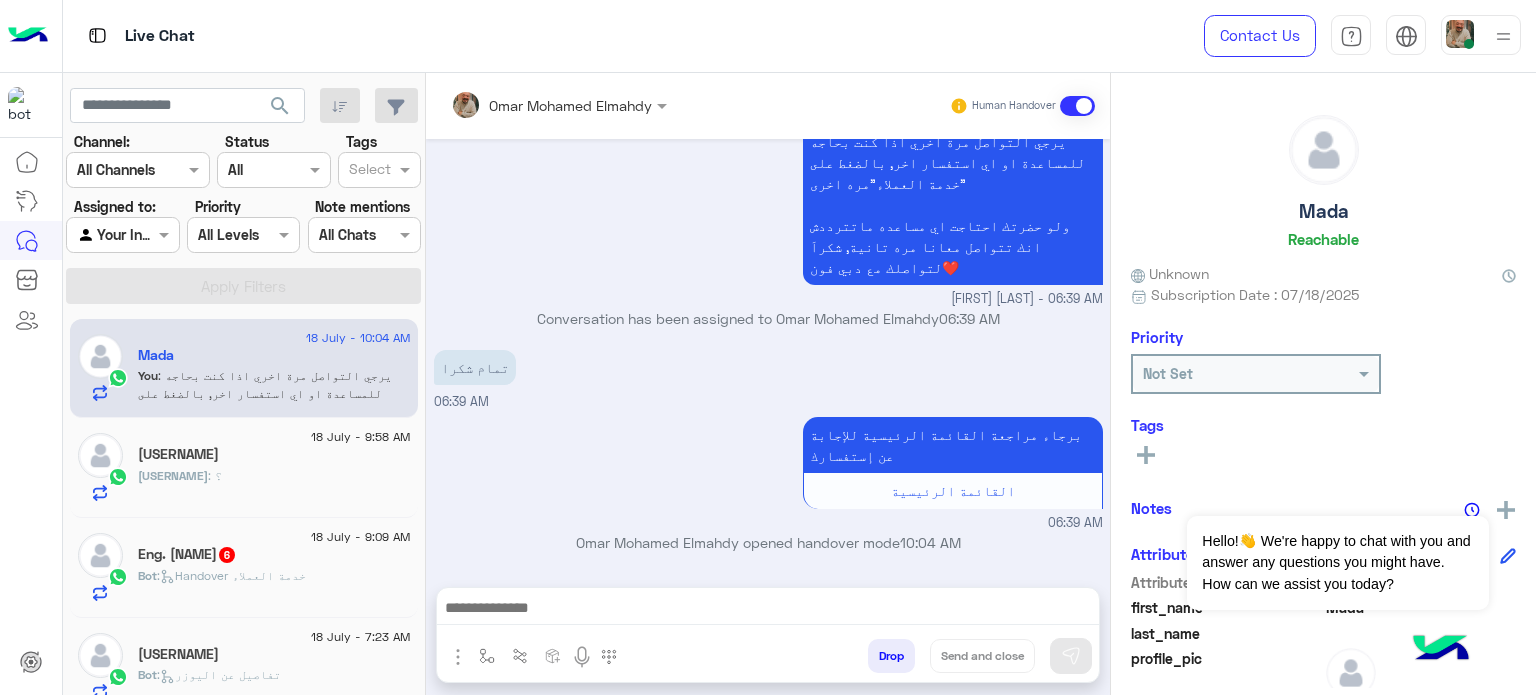 click at bounding box center (768, 613) 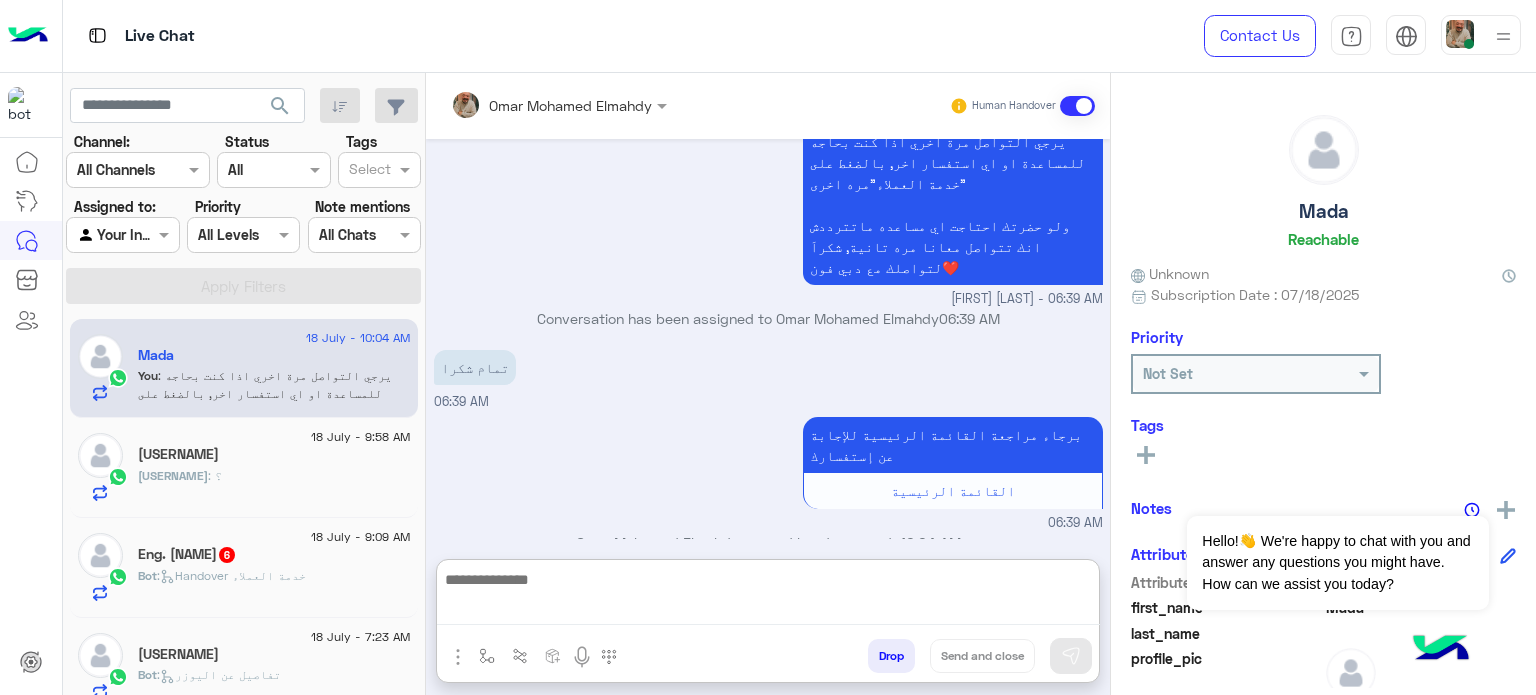 click at bounding box center (768, 596) 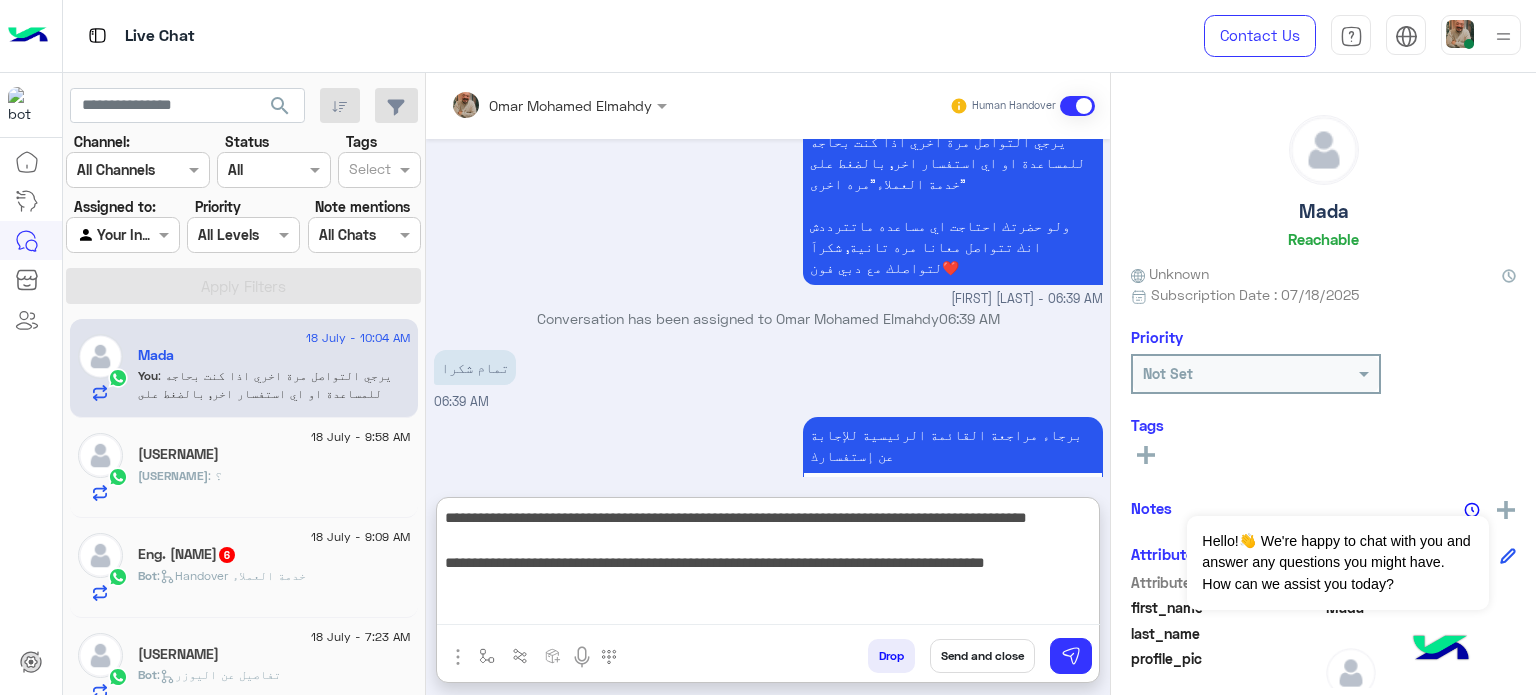 type on "**********" 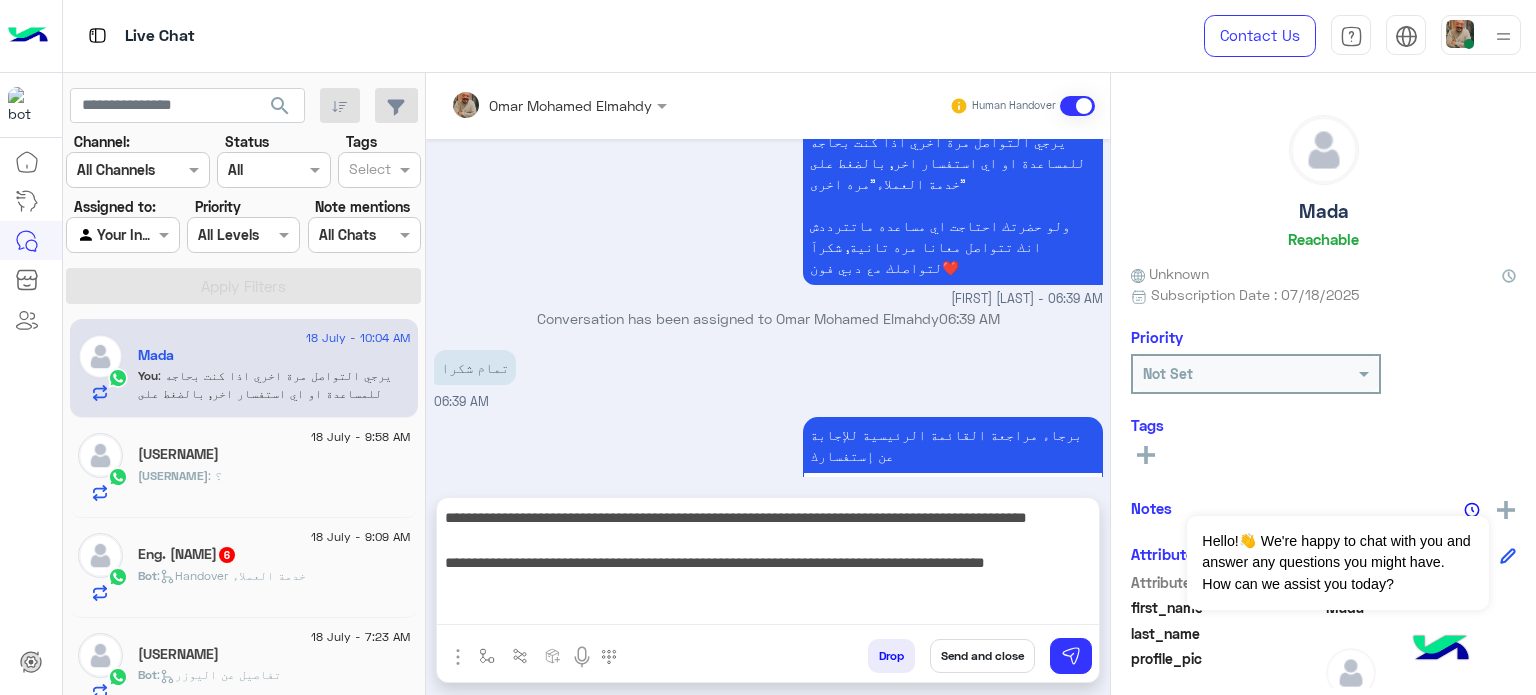 click on "Send and close" at bounding box center (982, 656) 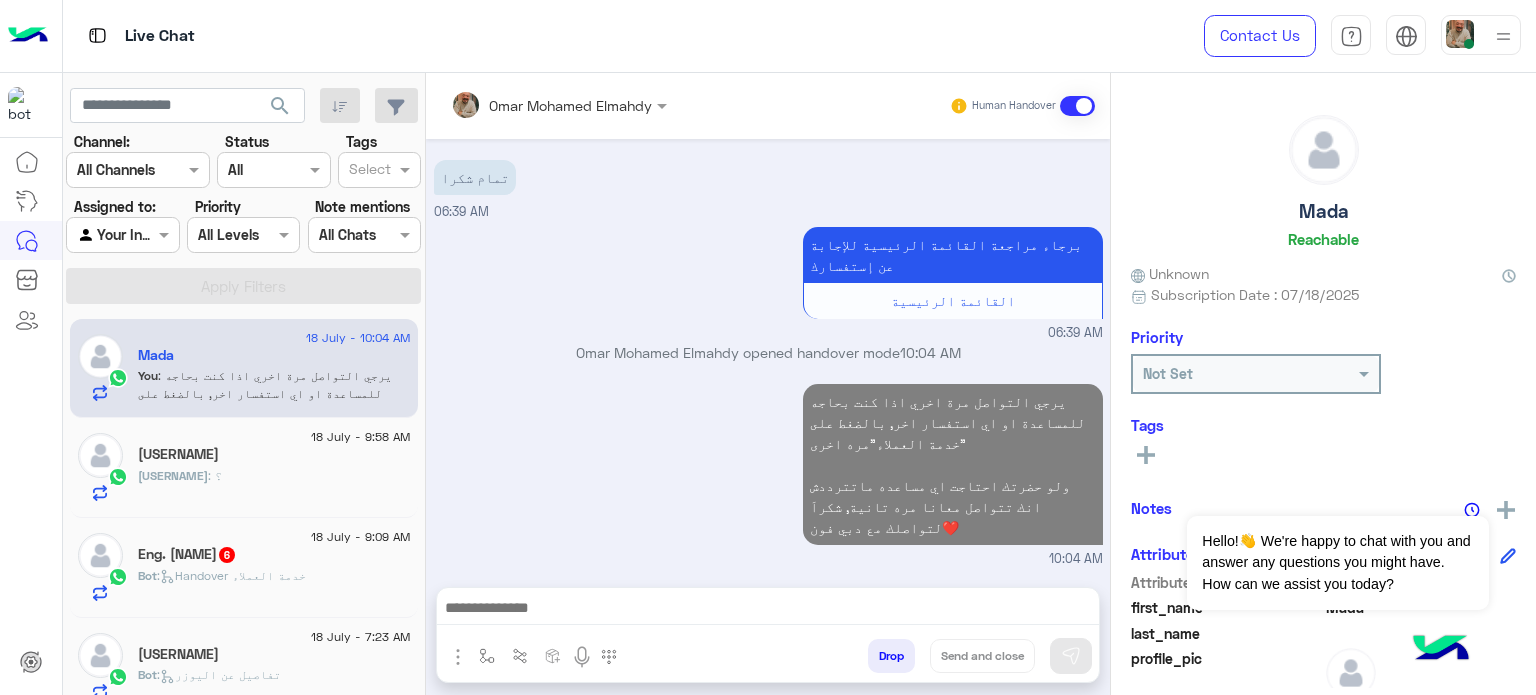 scroll, scrollTop: 663, scrollLeft: 0, axis: vertical 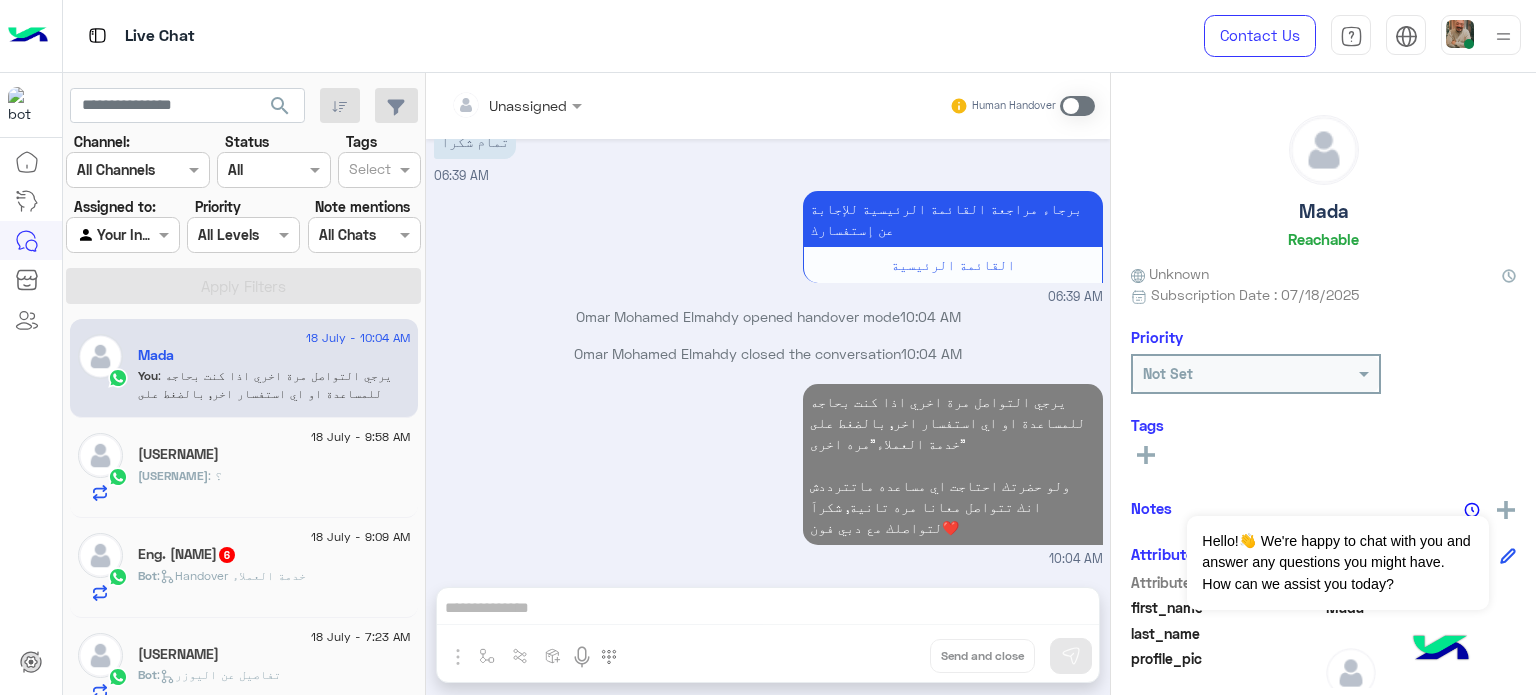 click on "[NAME] : ؟" 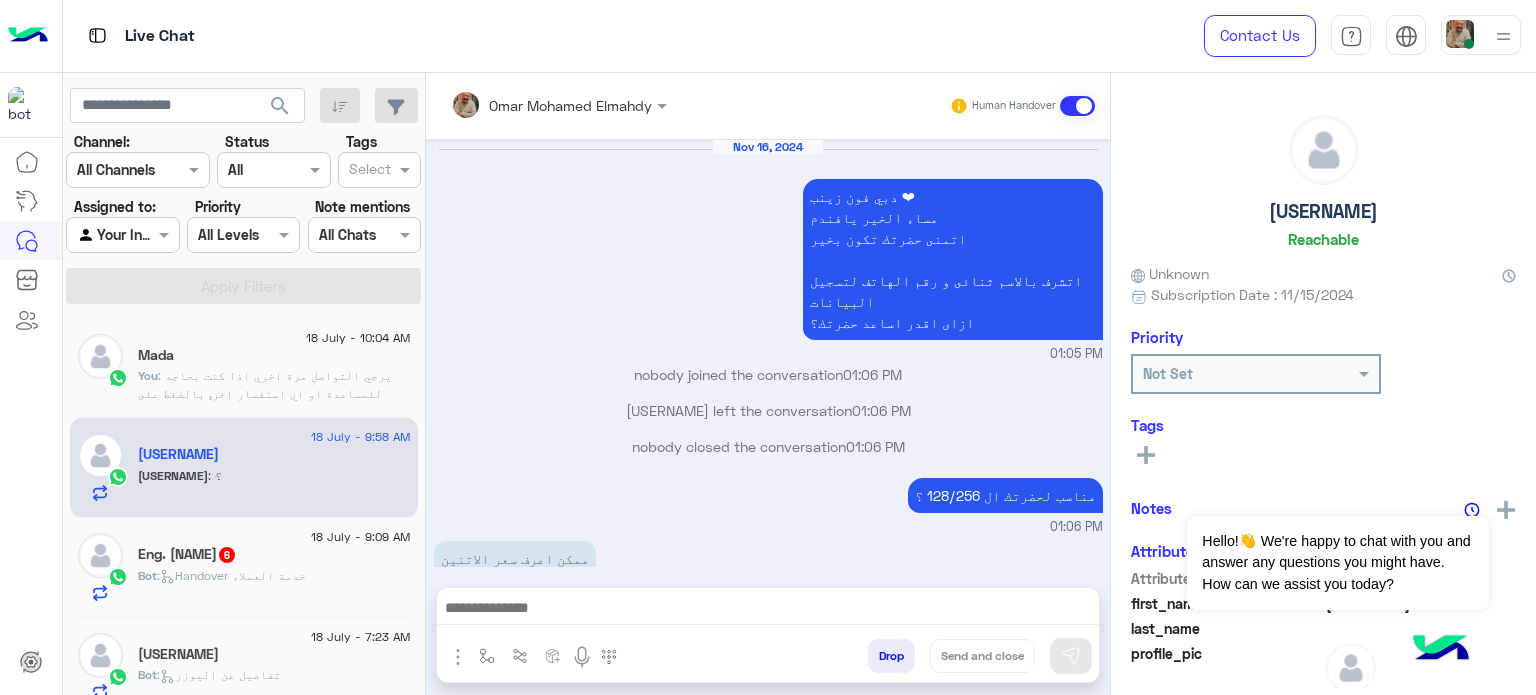 scroll, scrollTop: 565, scrollLeft: 0, axis: vertical 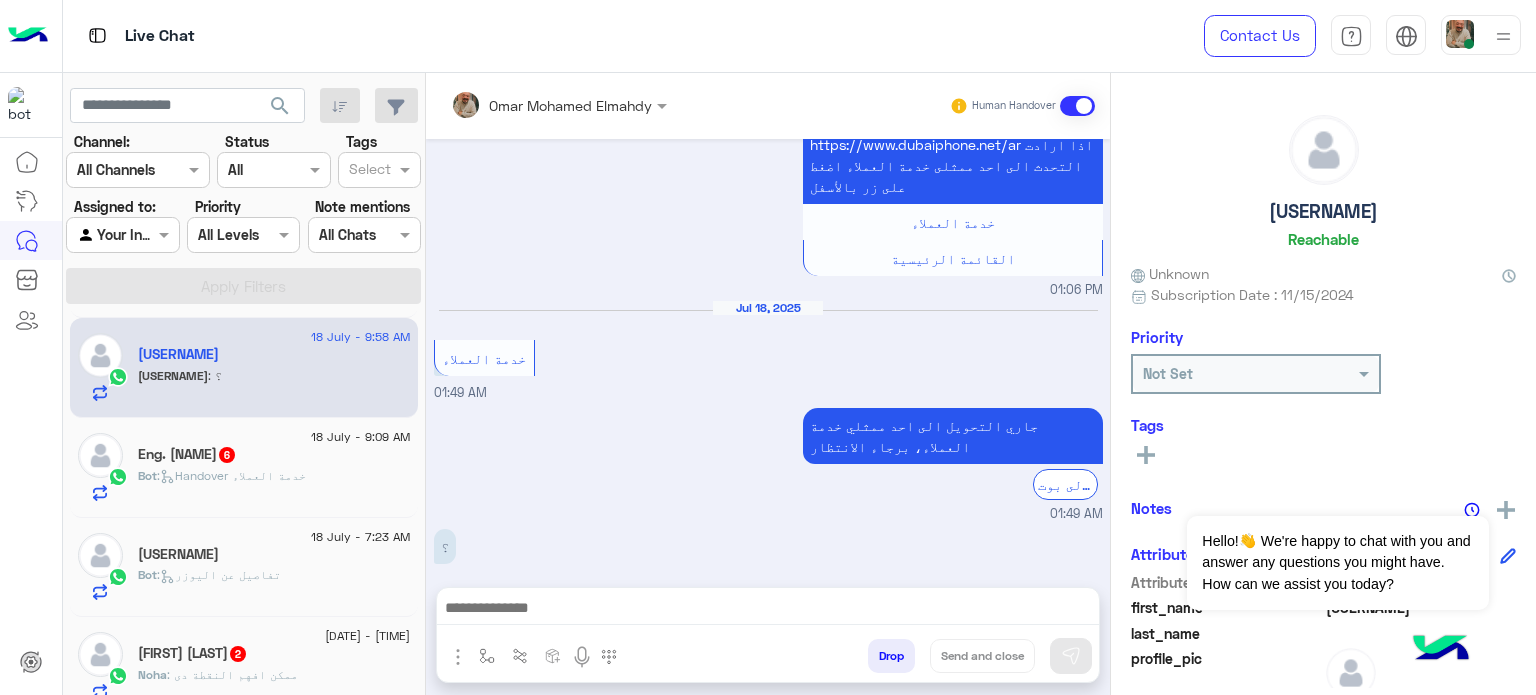 click on "[USERNAME]" 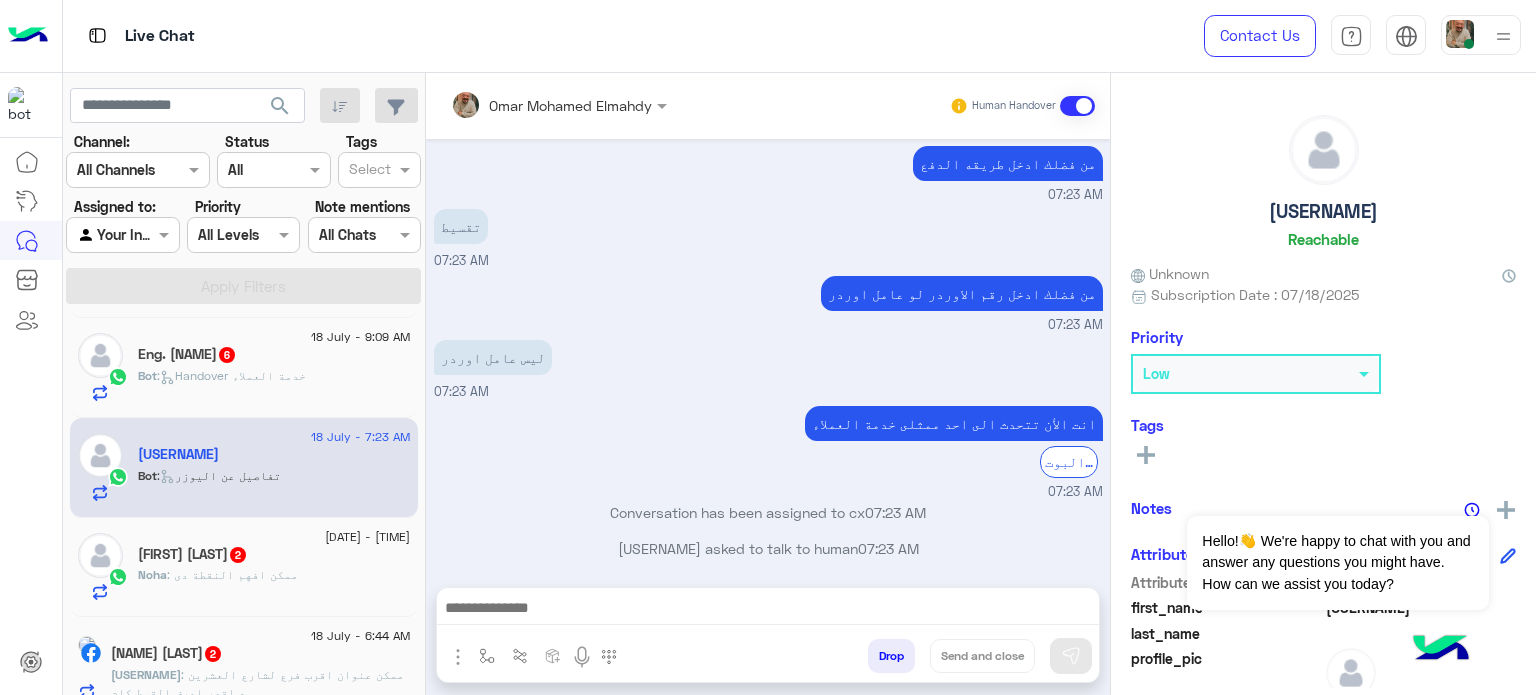 scroll, scrollTop: 1295, scrollLeft: 0, axis: vertical 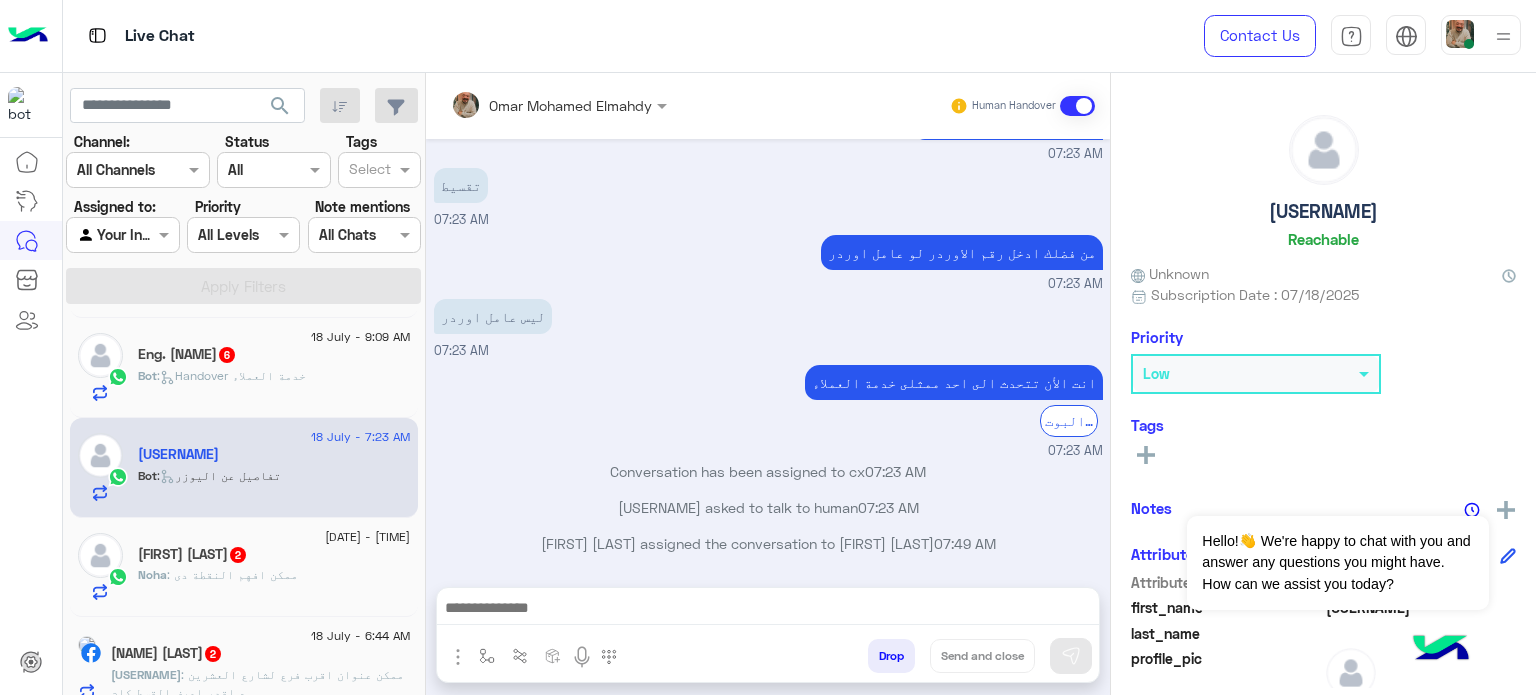 paste on "**********" 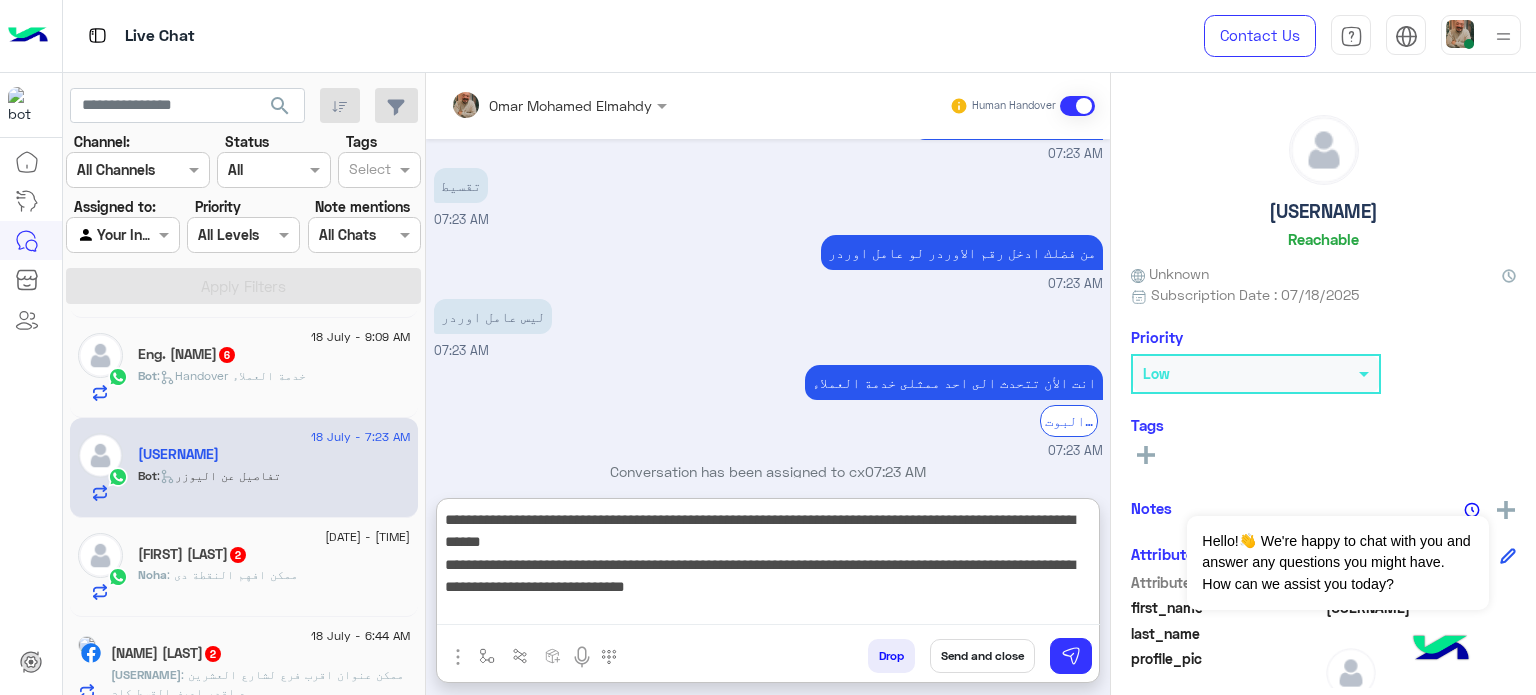 scroll, scrollTop: 0, scrollLeft: 0, axis: both 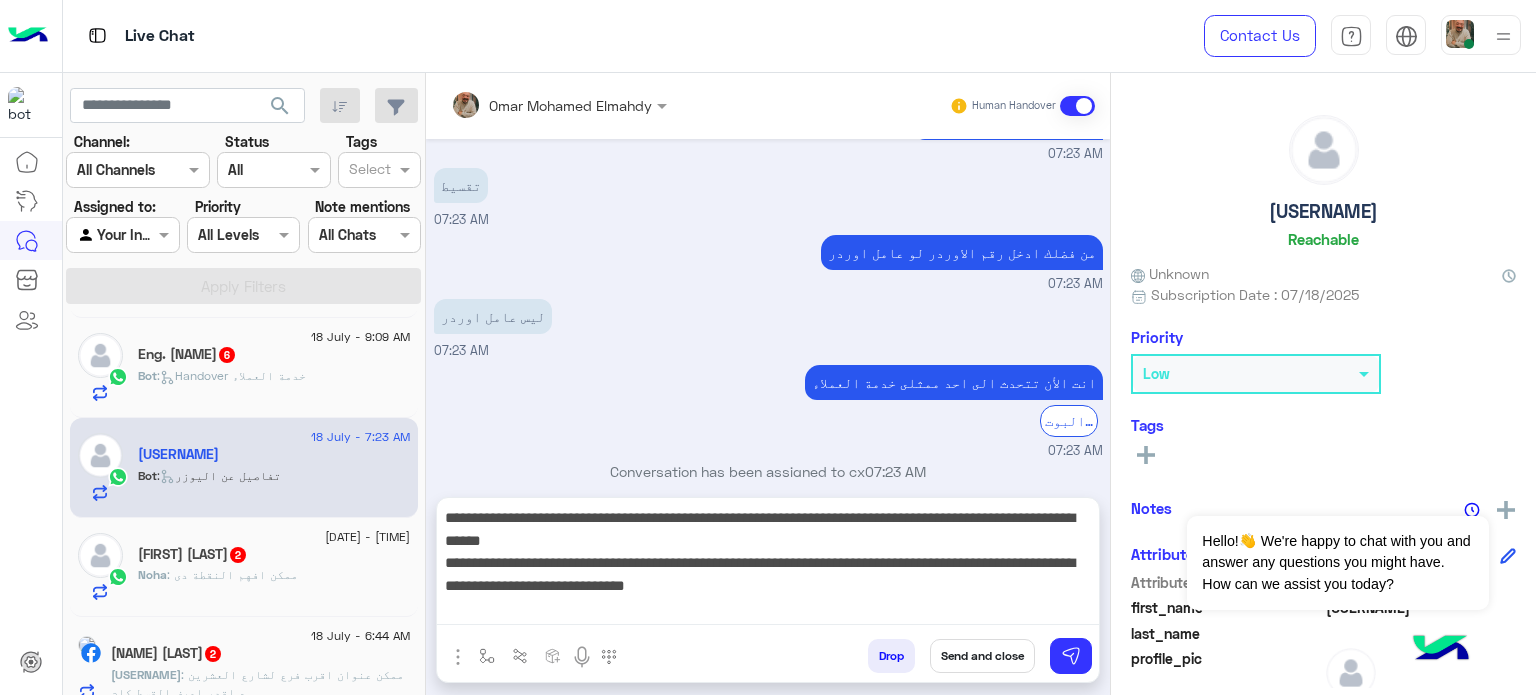 click on "Send and close" at bounding box center [982, 656] 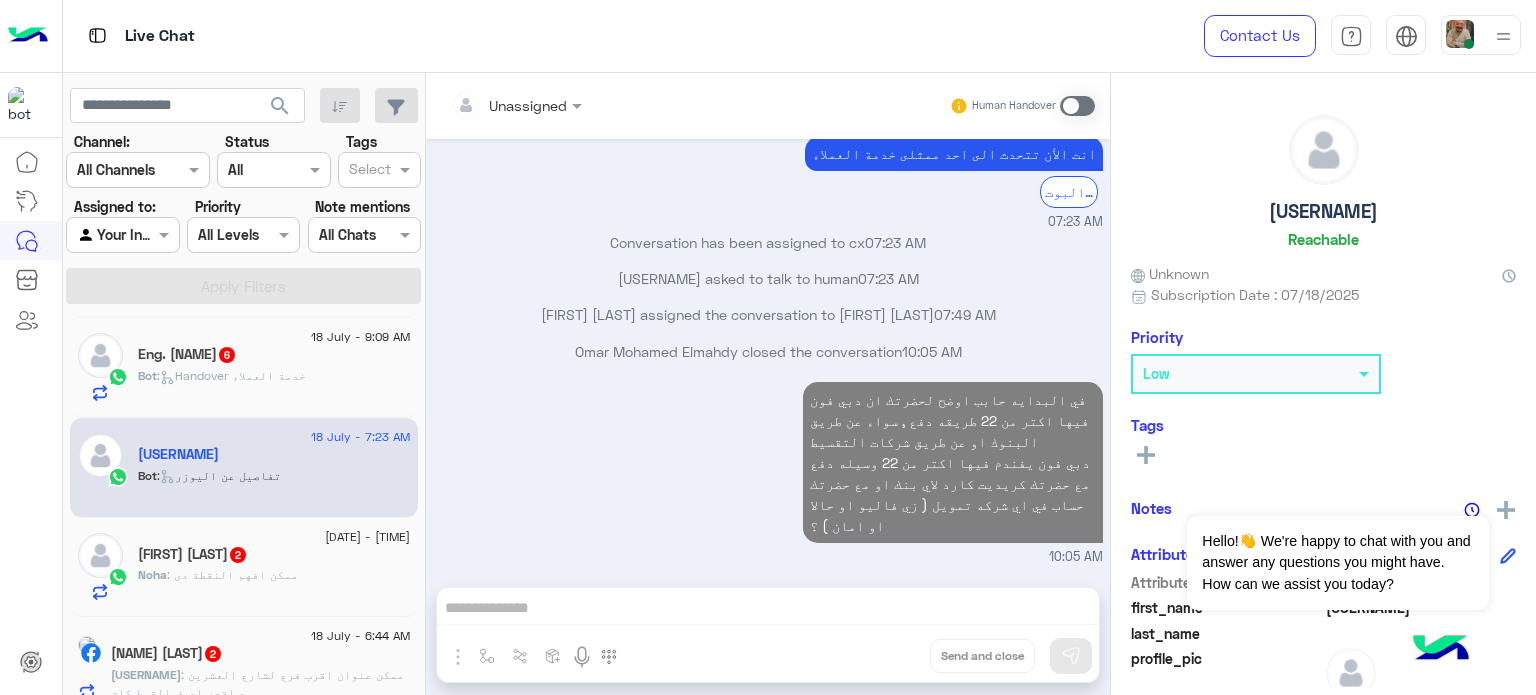 scroll, scrollTop: 1521, scrollLeft: 0, axis: vertical 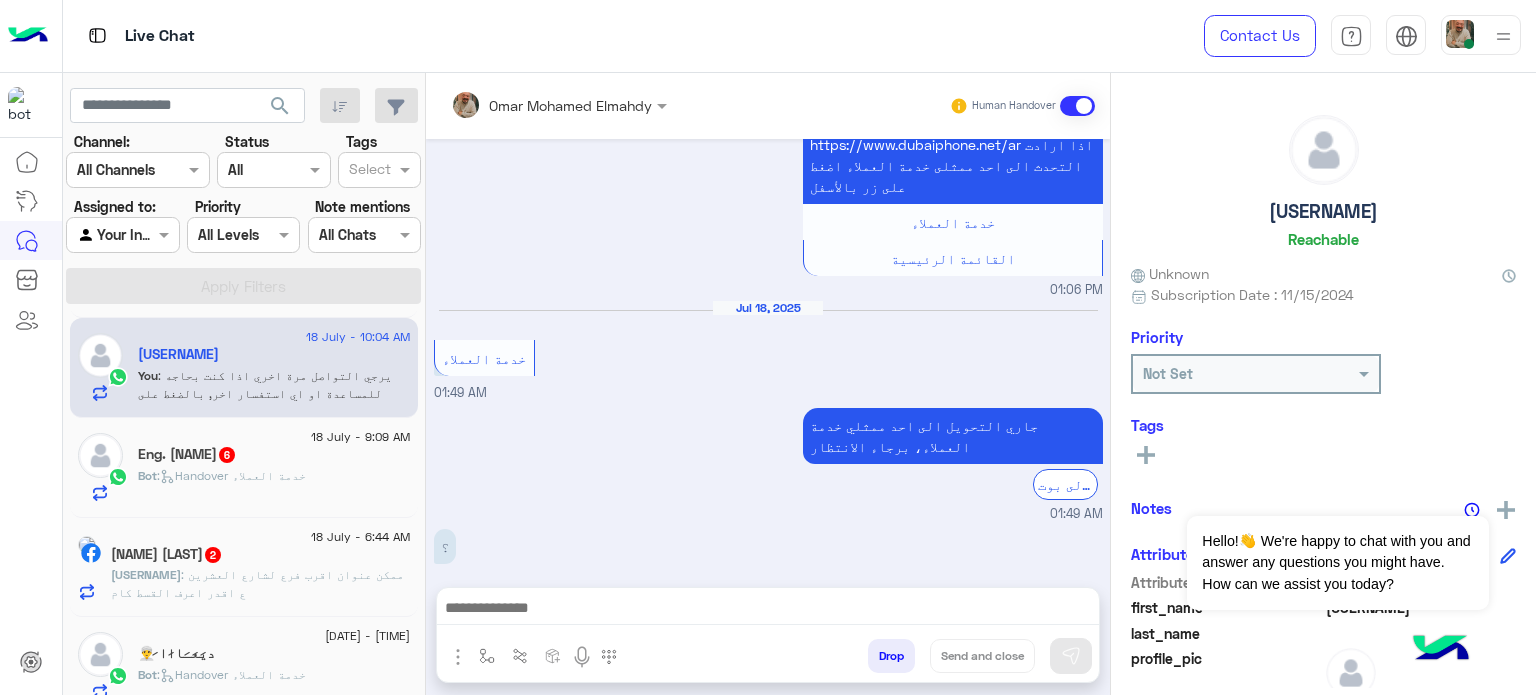 click at bounding box center (768, 610) 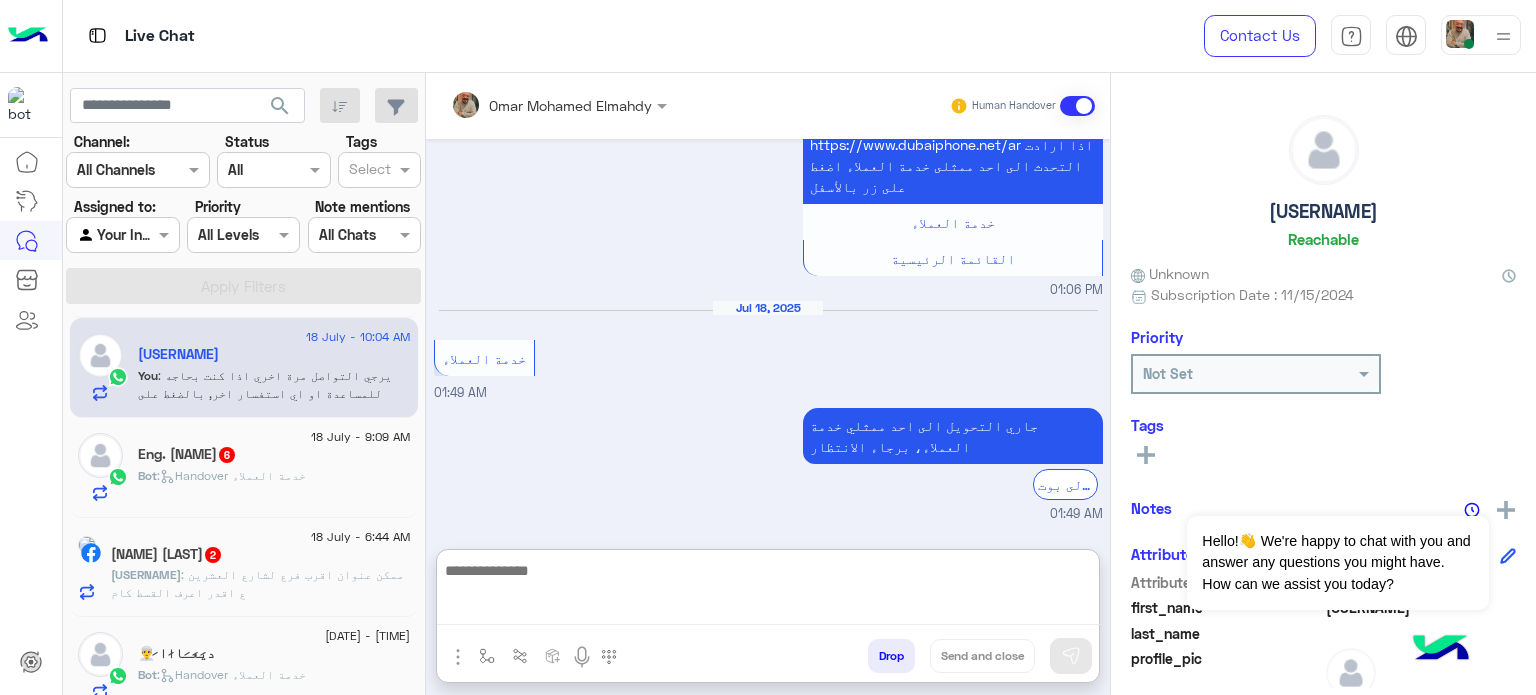 paste on "**********" 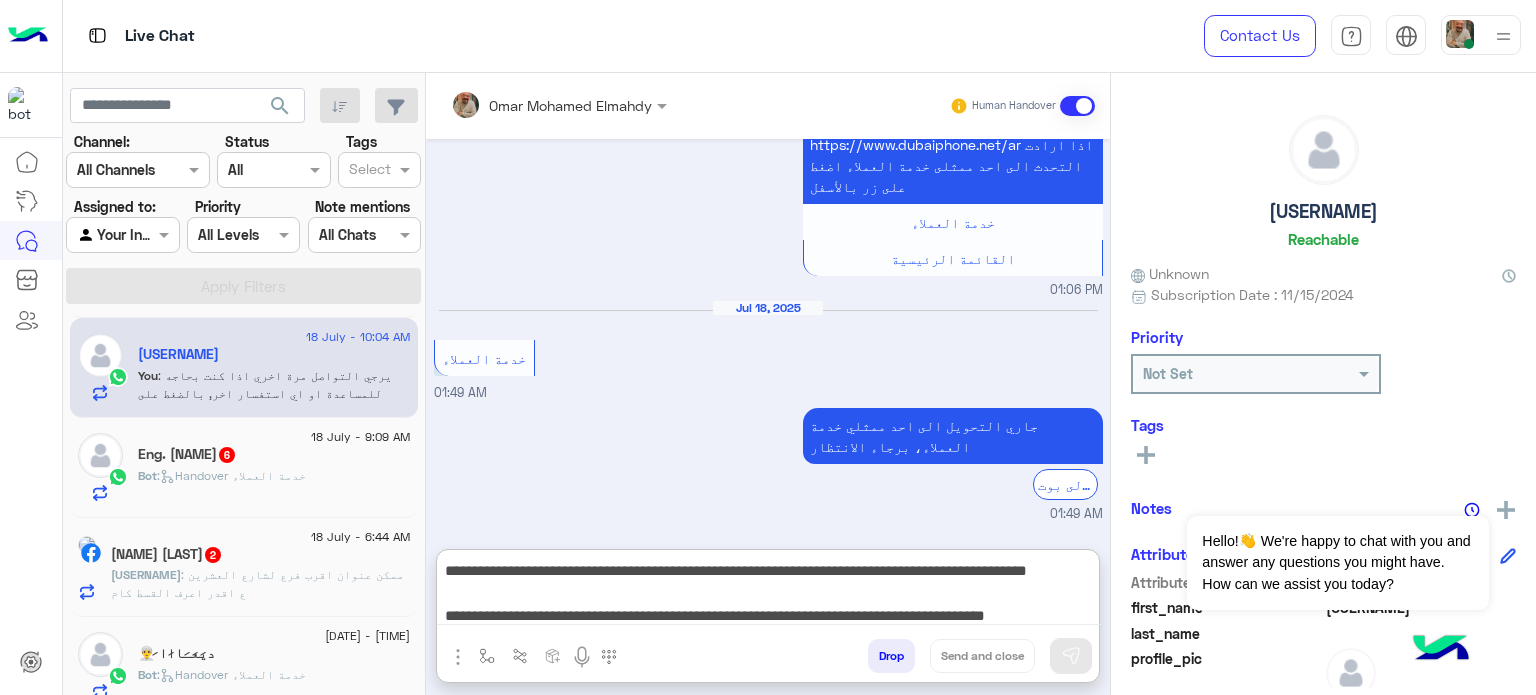 scroll, scrollTop: 0, scrollLeft: 0, axis: both 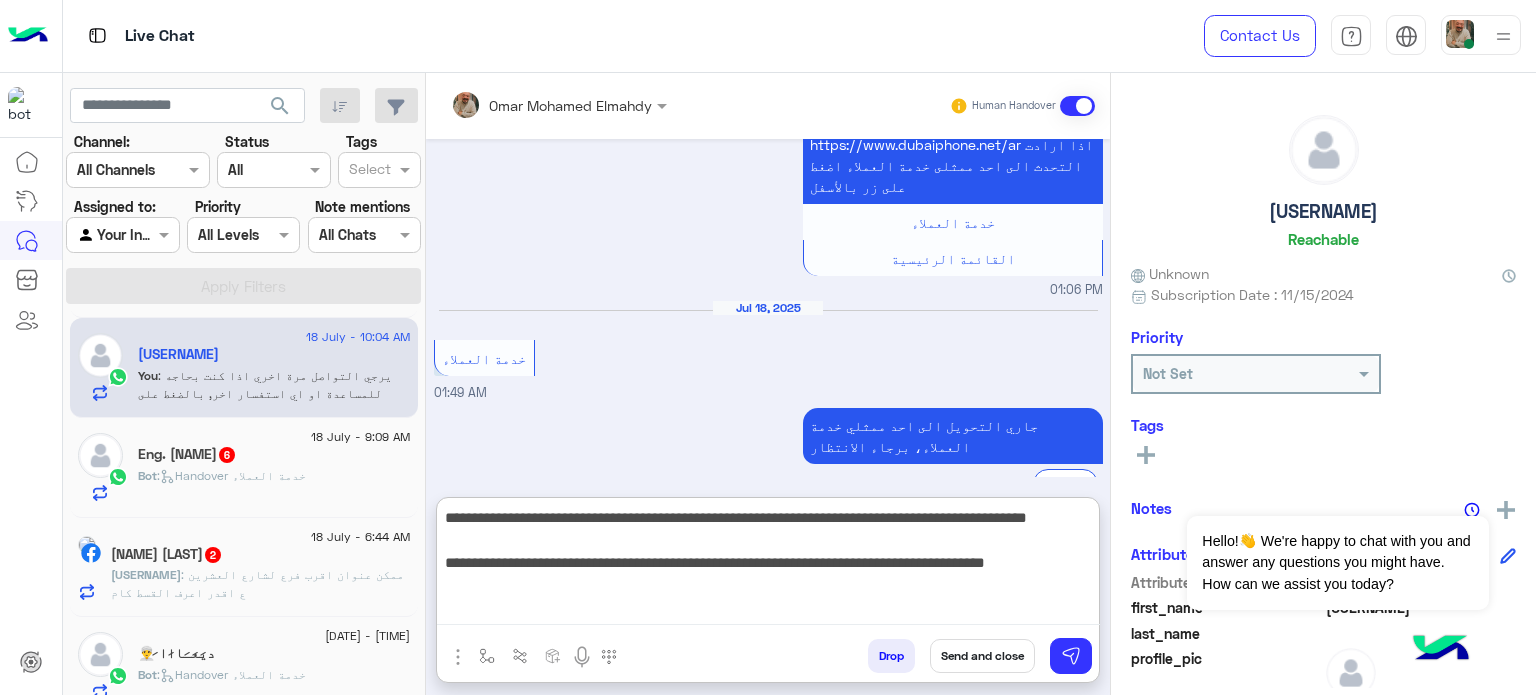 type on "**********" 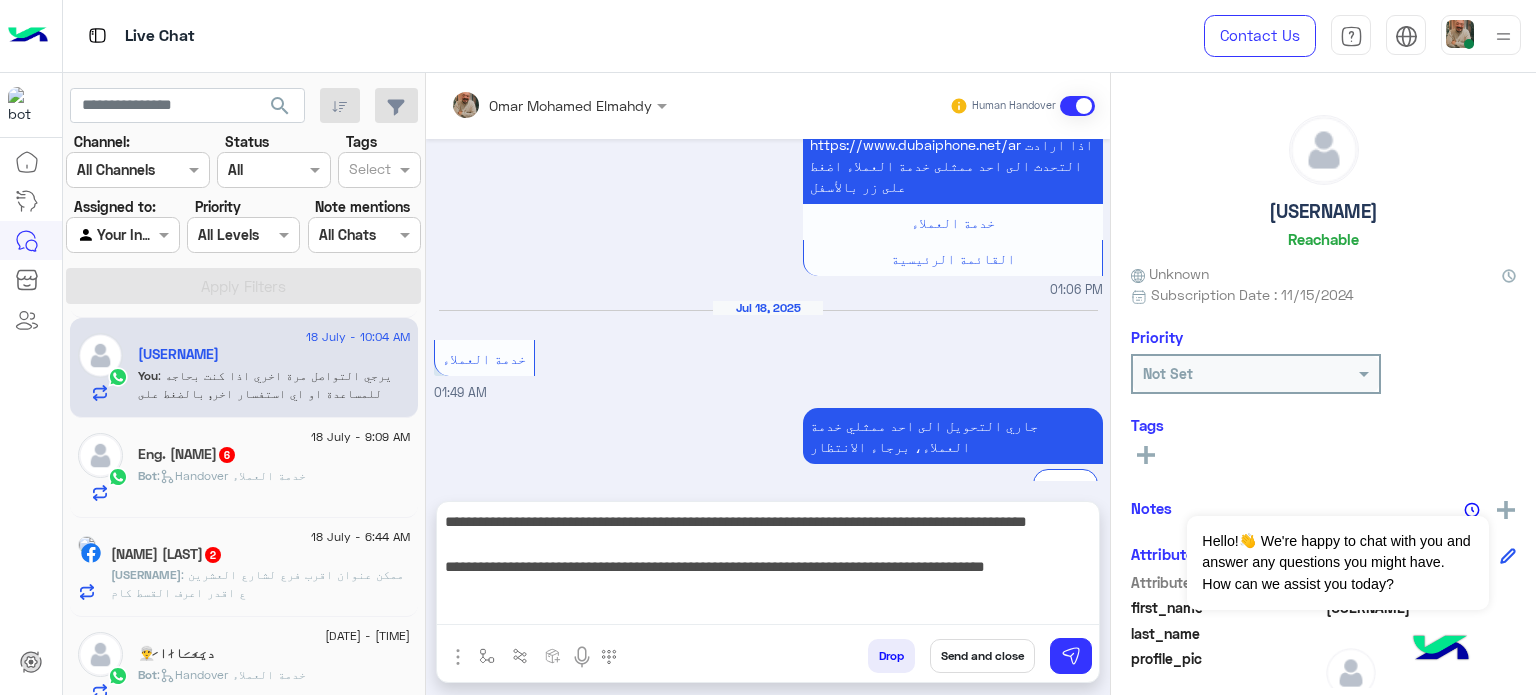 click on "Send and close" at bounding box center [982, 656] 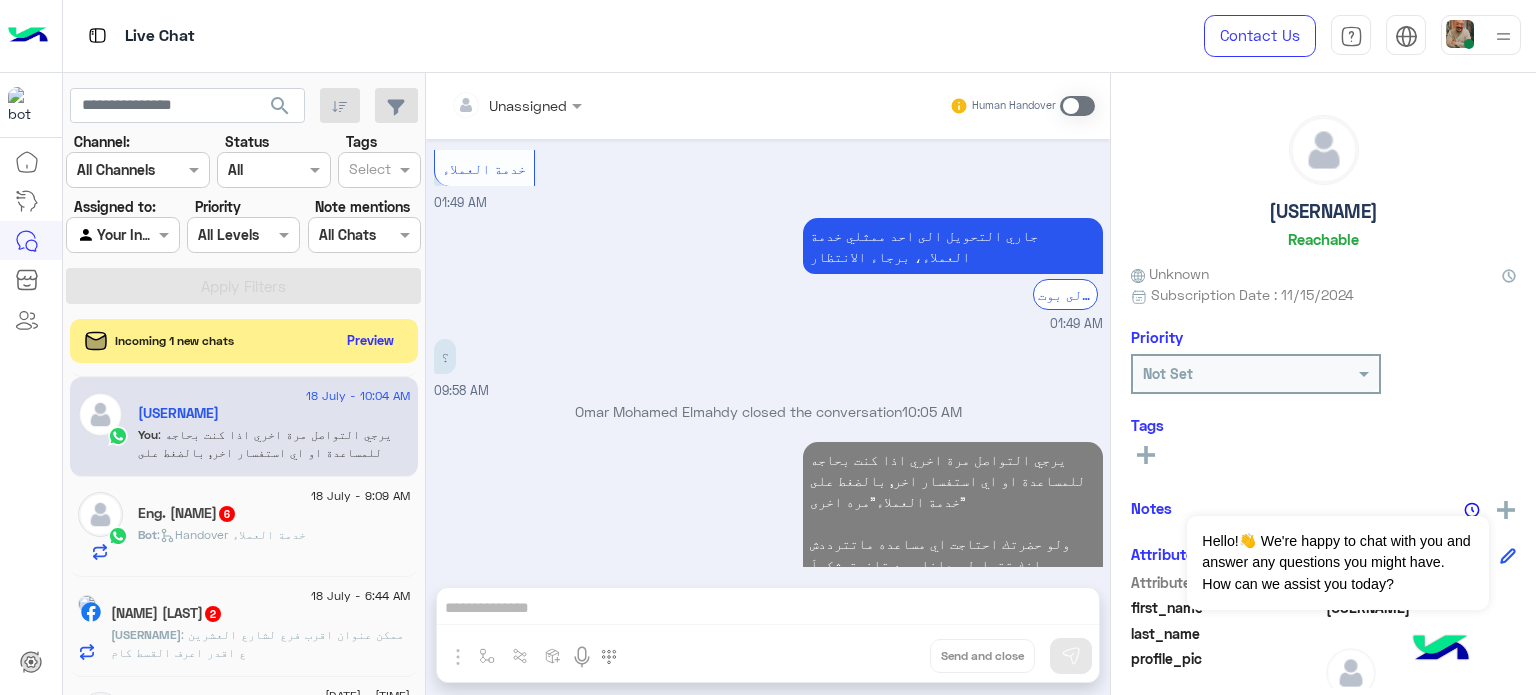 scroll, scrollTop: 792, scrollLeft: 0, axis: vertical 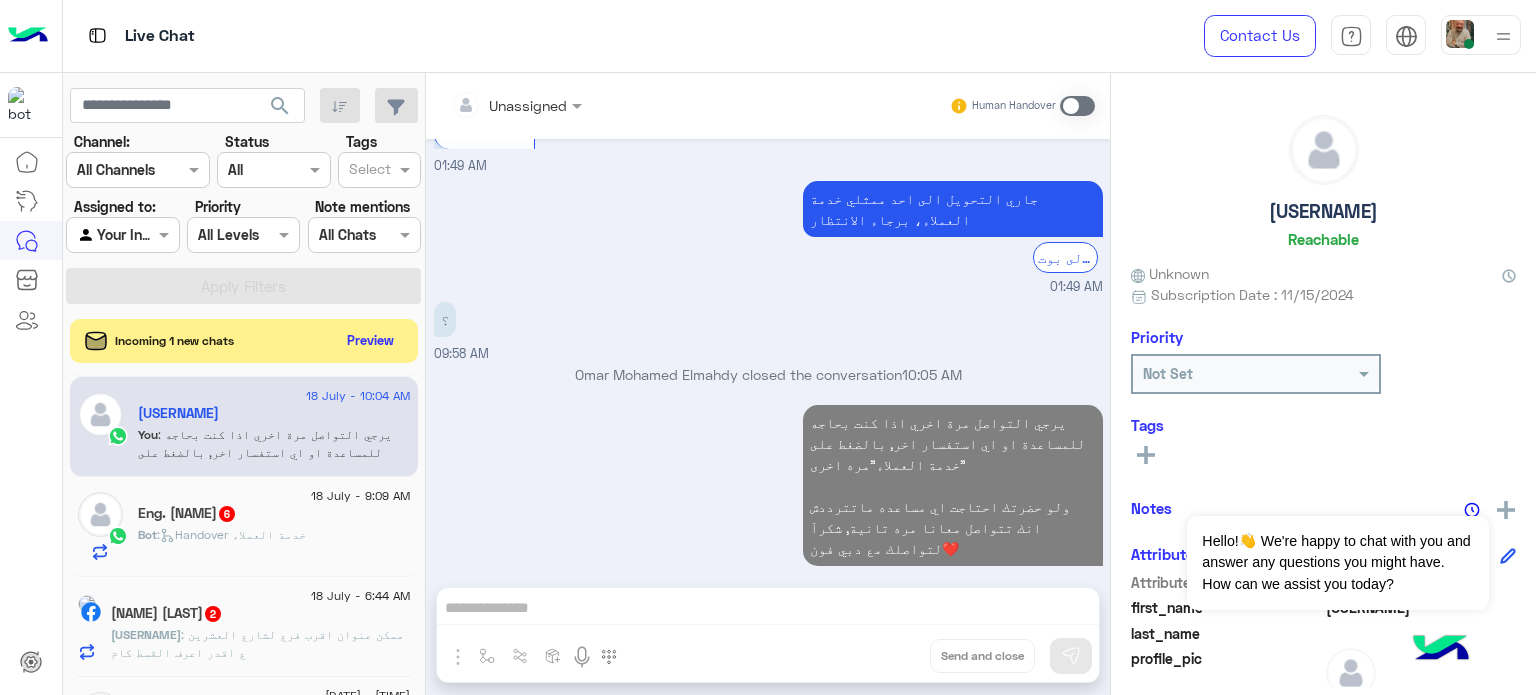 click at bounding box center [1481, 35] 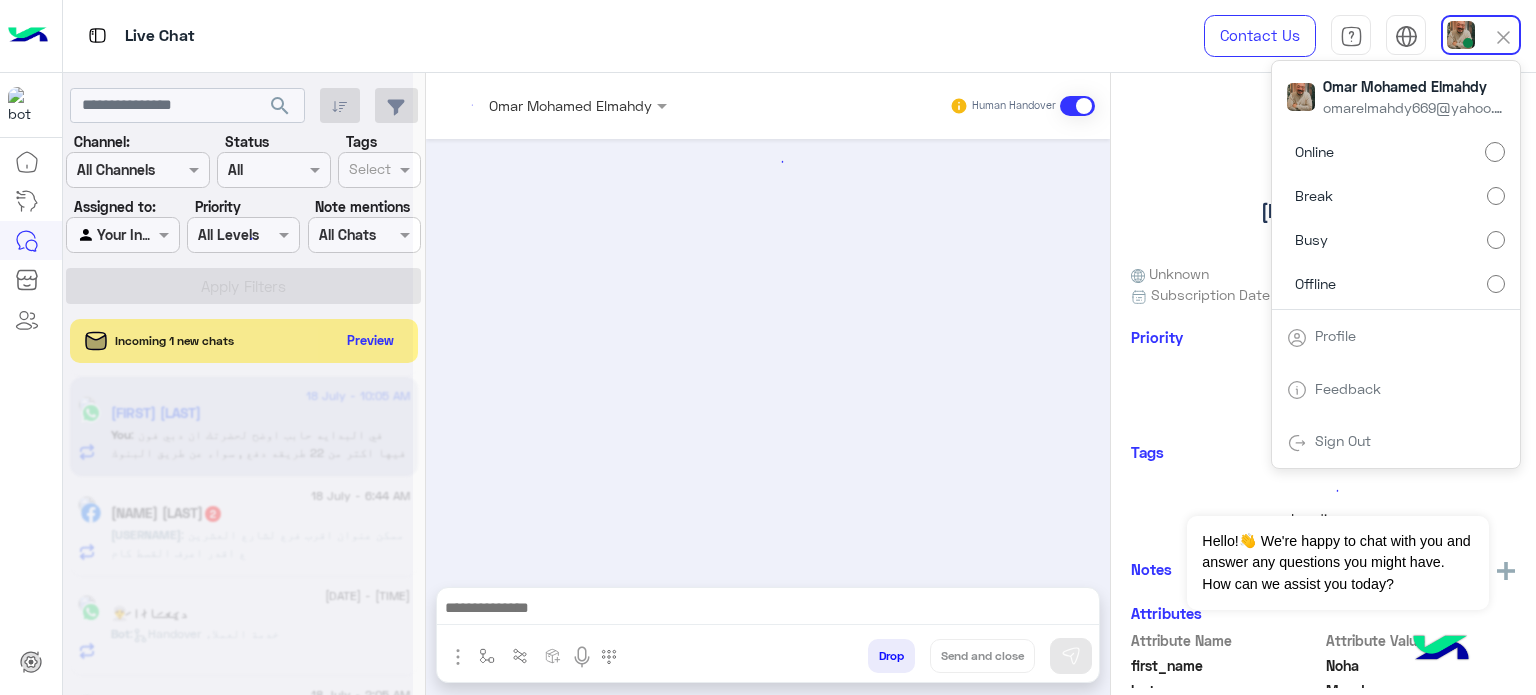 scroll, scrollTop: 0, scrollLeft: 0, axis: both 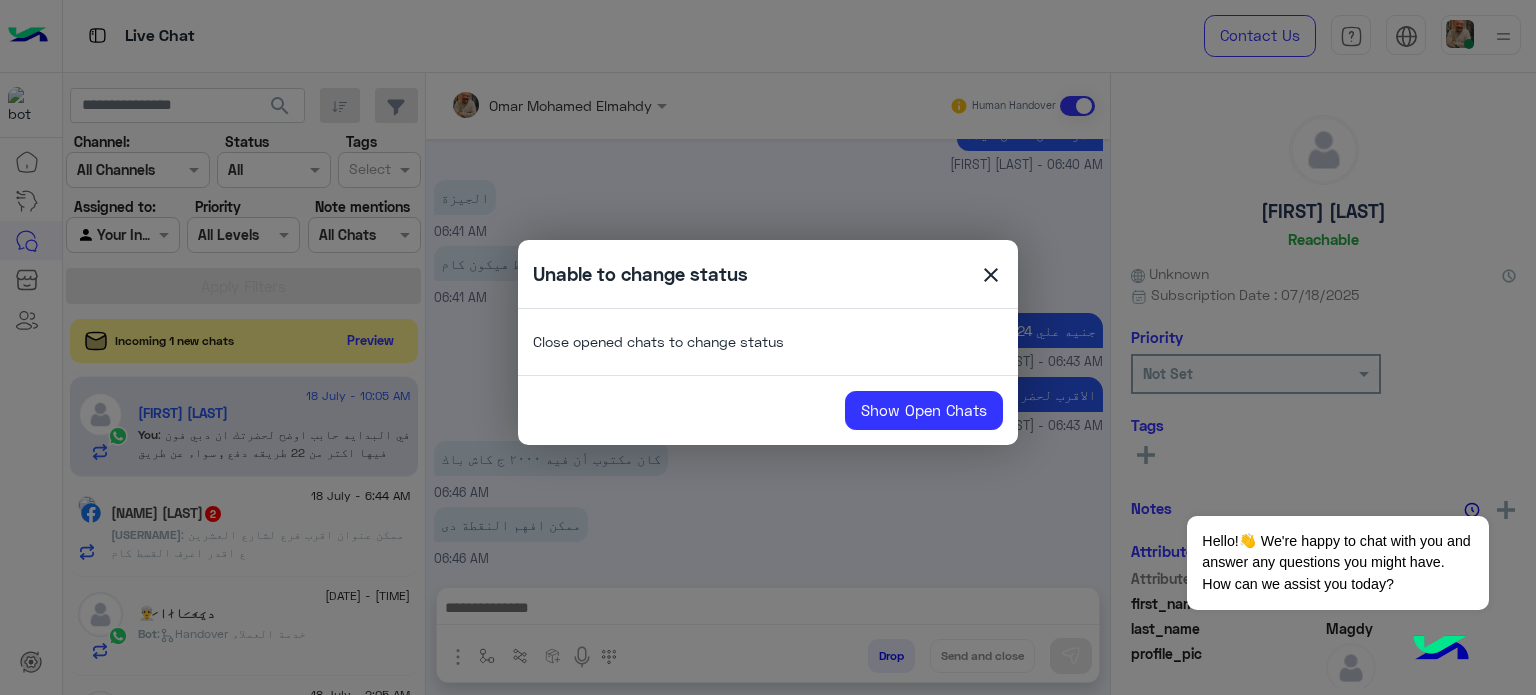 click on "close" 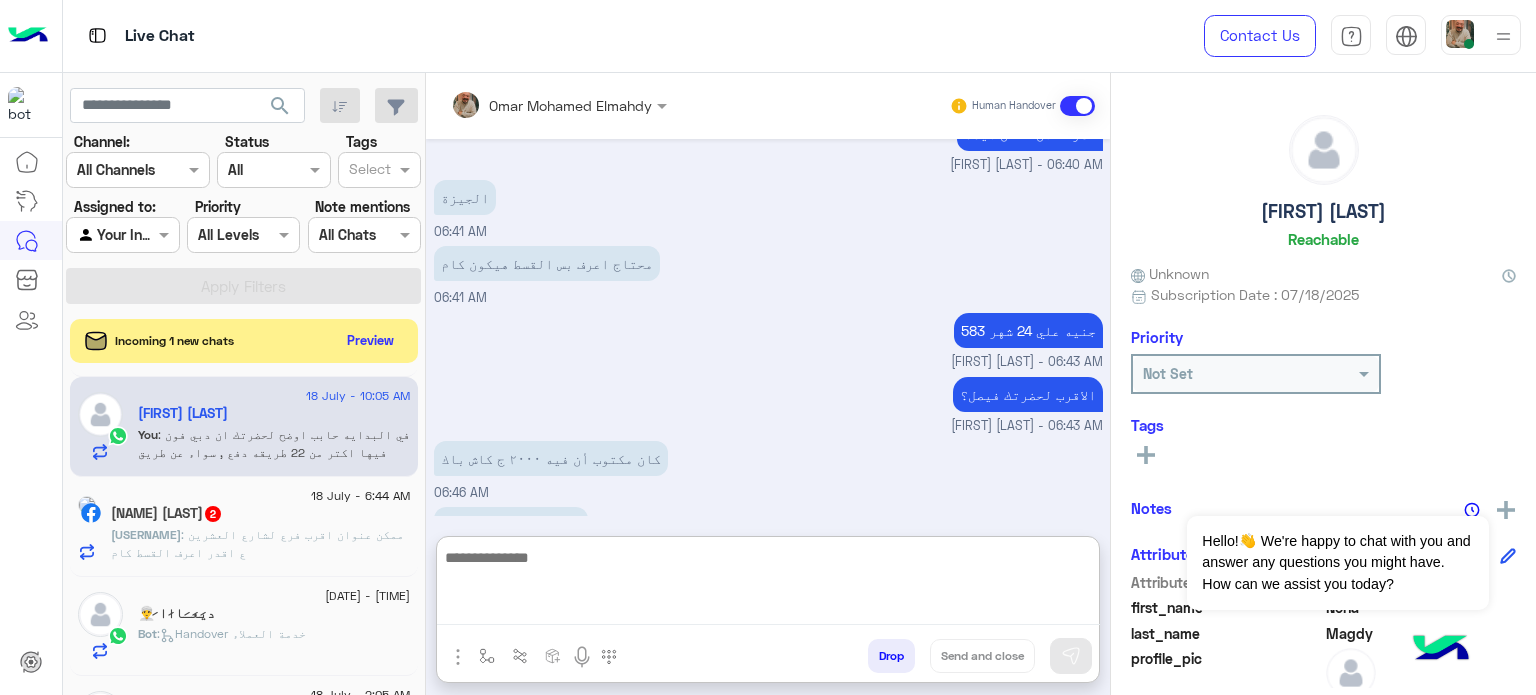 click at bounding box center [768, 585] 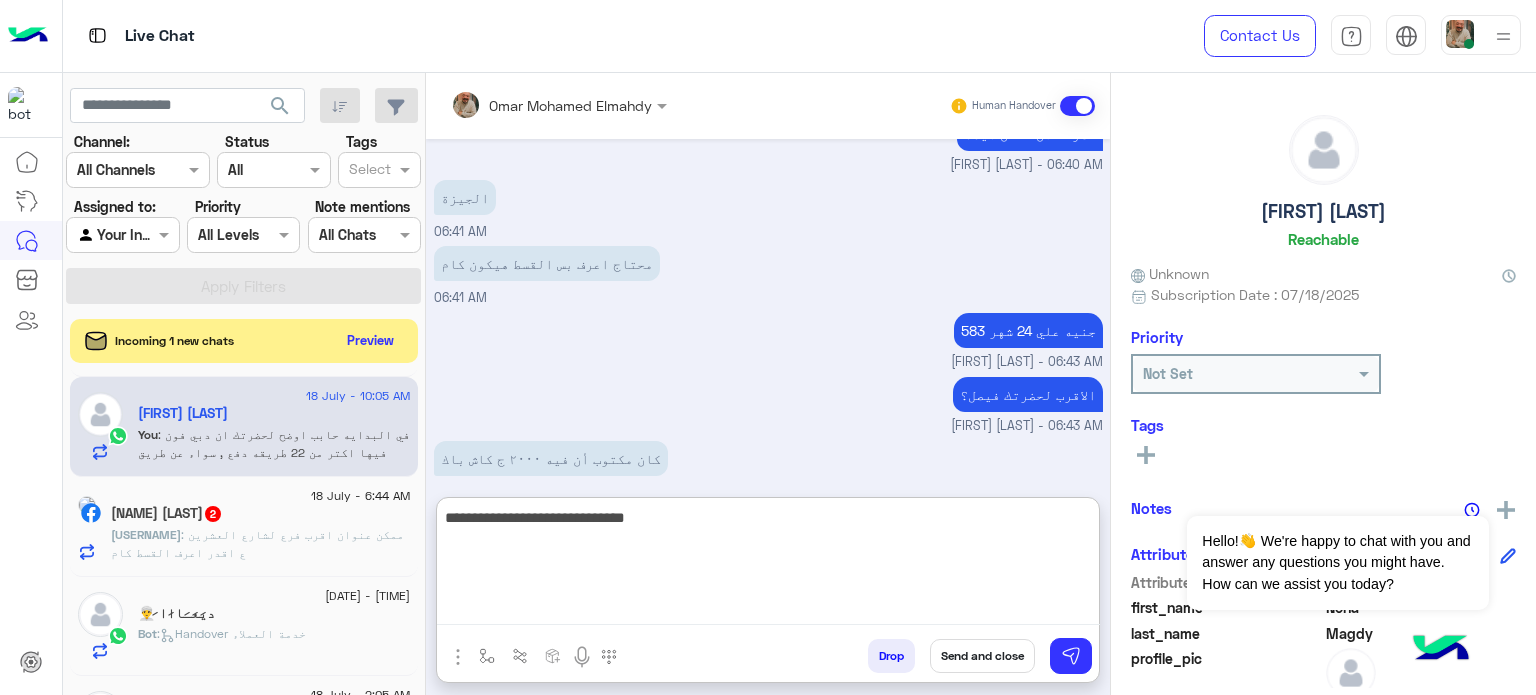 type on "**********" 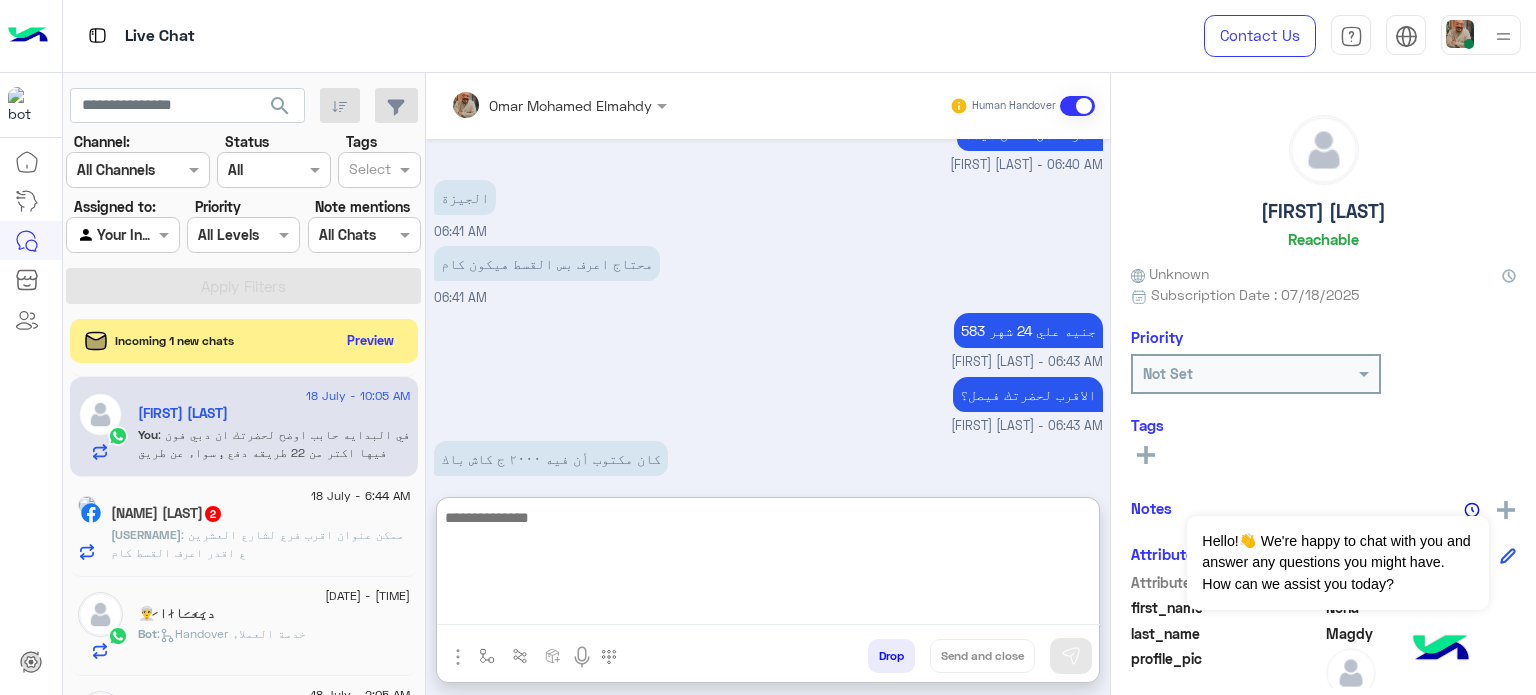 scroll, scrollTop: 452, scrollLeft: 0, axis: vertical 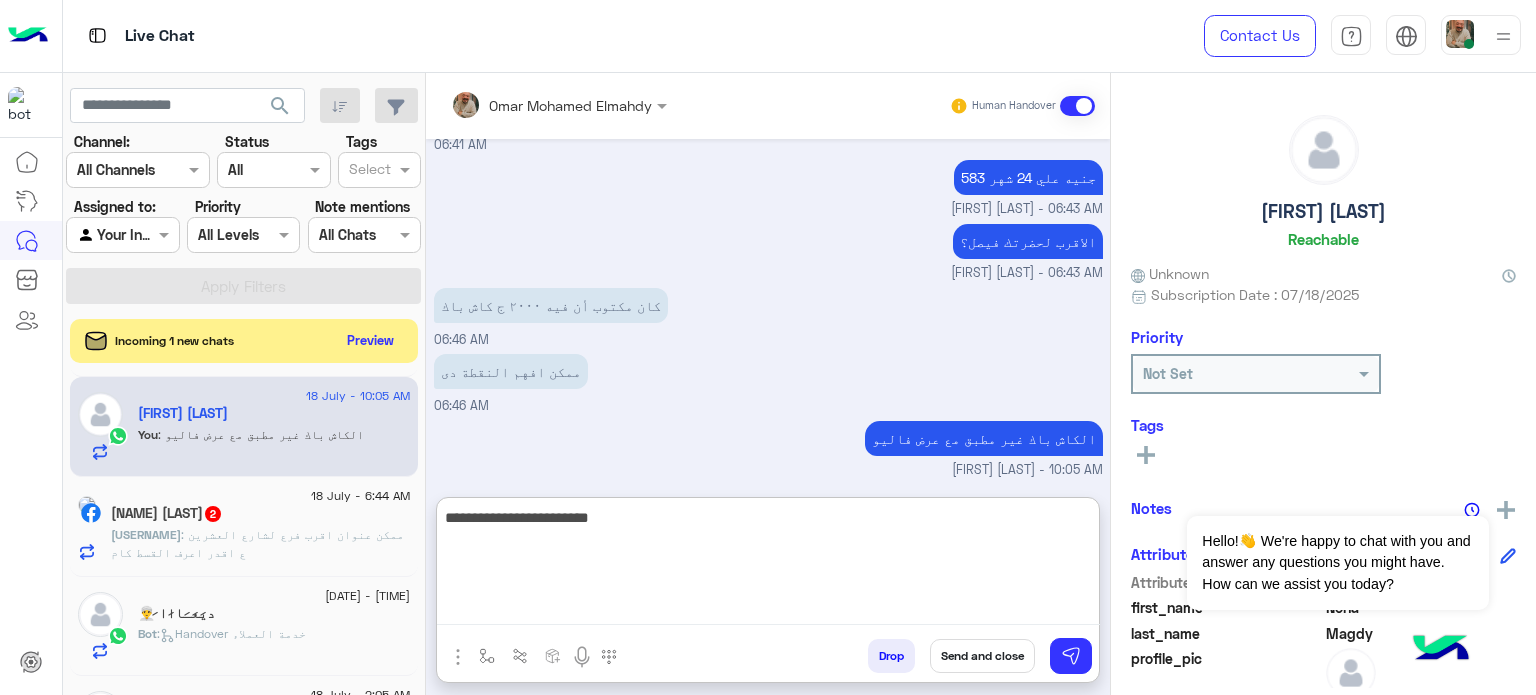 type on "**********" 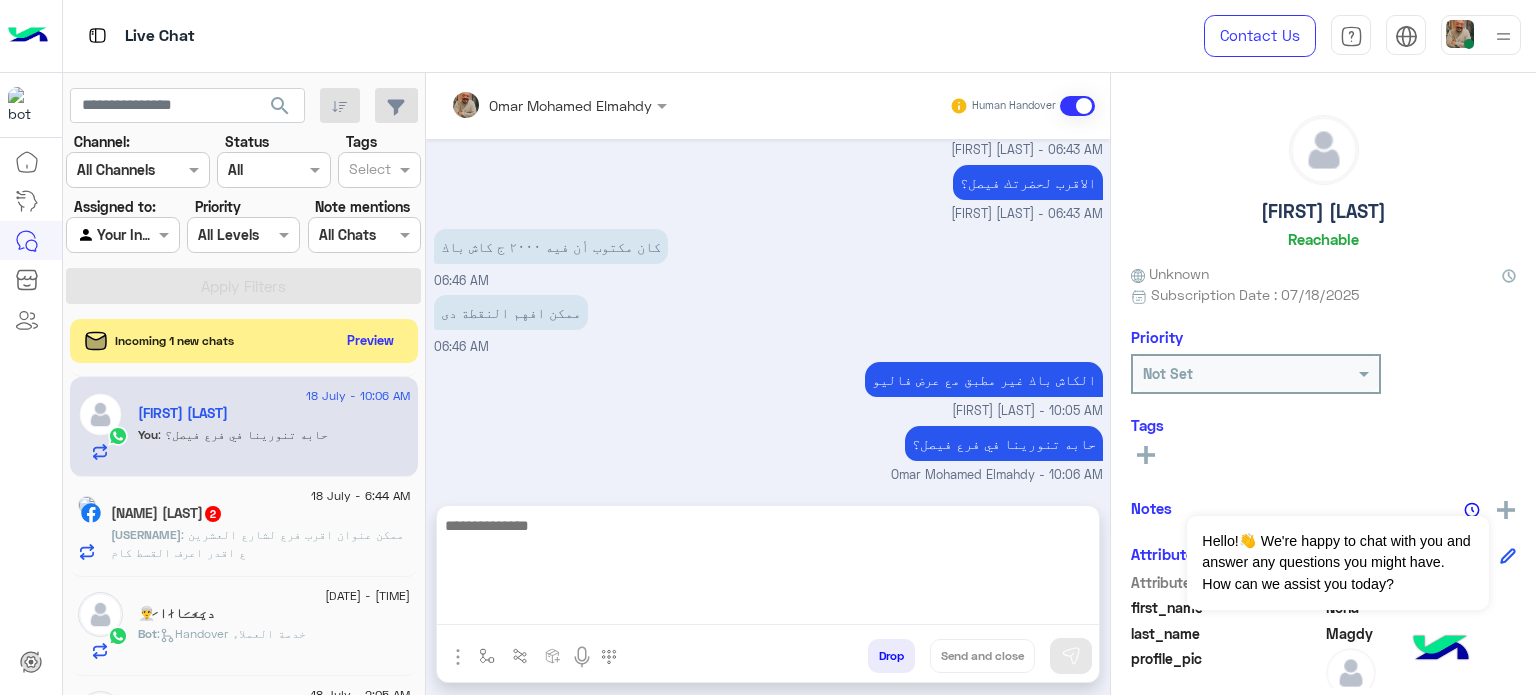 scroll, scrollTop: 426, scrollLeft: 0, axis: vertical 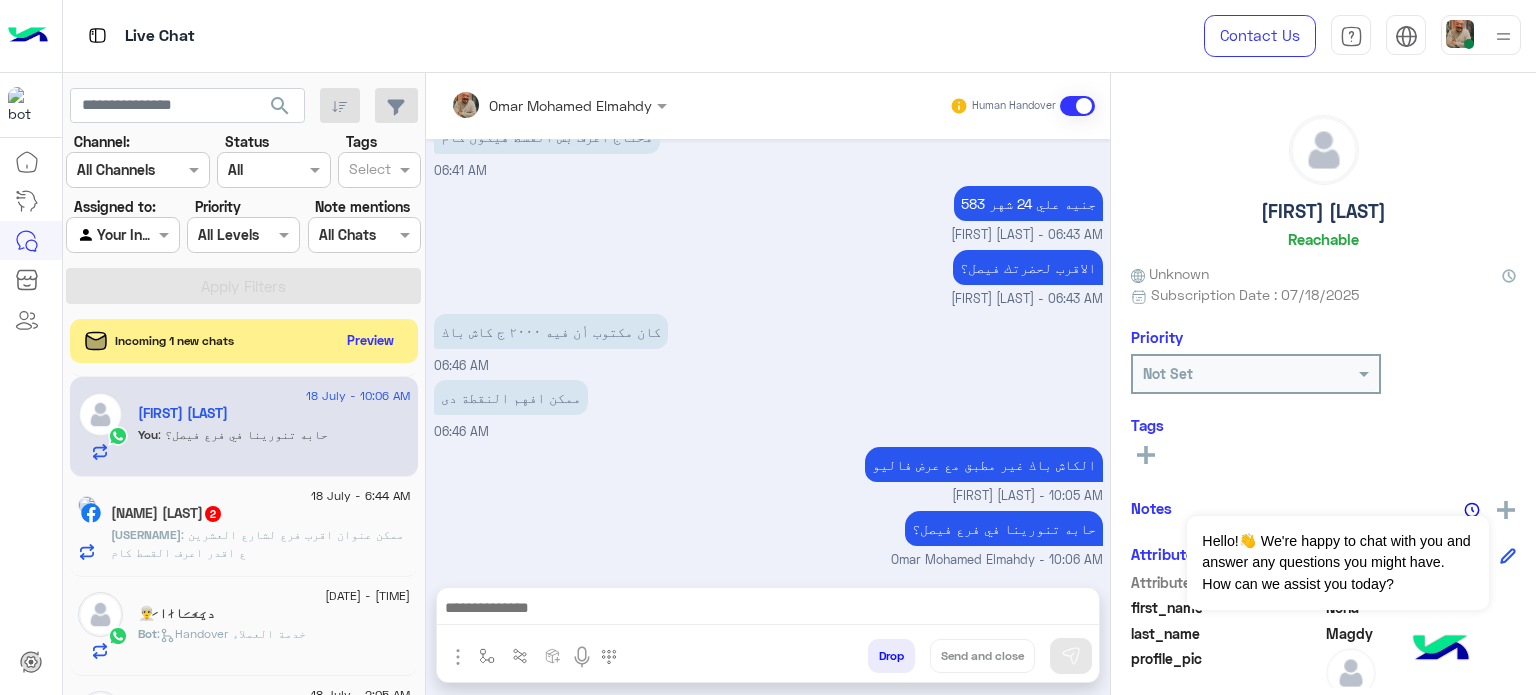 drag, startPoint x: 810, startPoint y: 606, endPoint x: 1044, endPoint y: 665, distance: 241.32344 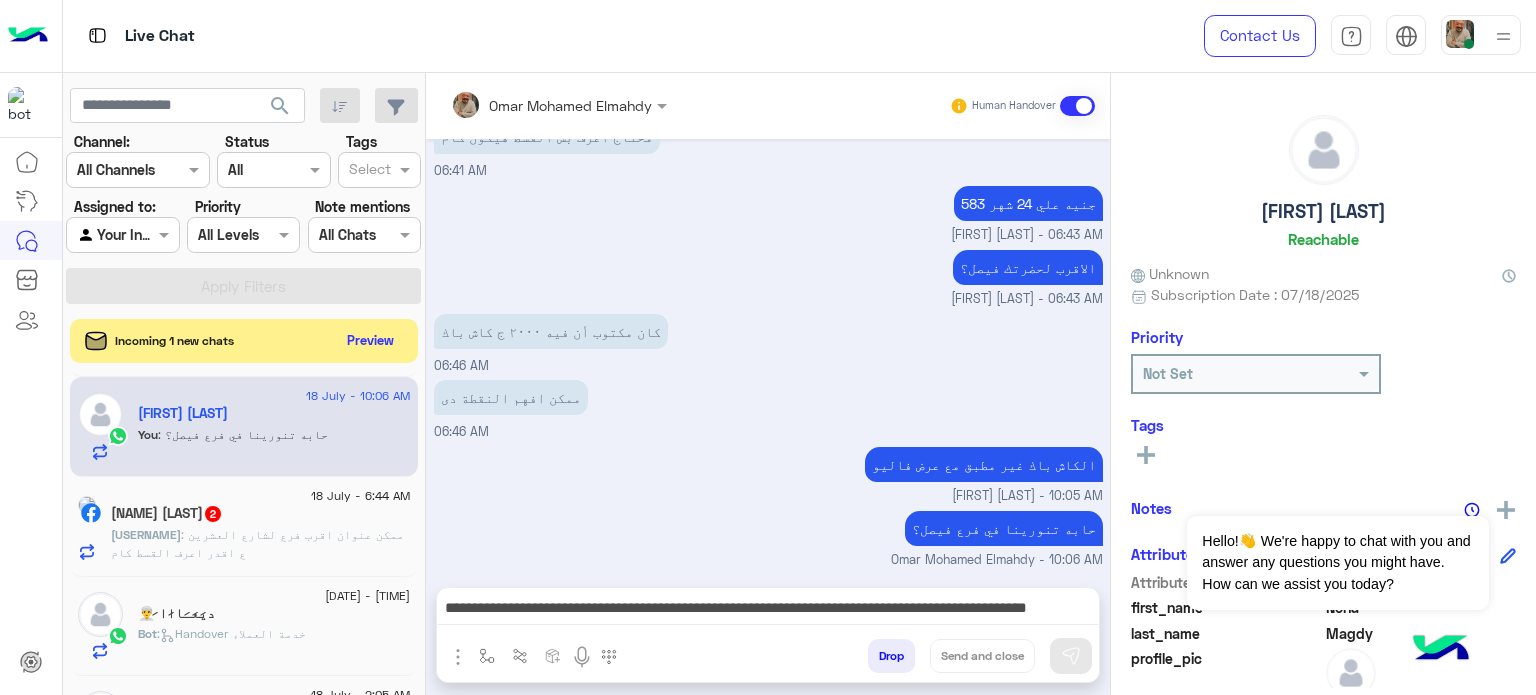 scroll, scrollTop: 484, scrollLeft: 0, axis: vertical 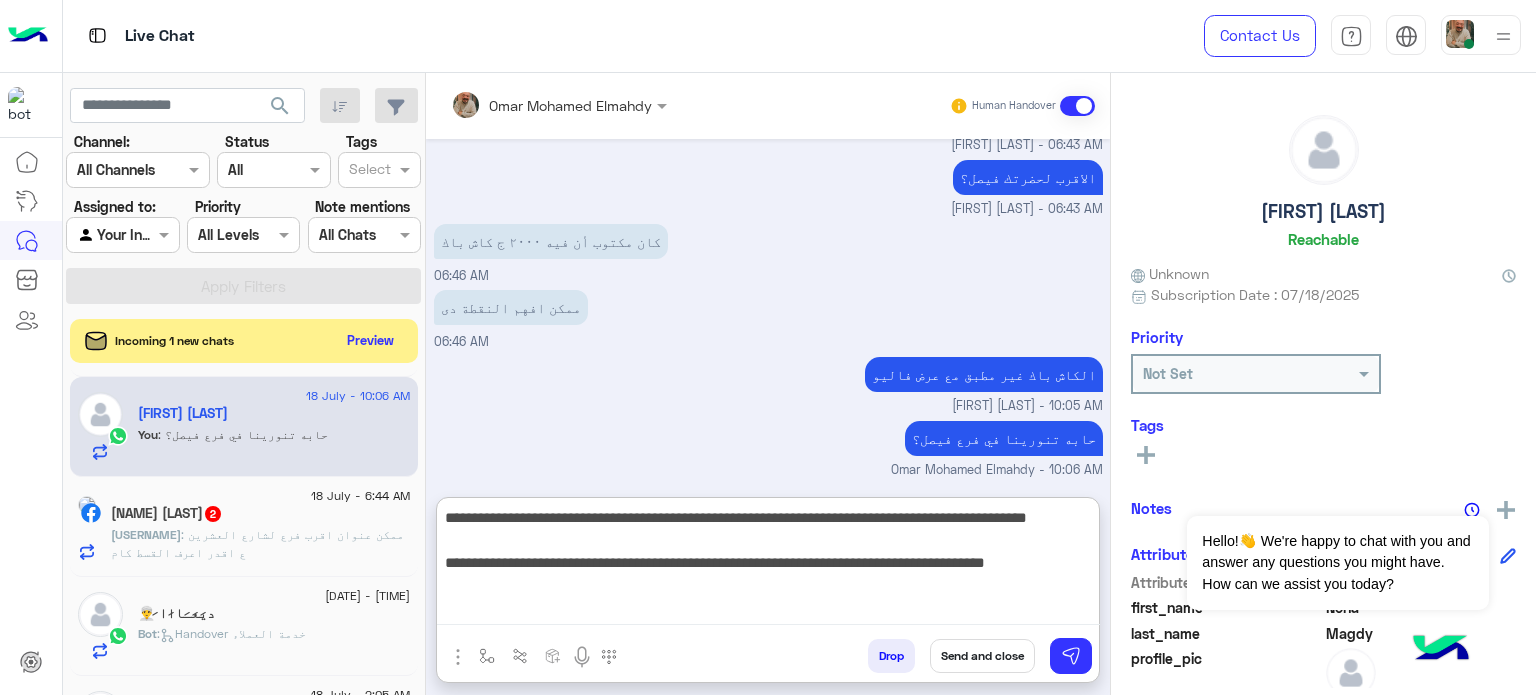 type on "**********" 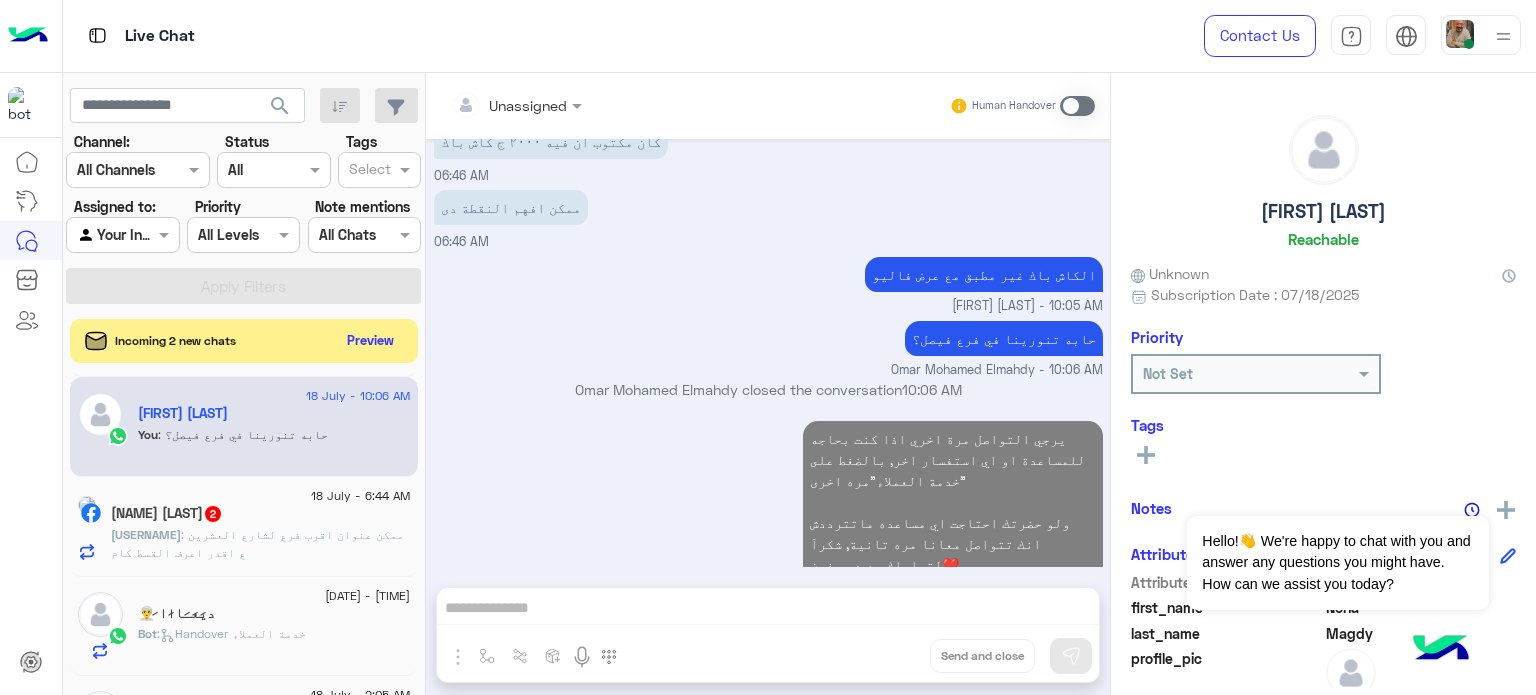 scroll, scrollTop: 652, scrollLeft: 0, axis: vertical 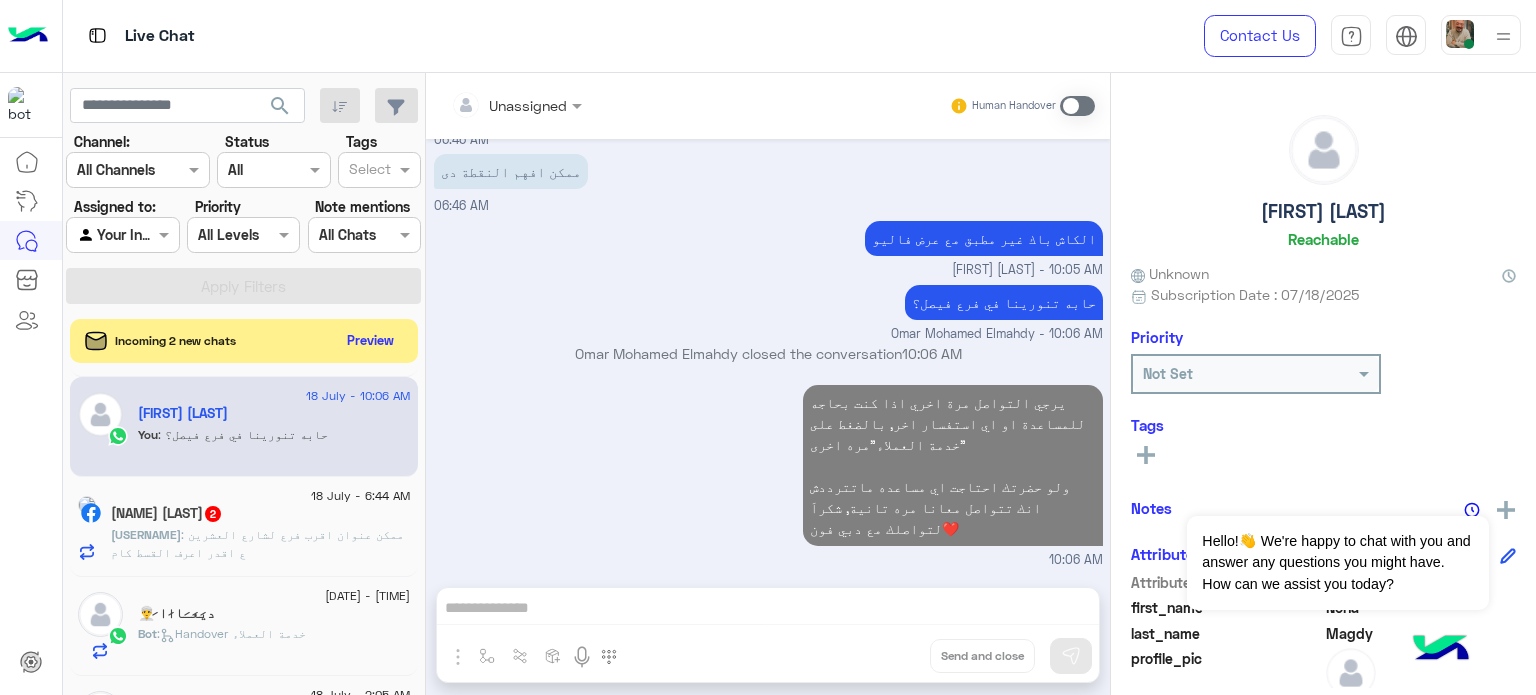 click at bounding box center [1503, 36] 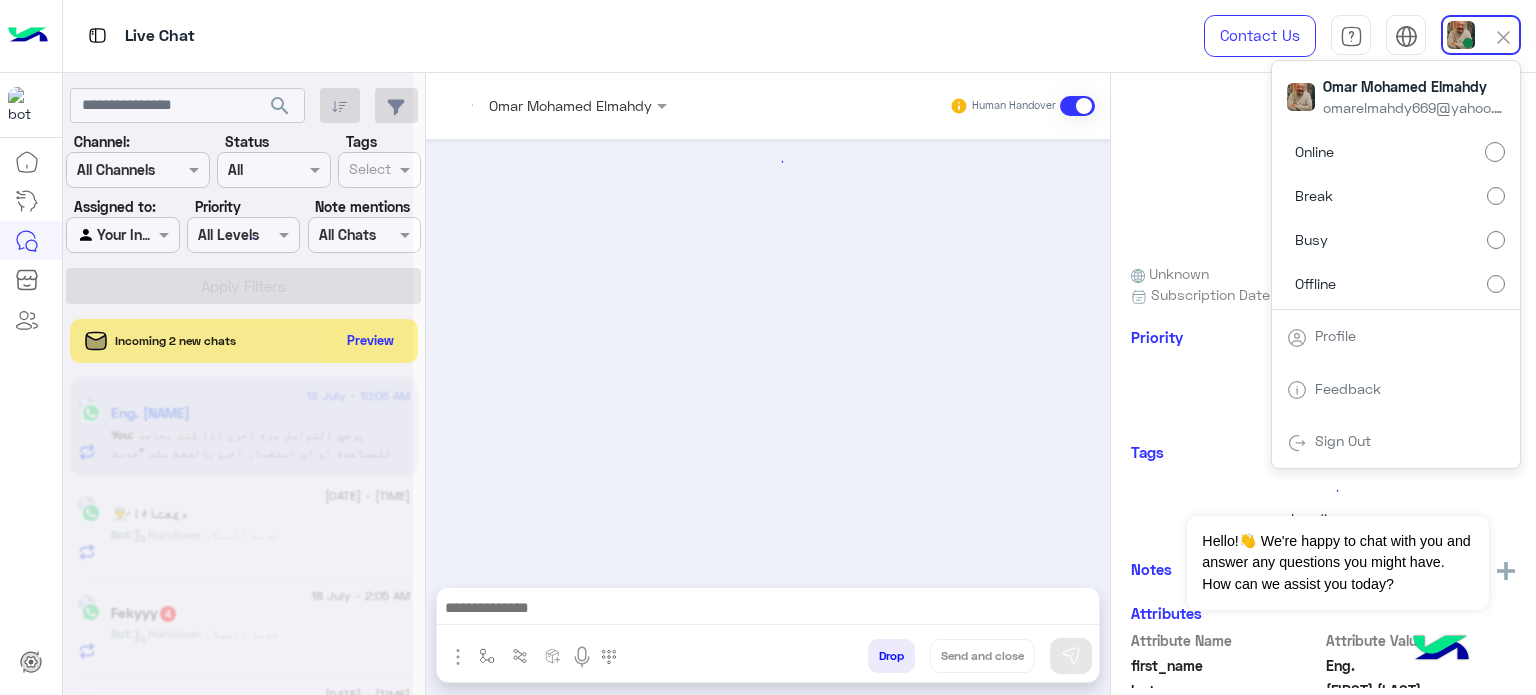 scroll, scrollTop: 0, scrollLeft: 0, axis: both 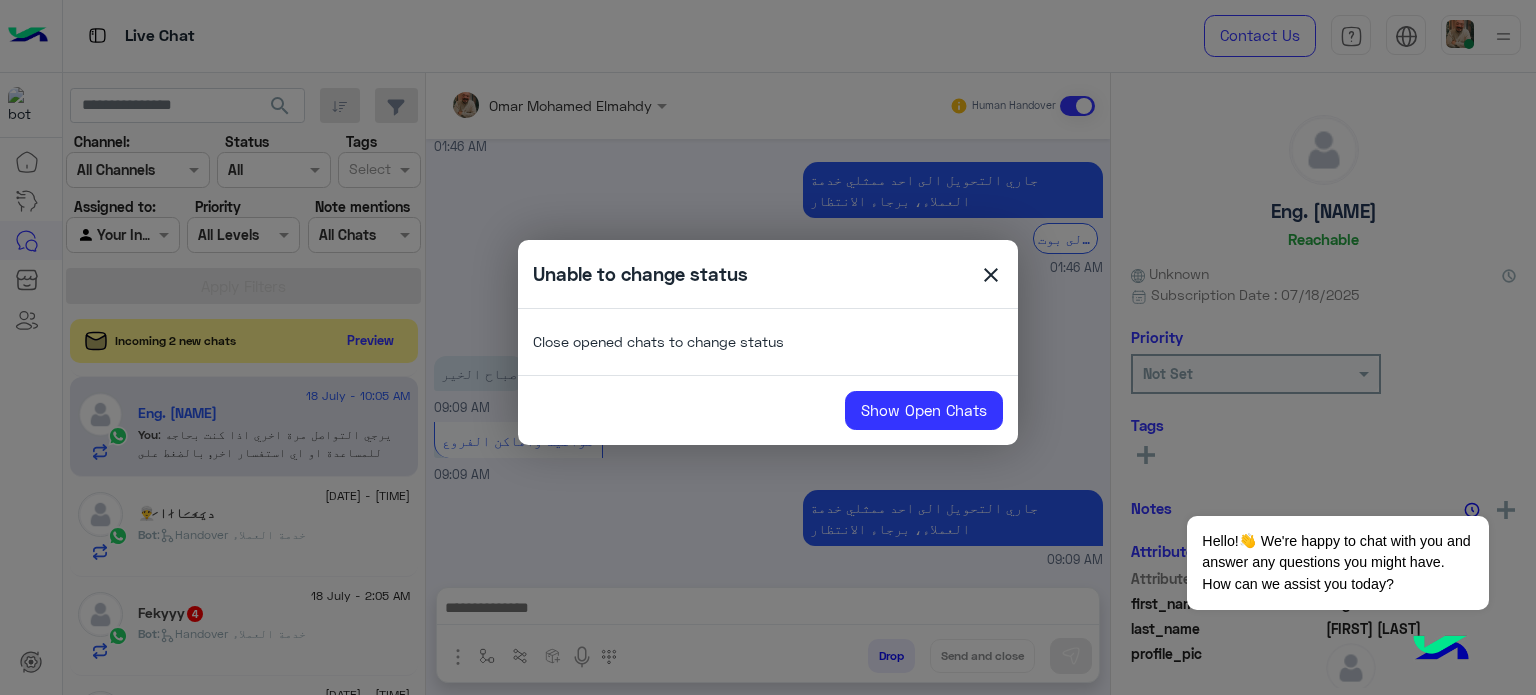 click on "close" 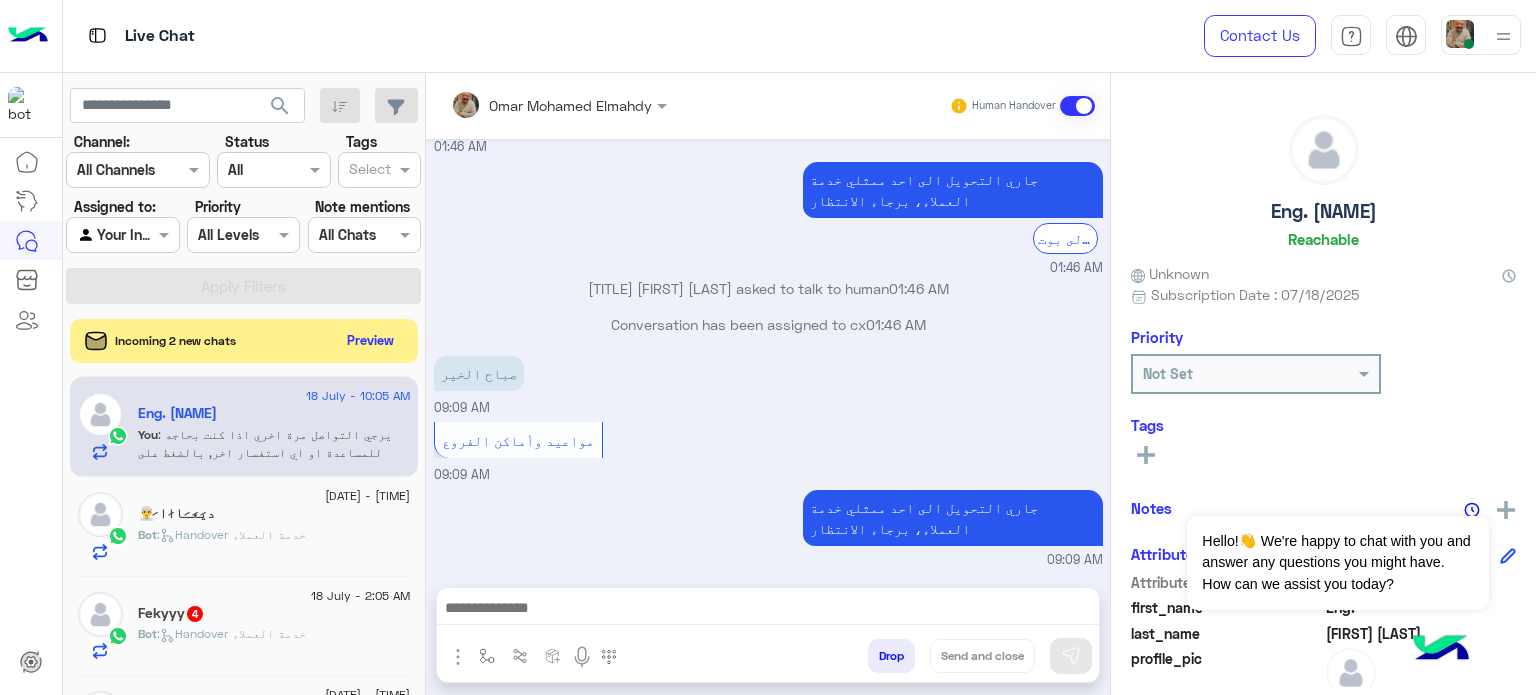 click on "18 July - 3:58 AM [NAME]        👳‍♂️  Bot :   Handover خدمة العملاء" 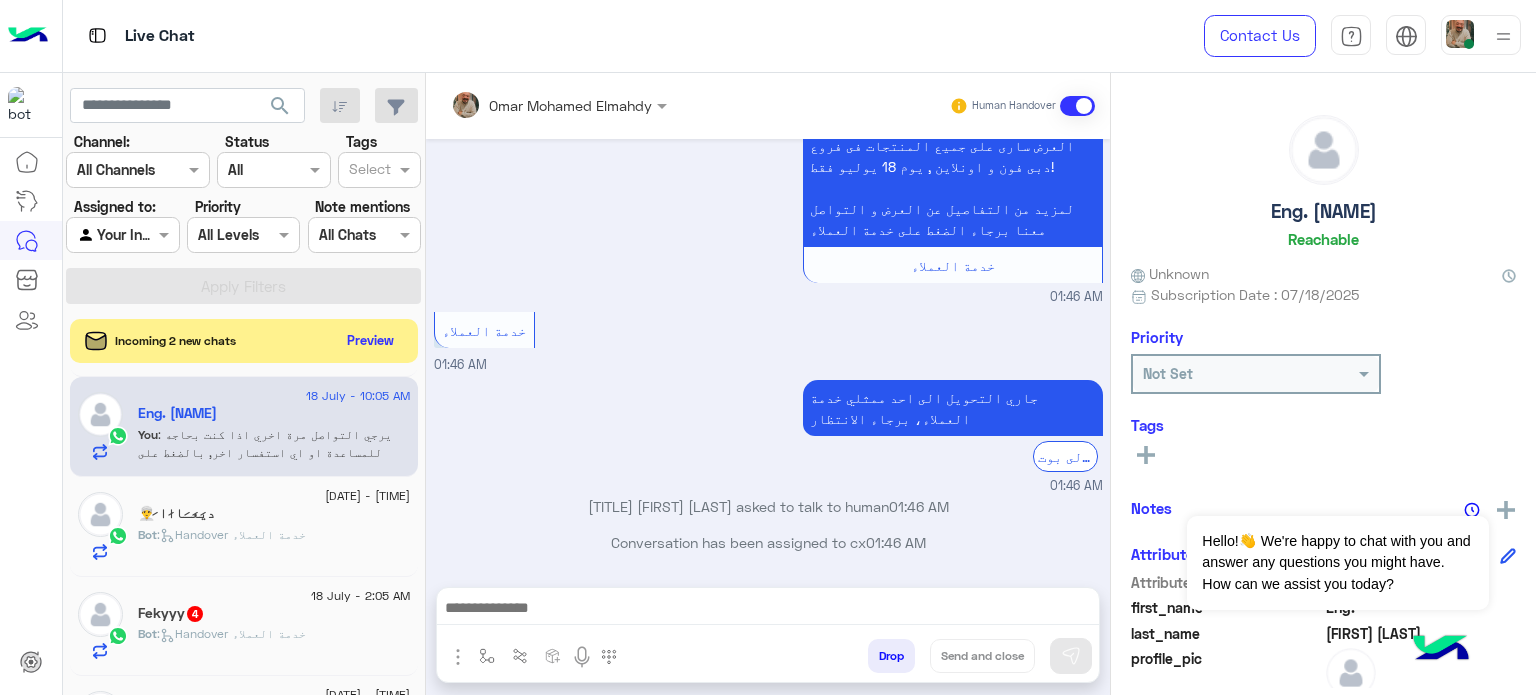 scroll, scrollTop: 566, scrollLeft: 0, axis: vertical 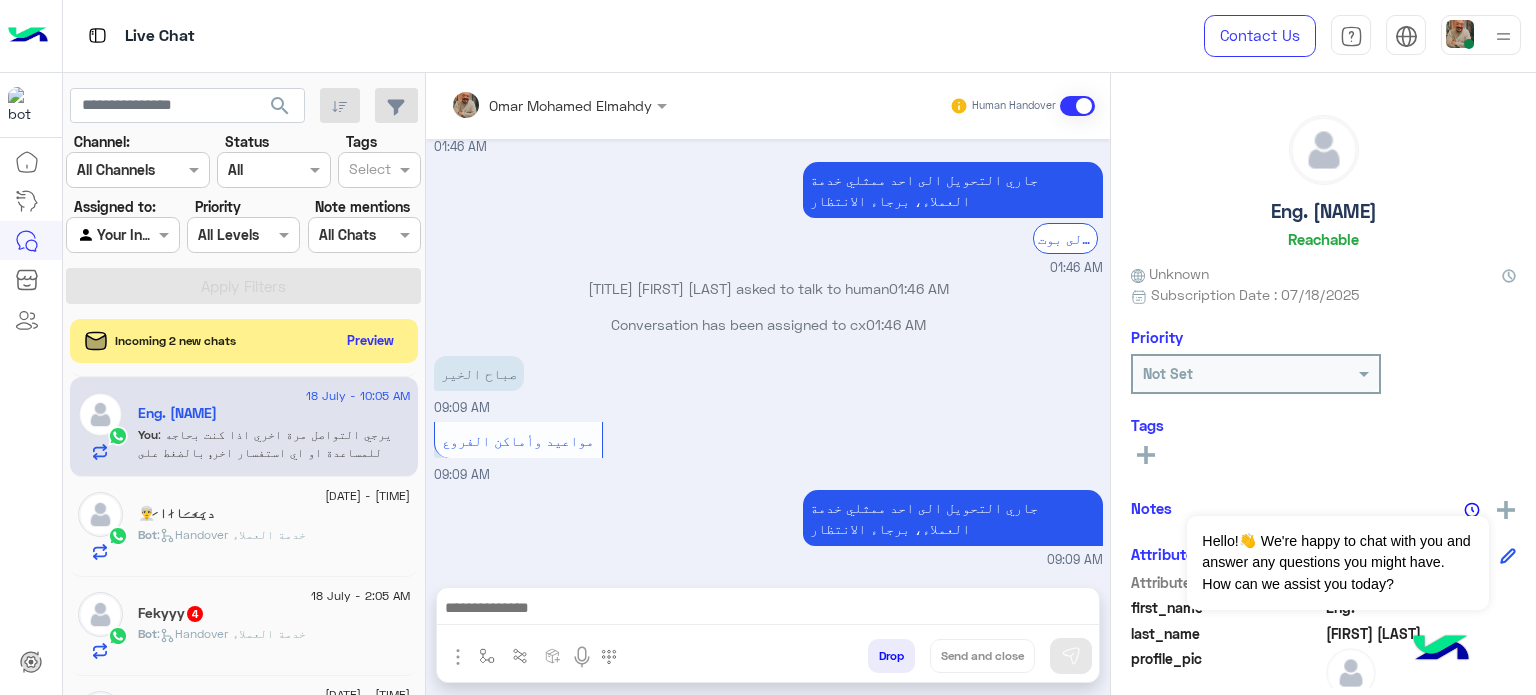 click on ":   Handover خدمة العملاء" 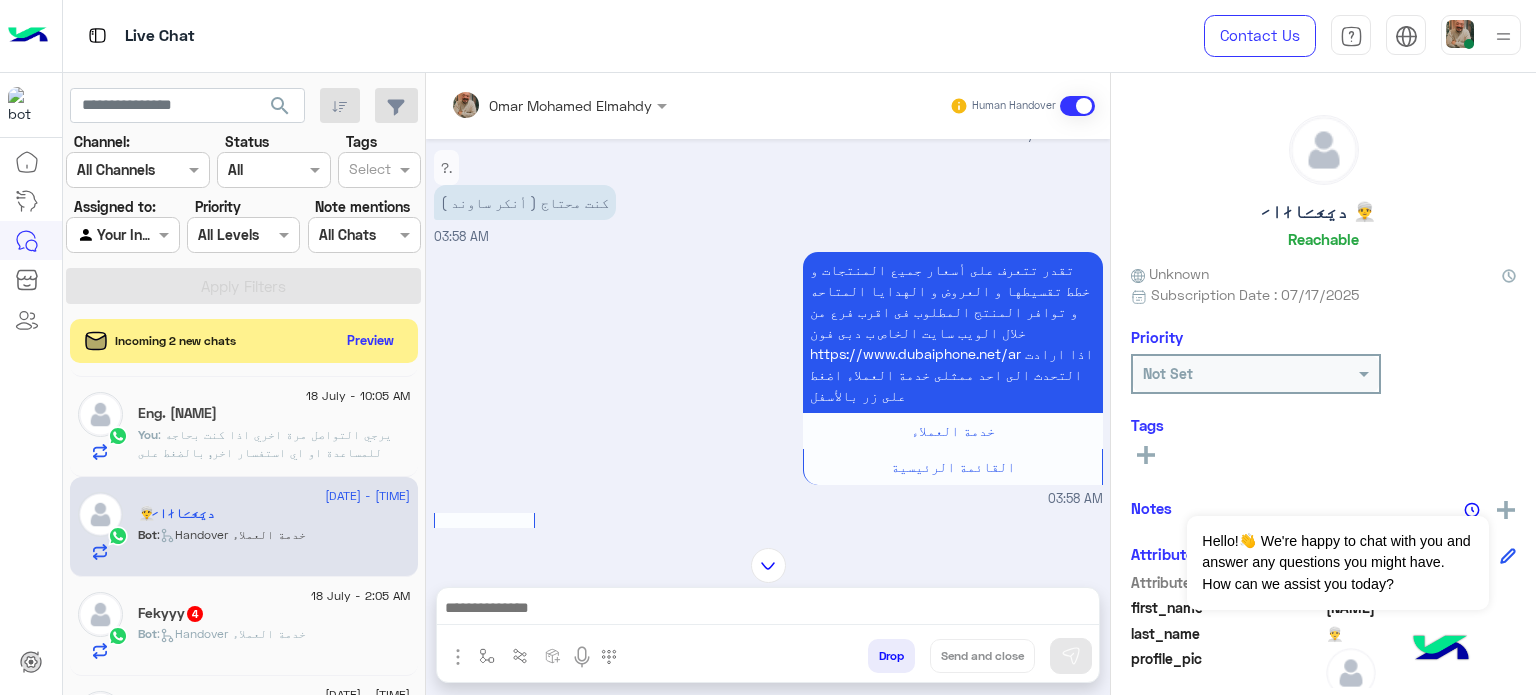 scroll, scrollTop: 1563, scrollLeft: 0, axis: vertical 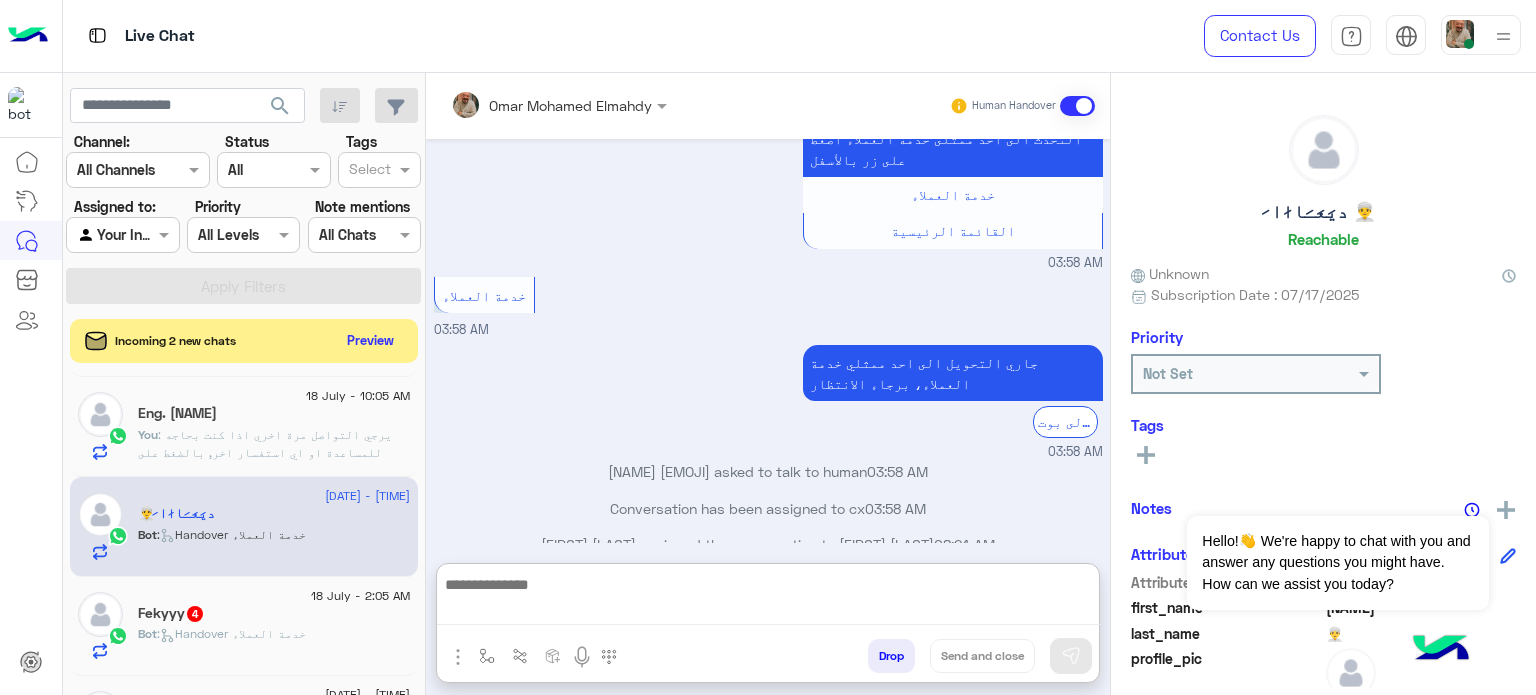click at bounding box center [768, 598] 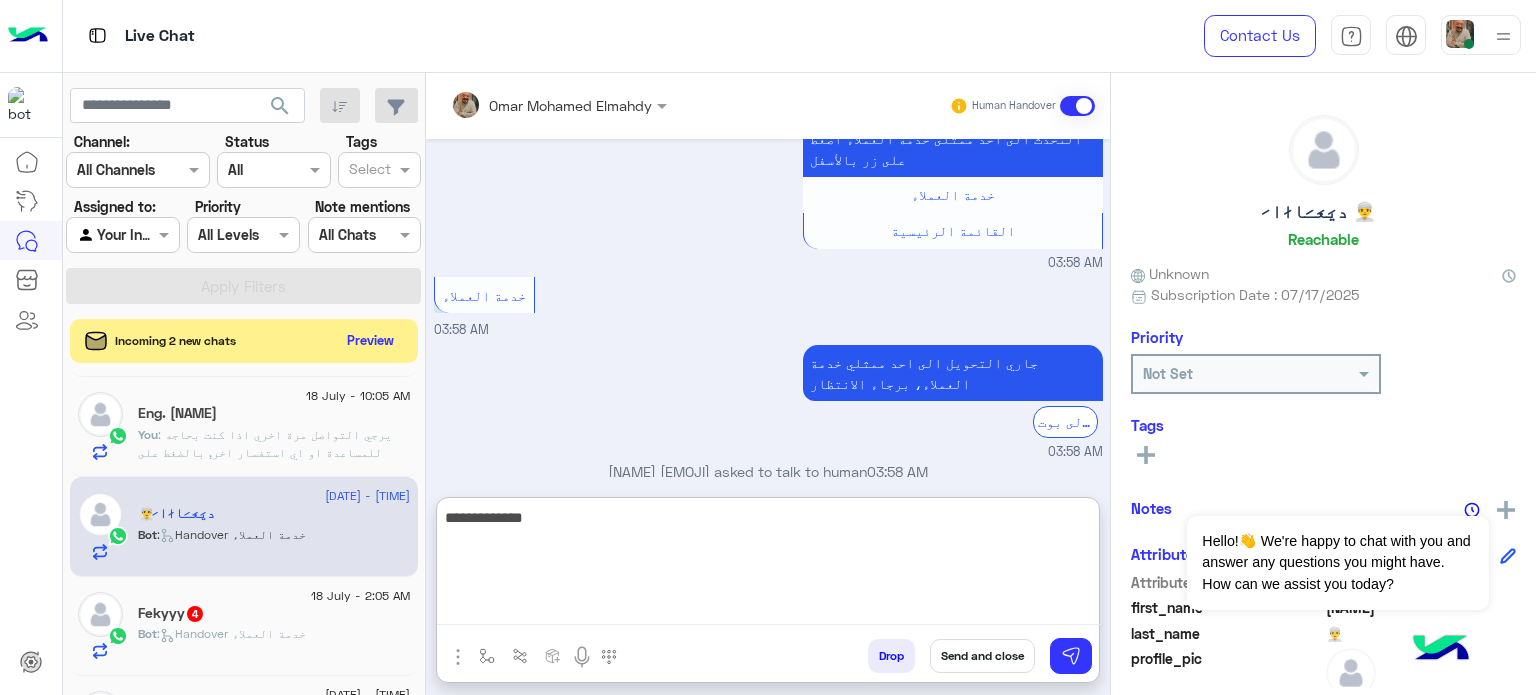 type on "**********" 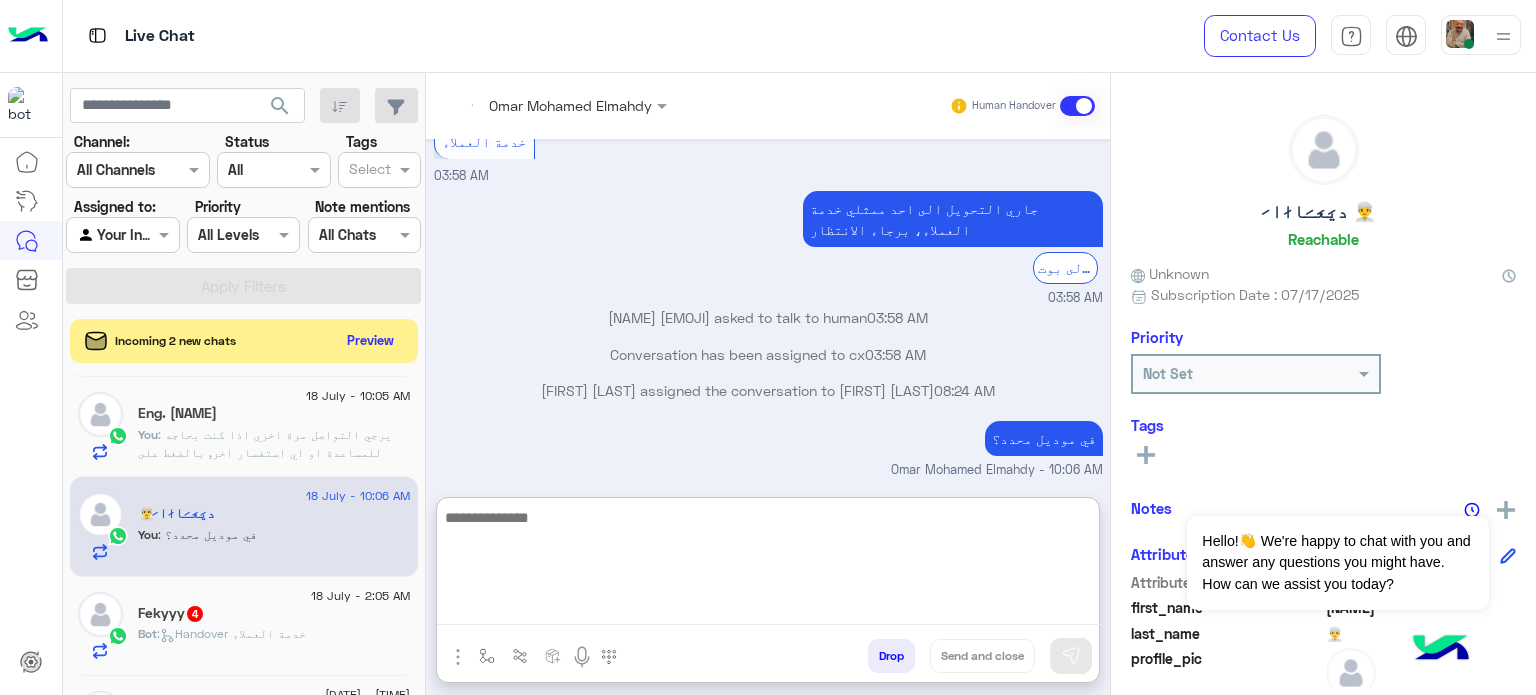 scroll, scrollTop: 1753, scrollLeft: 0, axis: vertical 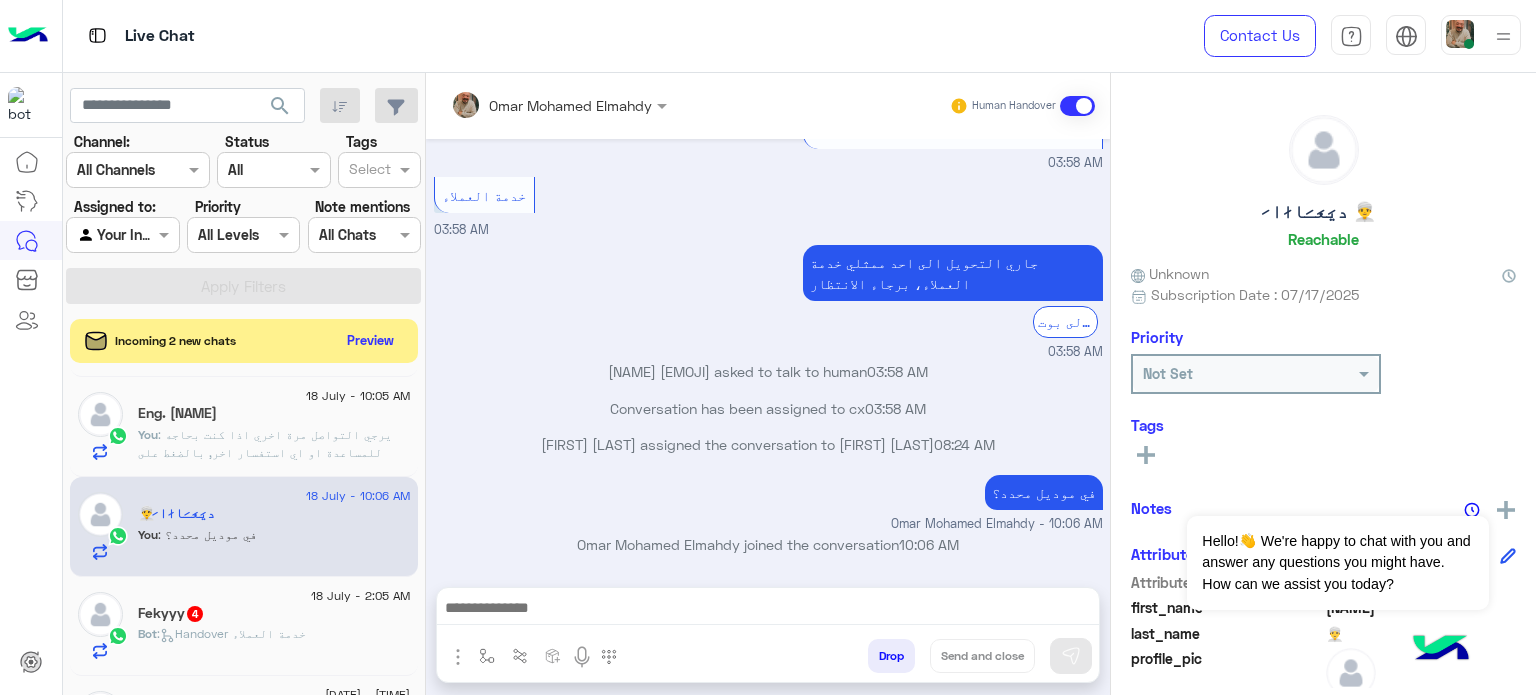 click at bounding box center [768, 610] 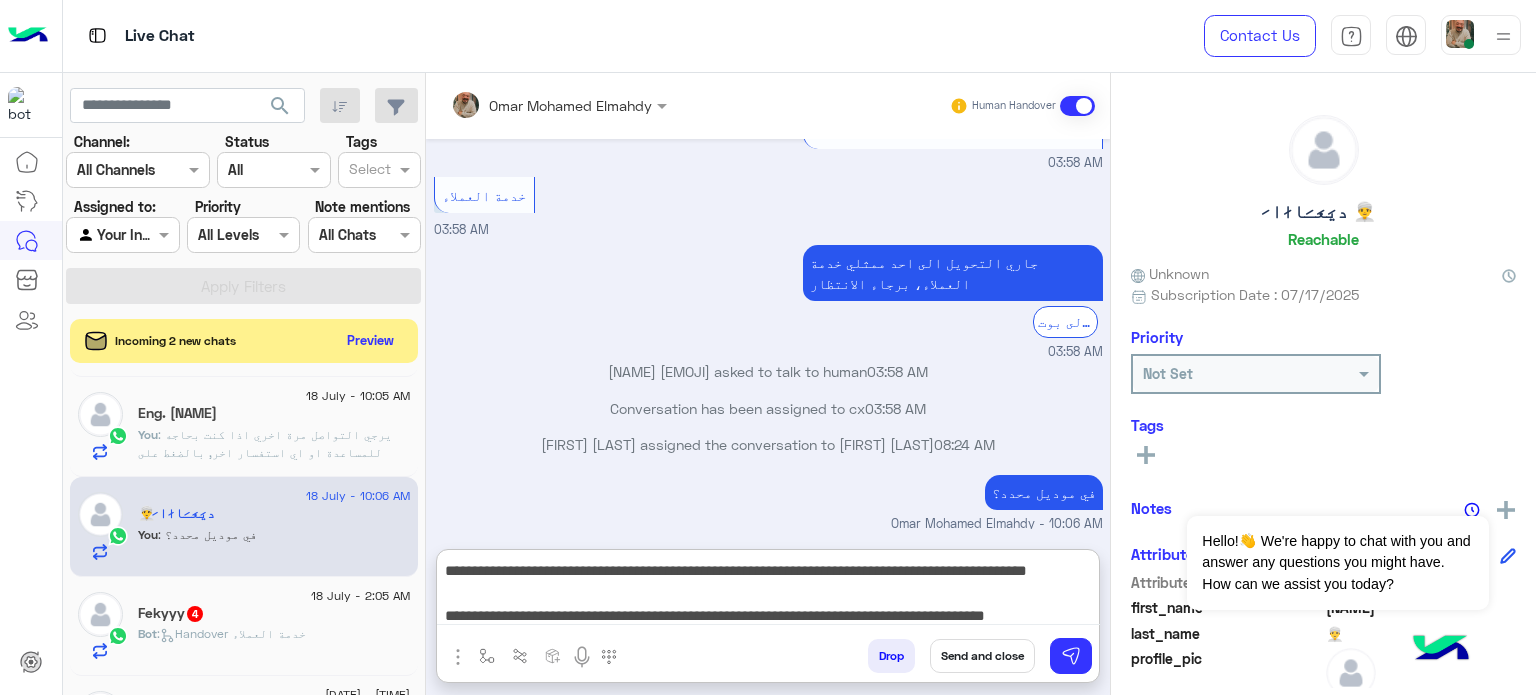 scroll, scrollTop: 1739, scrollLeft: 0, axis: vertical 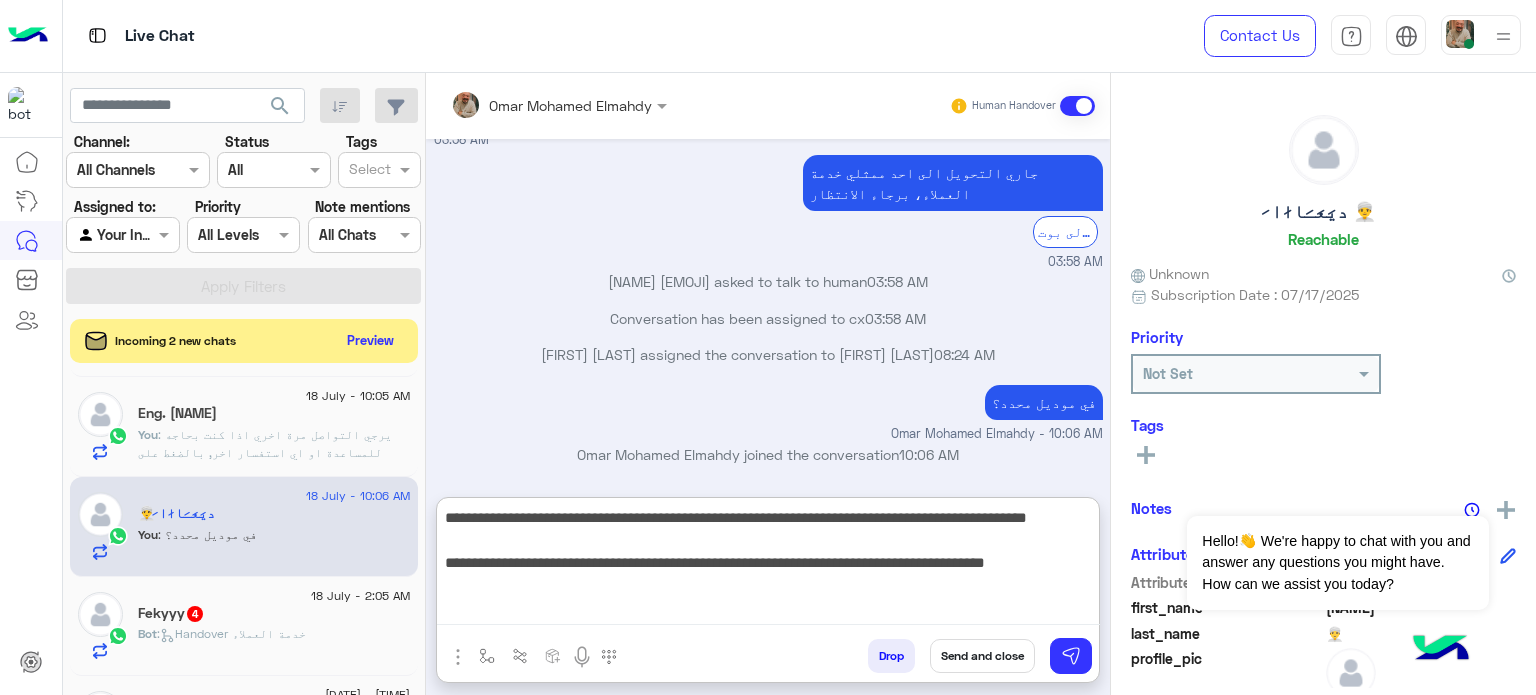 type on "**********" 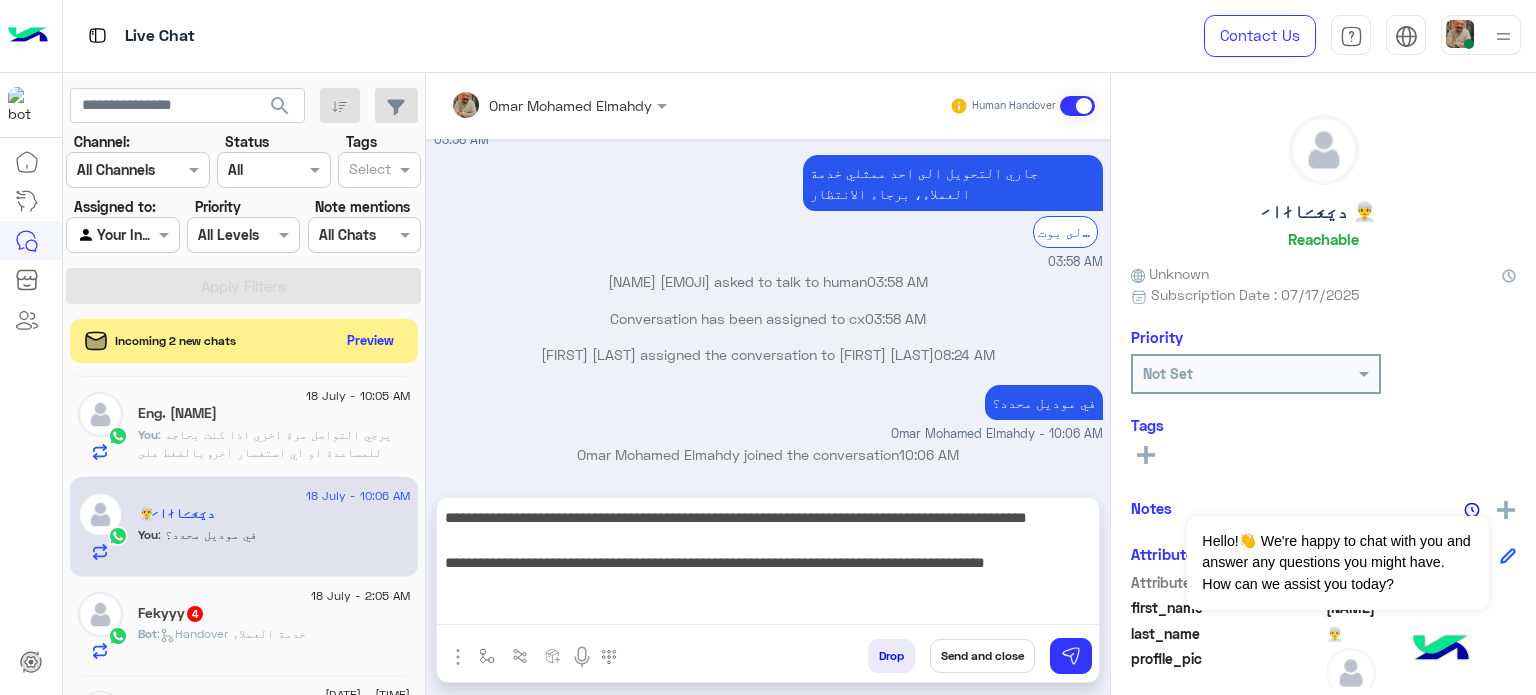 click on "Send and close" at bounding box center (982, 656) 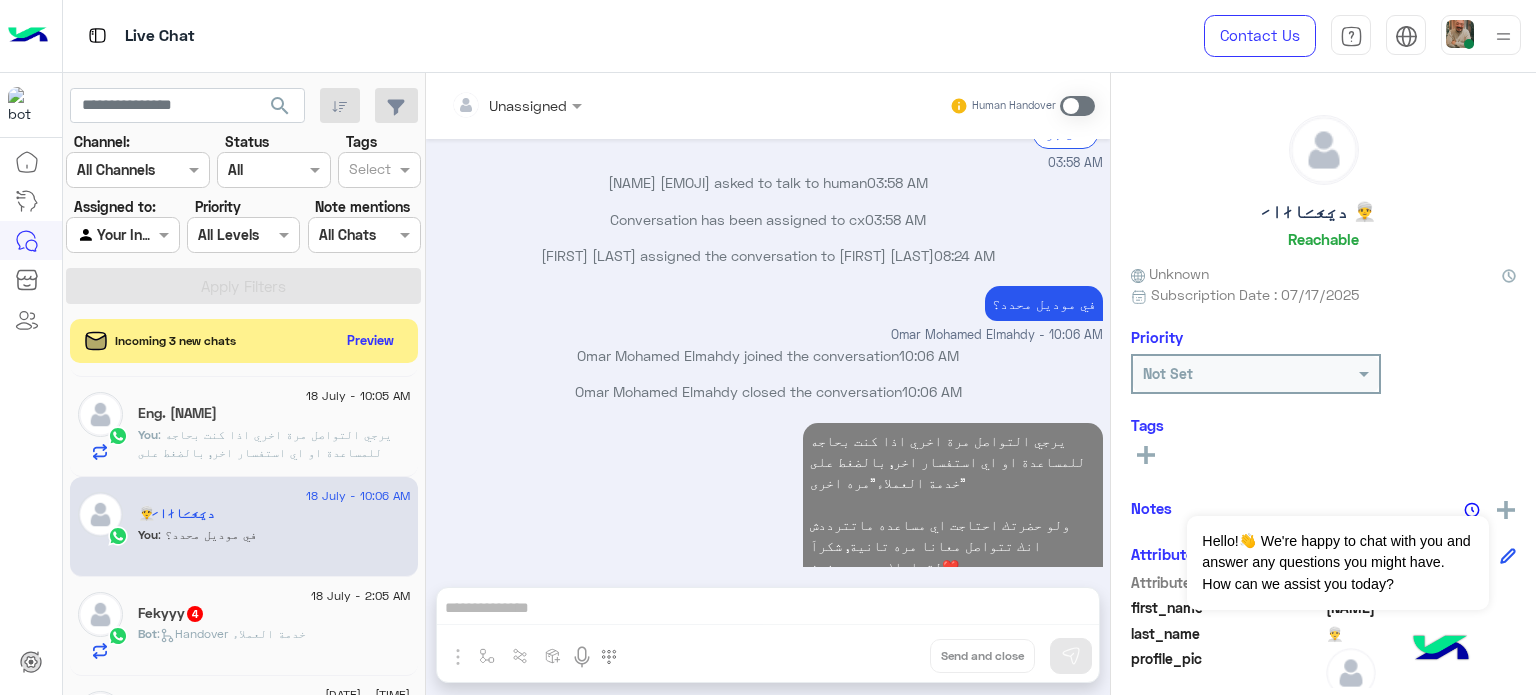 scroll, scrollTop: 1889, scrollLeft: 0, axis: vertical 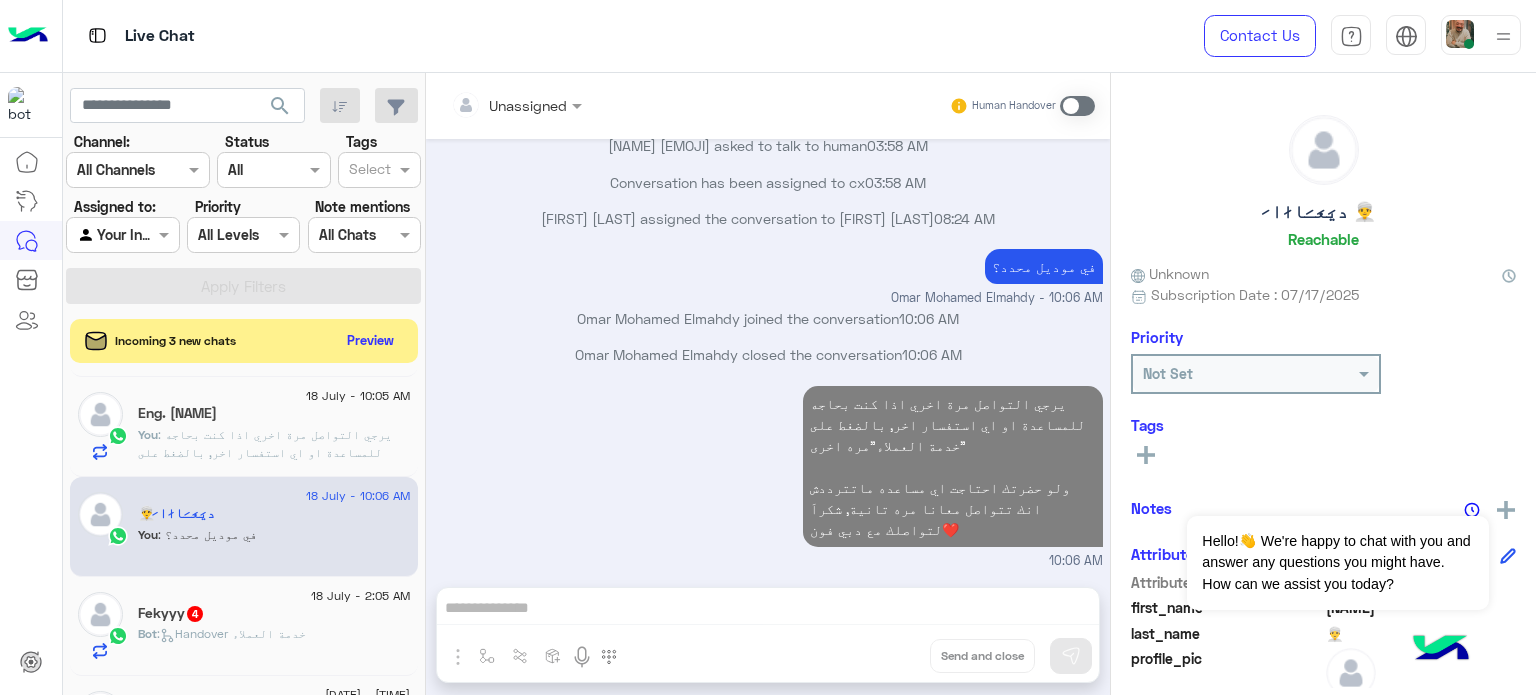 click on "Eng. [NAME]" 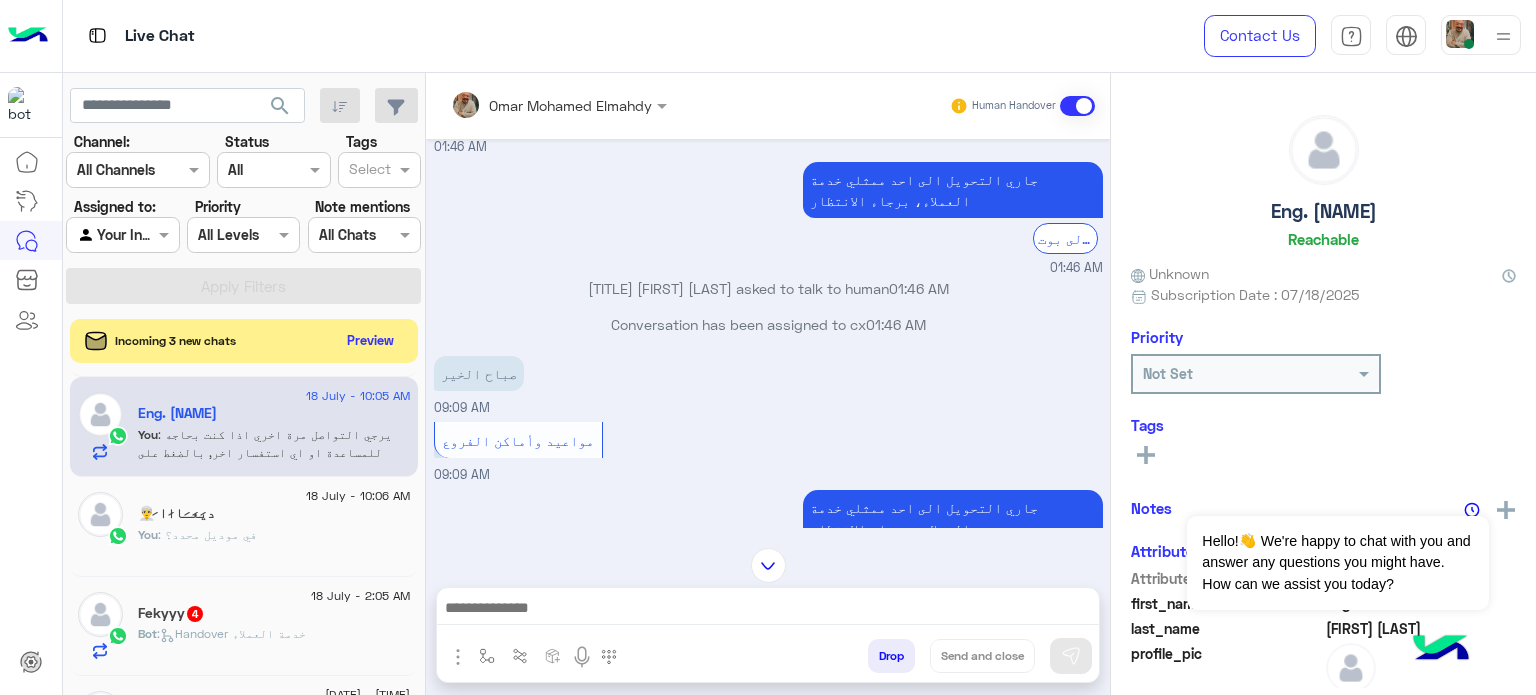 scroll, scrollTop: 66, scrollLeft: 0, axis: vertical 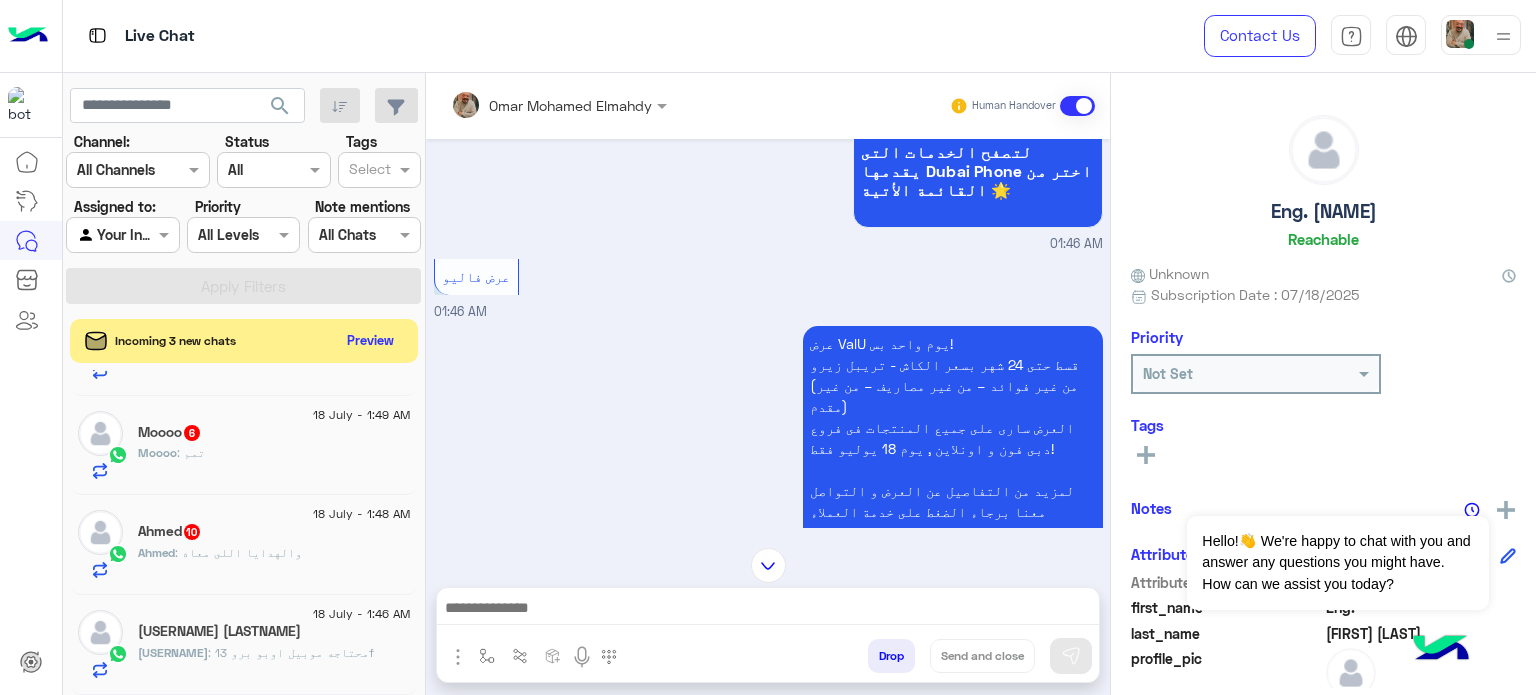 click on "[USERNAME] : محتاجه موبيل اوبو برو 13f" 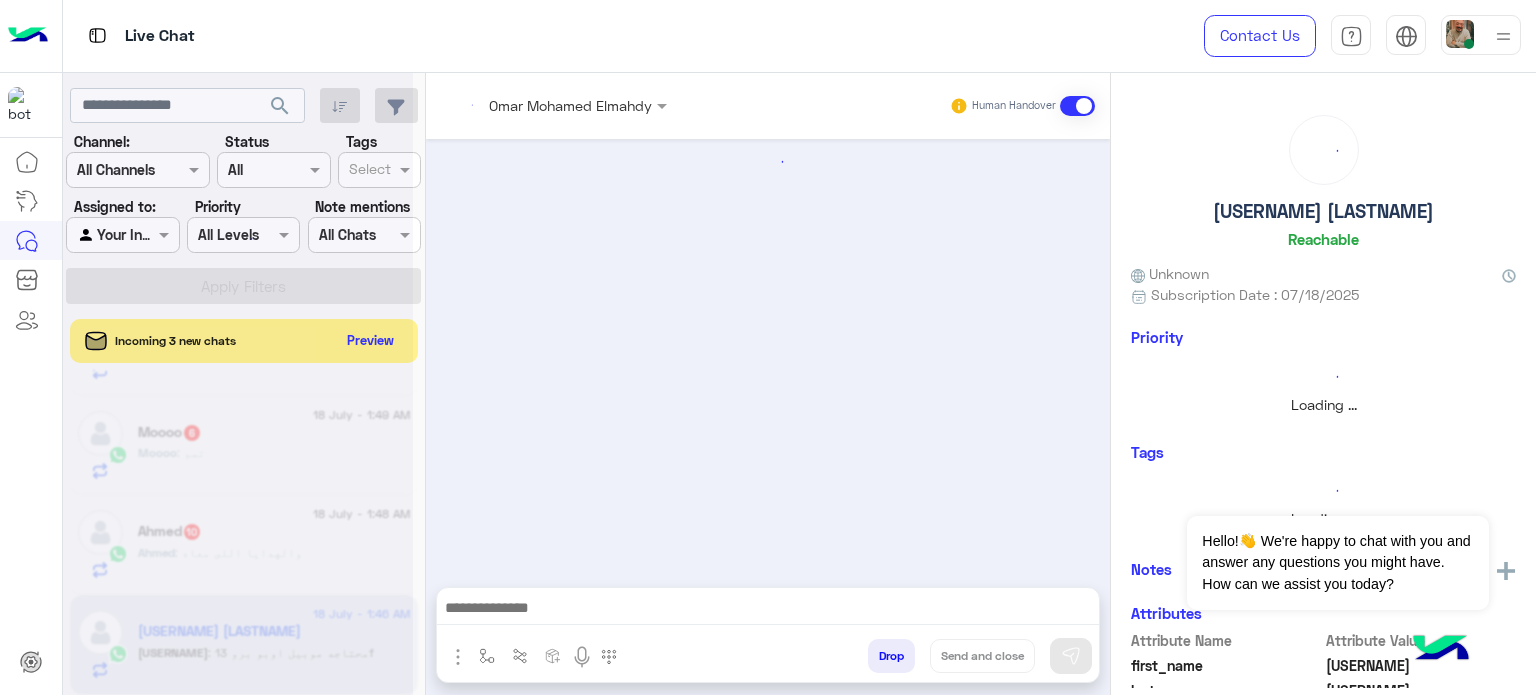 scroll, scrollTop: 0, scrollLeft: 0, axis: both 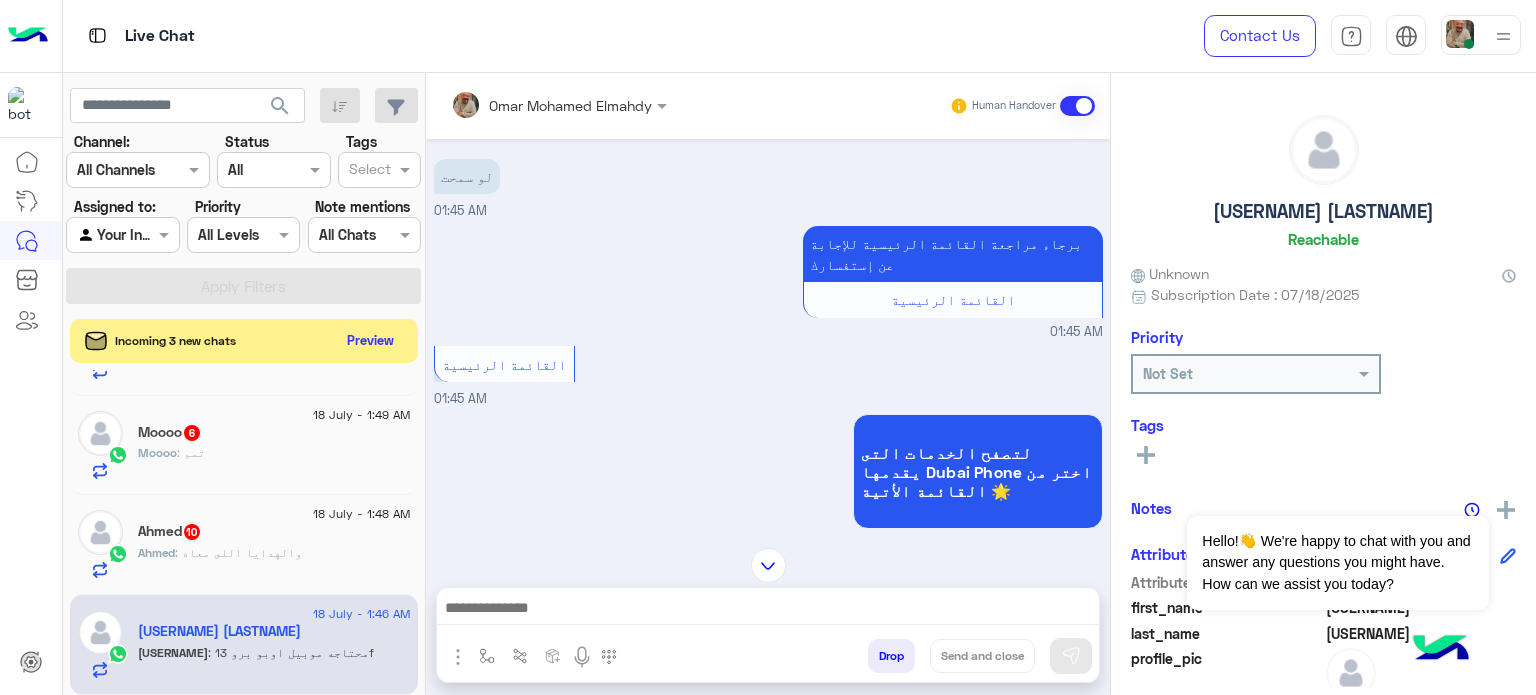 click on "[NAME]   [NUMBER]" 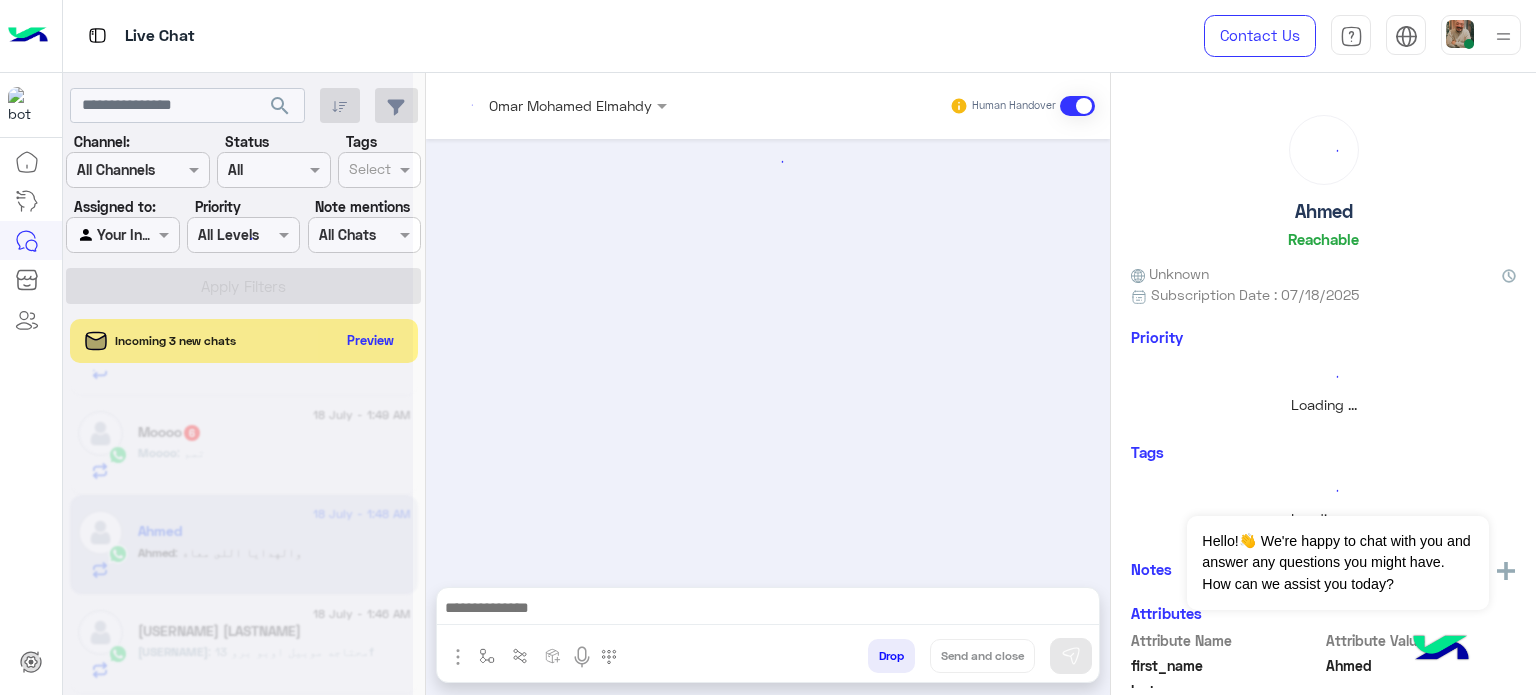 scroll, scrollTop: 1380, scrollLeft: 0, axis: vertical 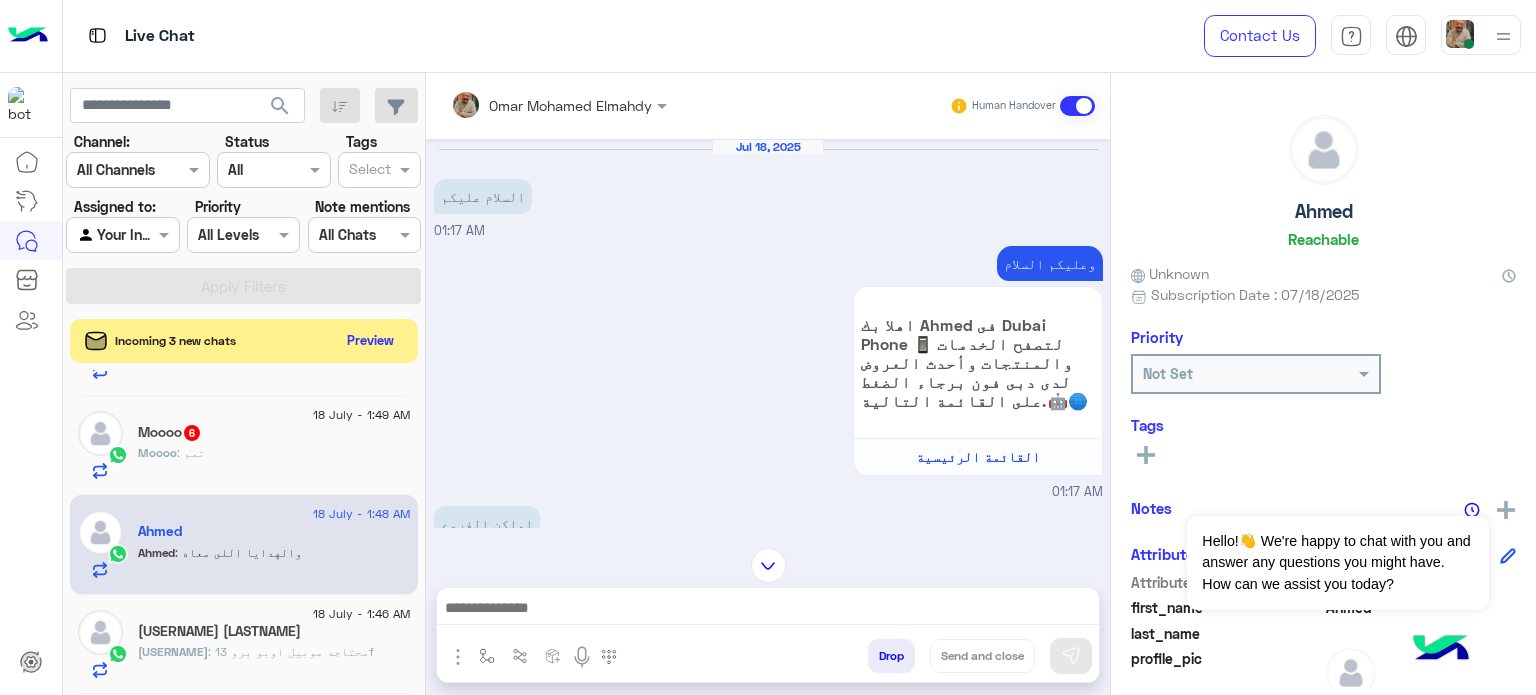click on "[USERNAME] : تمم" 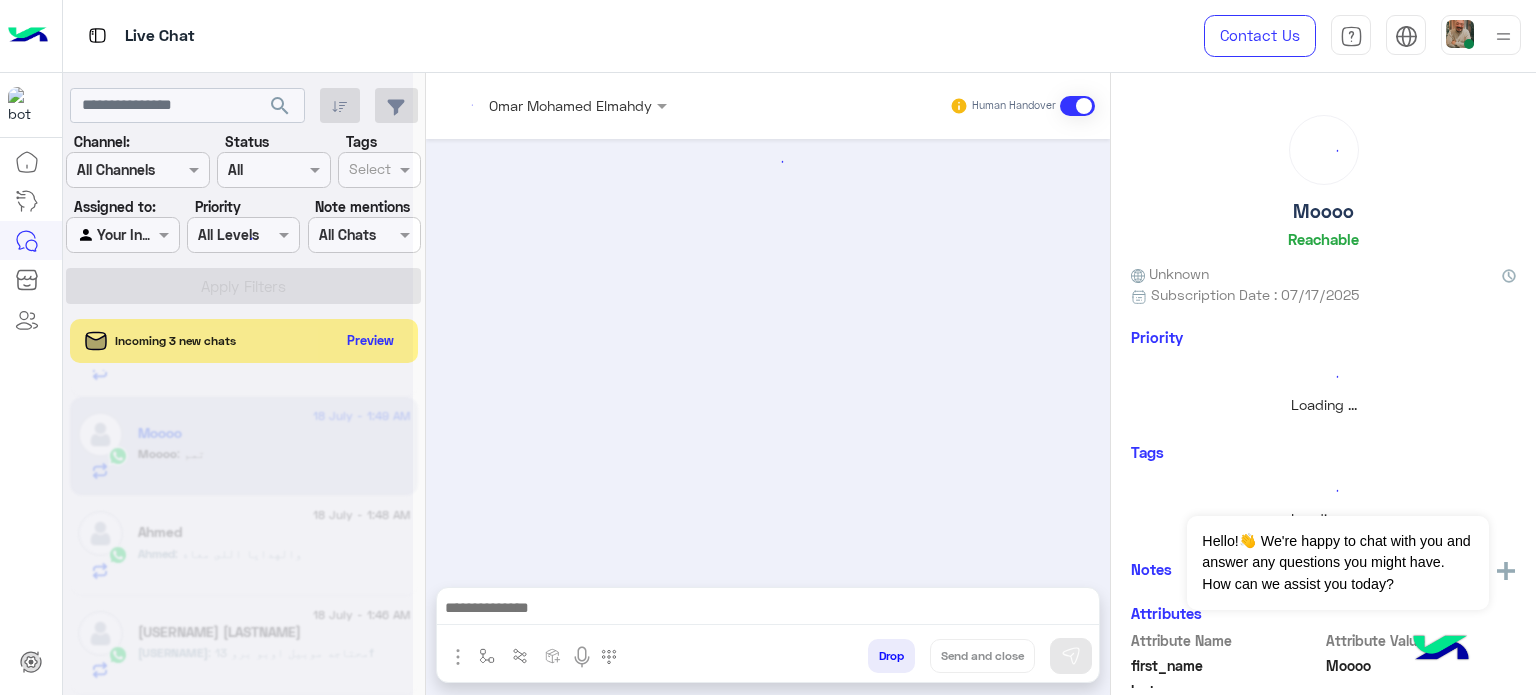 click 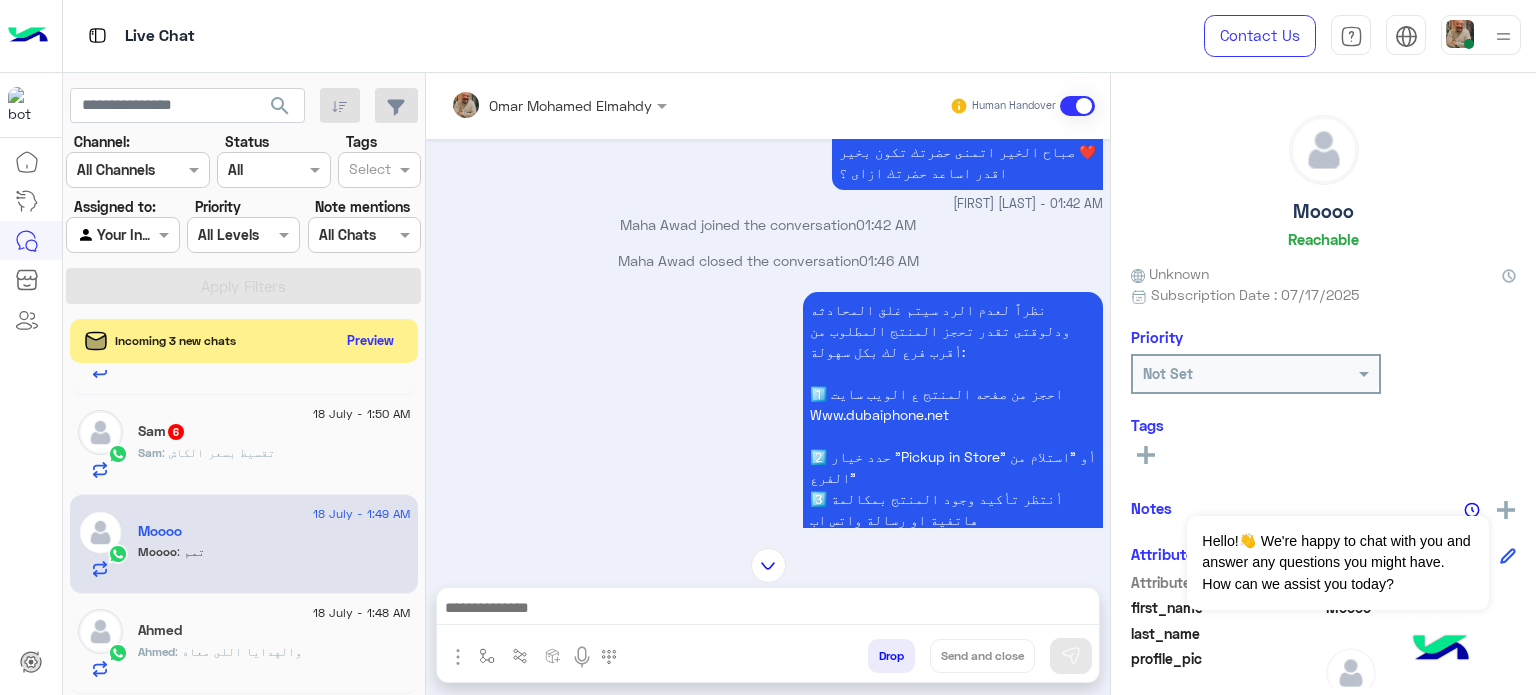 click on "[USERNAME] : تقسيط بسعر الكاش" 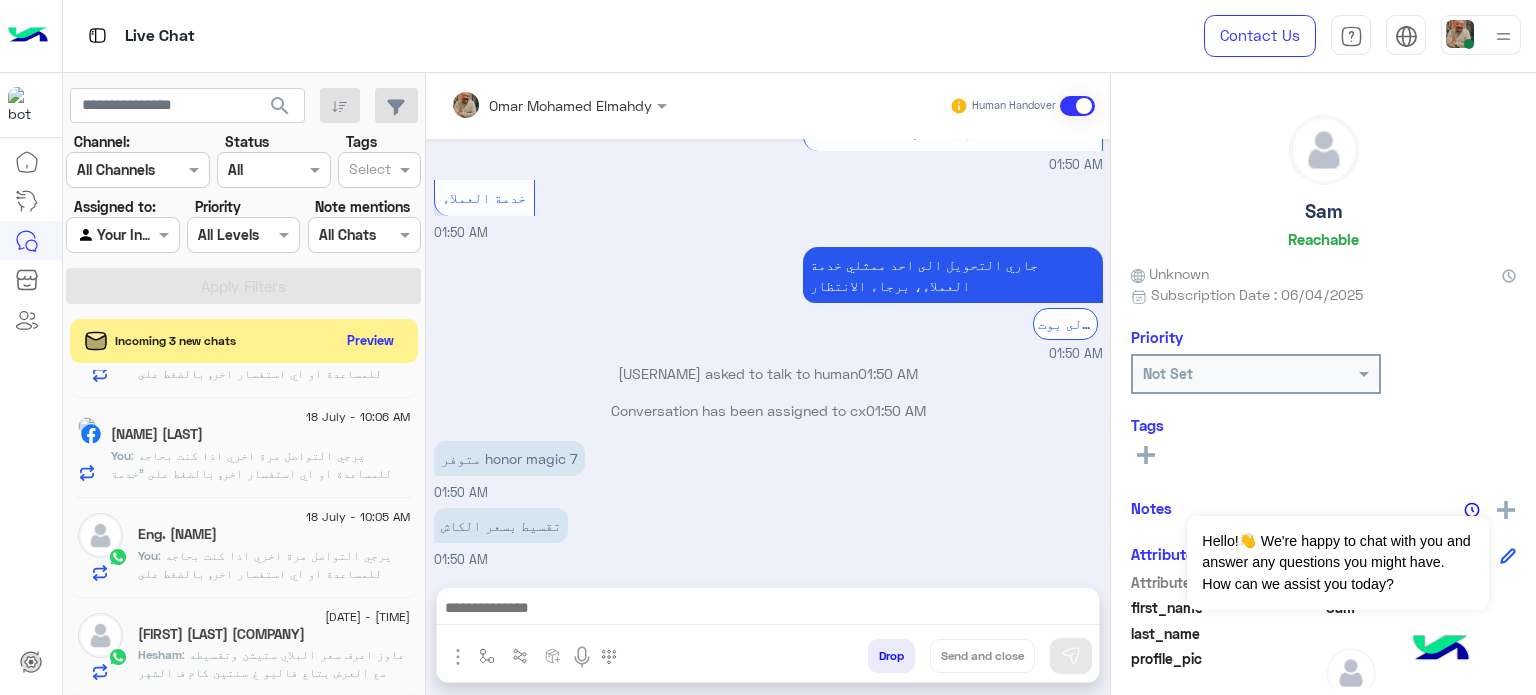 click on "18 July - 10:05 AM" 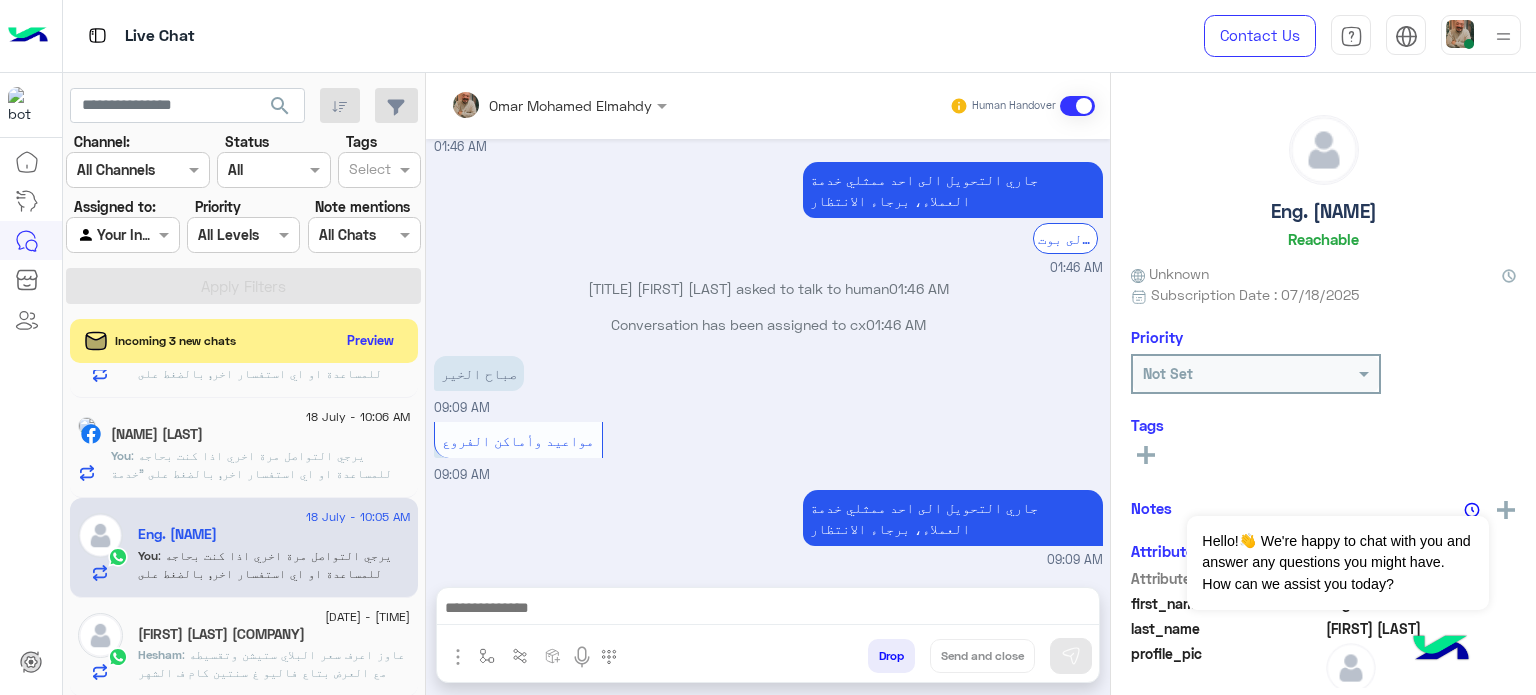 click on "[FIRST] [LAST] [COMPANY]" 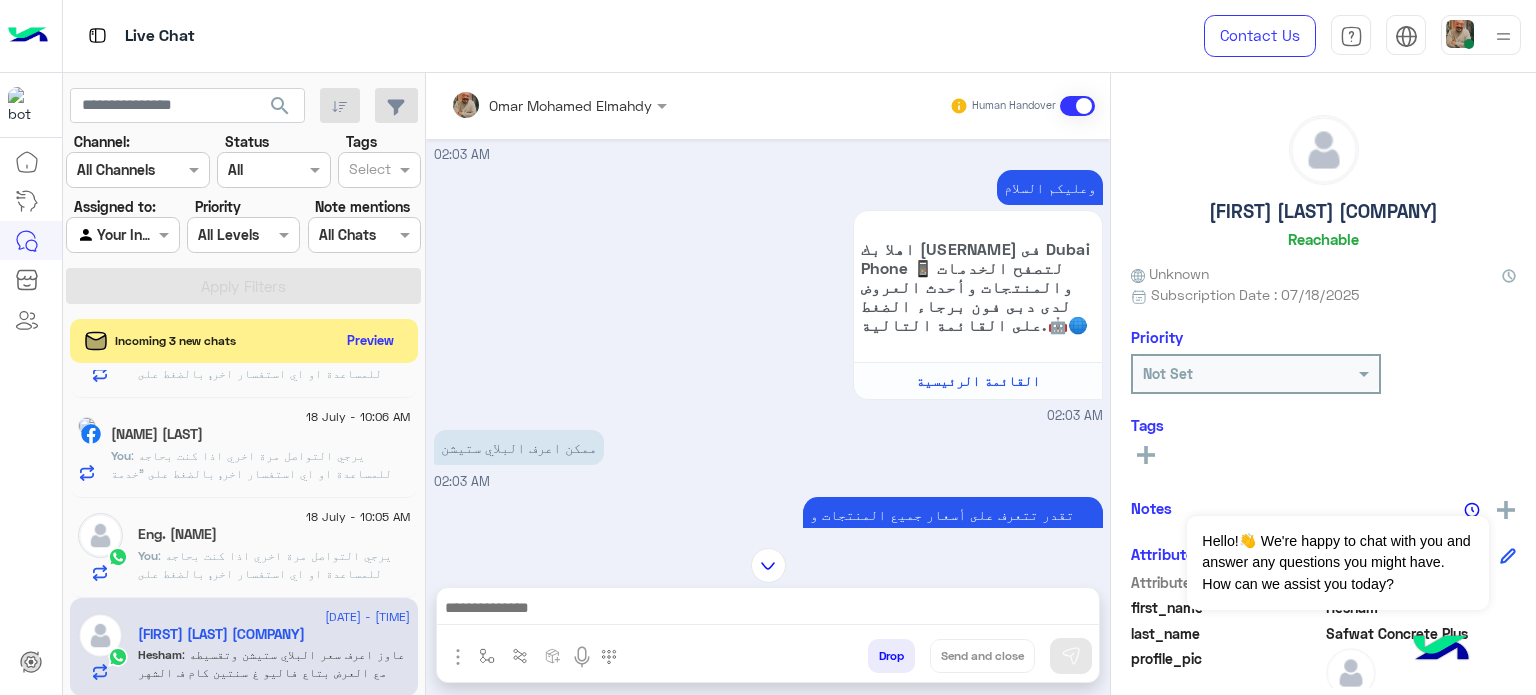 click on ": يرجي التواصل مرة اخري اذا كنت بحاجه للمساعدة او اي استفسار اخر, بالضغط على "خدمة العملاء"مره اخرى
ولو حضرتك احتاجت اي مساعده ماتترددش انك تتواصل معانا مره تانية, شكراَ لتواصلك مع دبي فون❤️" 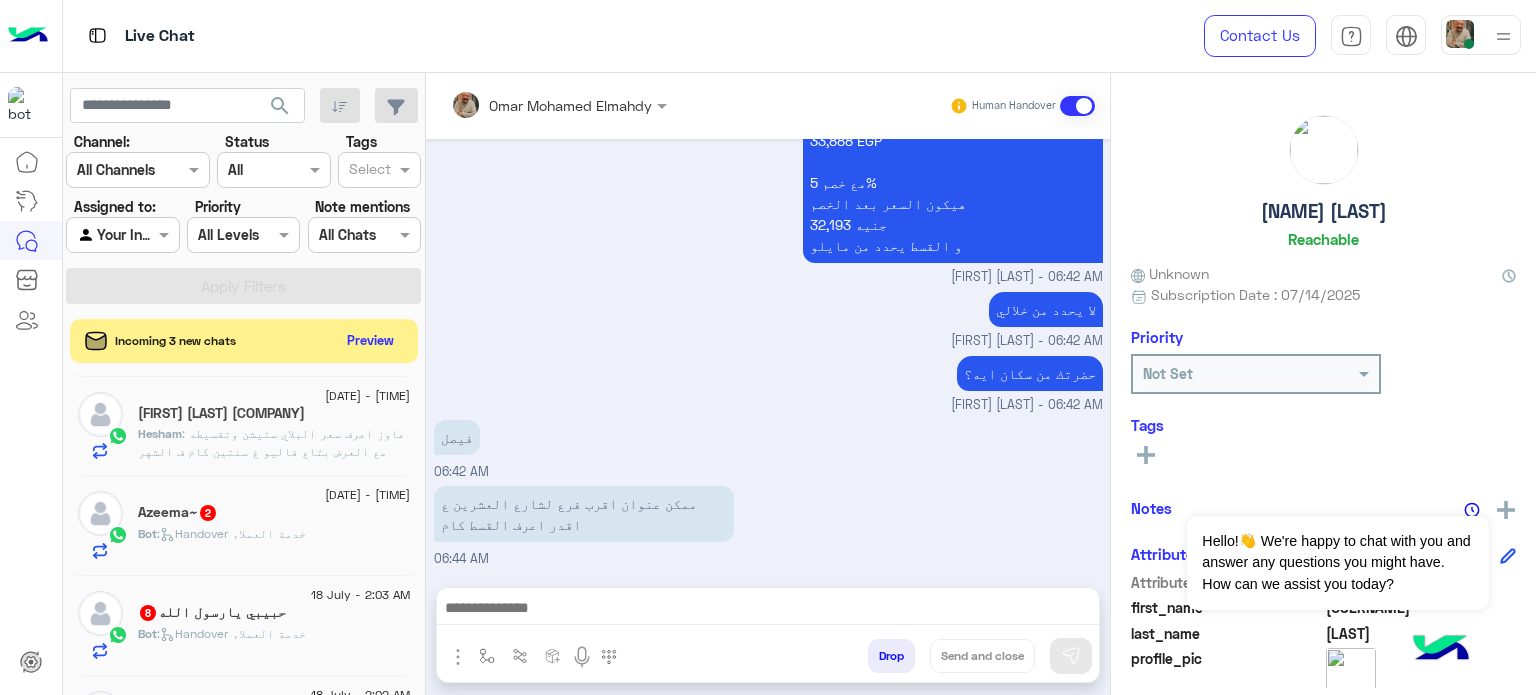 click on "18 July - 2:04 AM [FIRST] [LAST] [COMPANY]  [FIRST] : عاوز اعرف سعر البلاي ستيشن
وتقسيطه مع العرض بتاع فاليو غ سنتين كام ف الشهر" 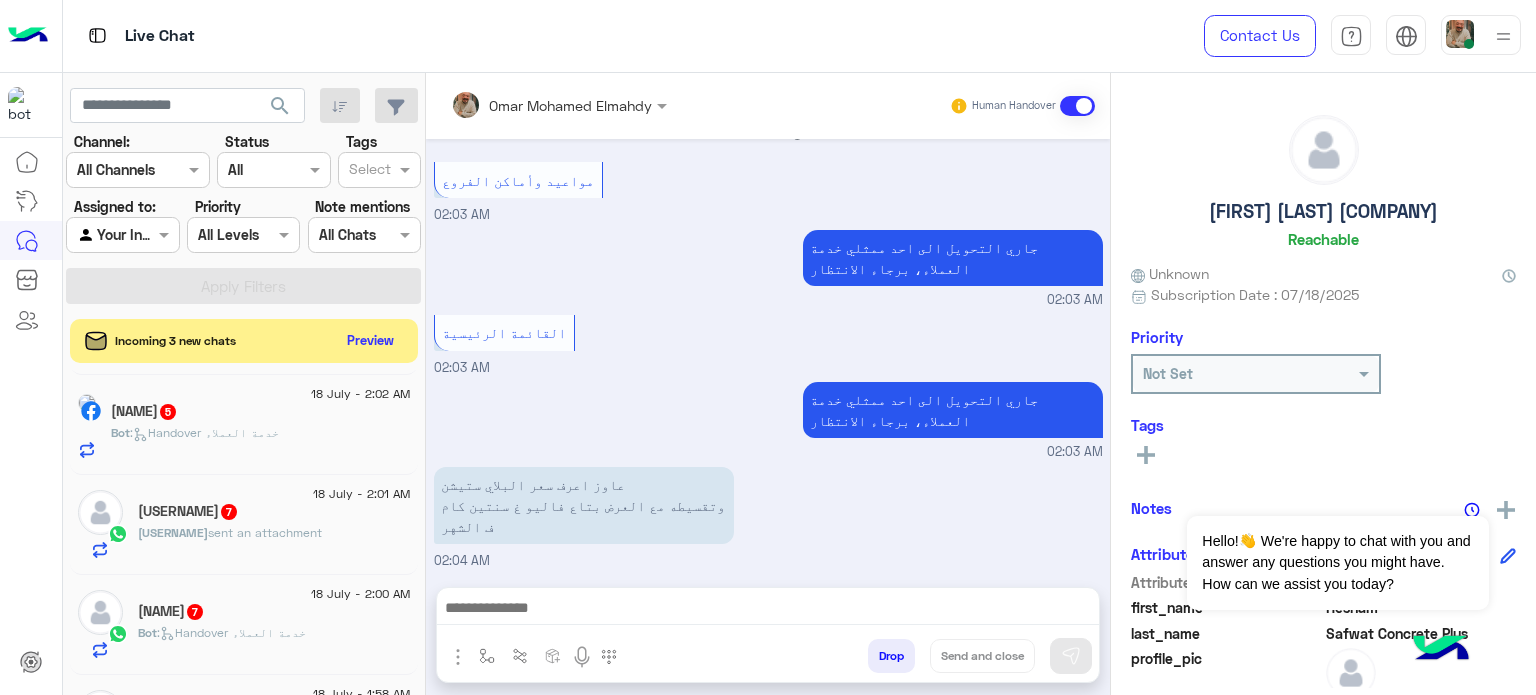 click on "18 July - 2:01 AM" 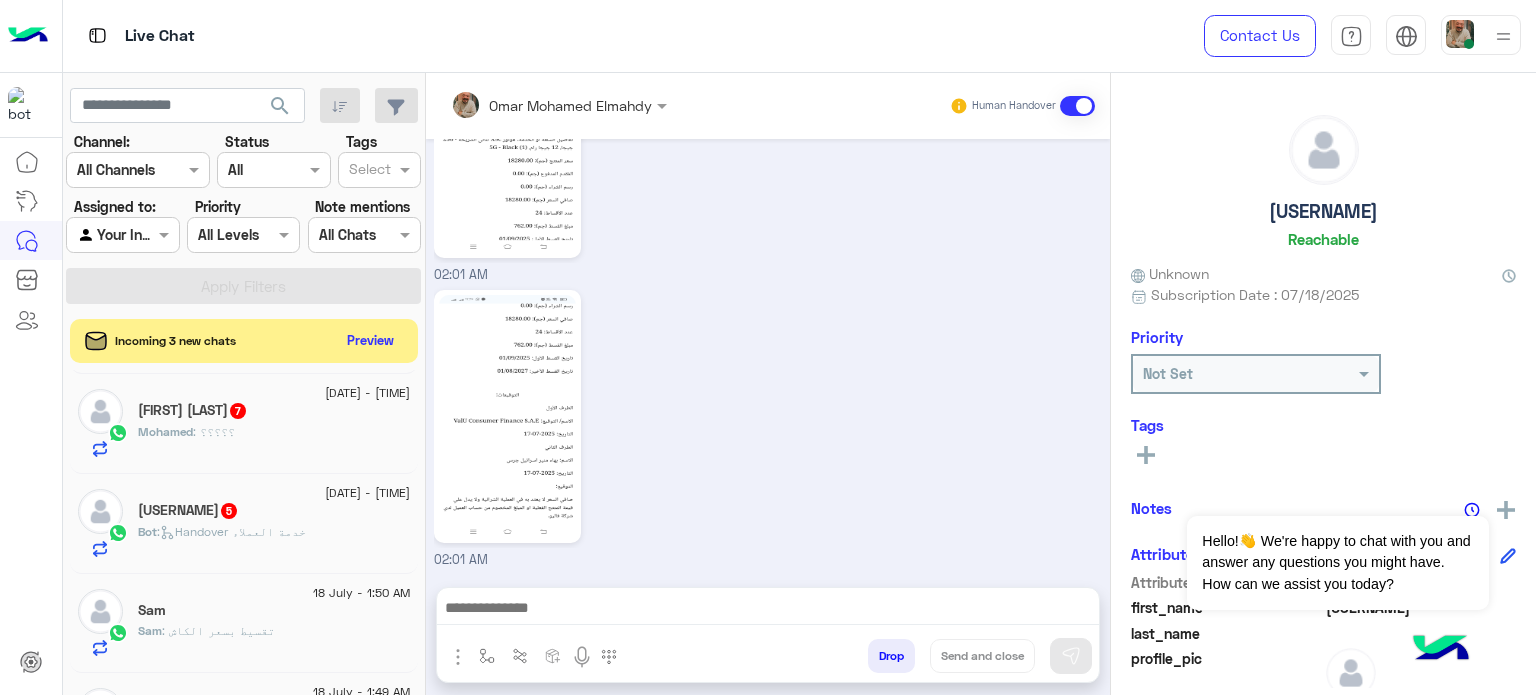 click on "[DATE] - [TIME]" 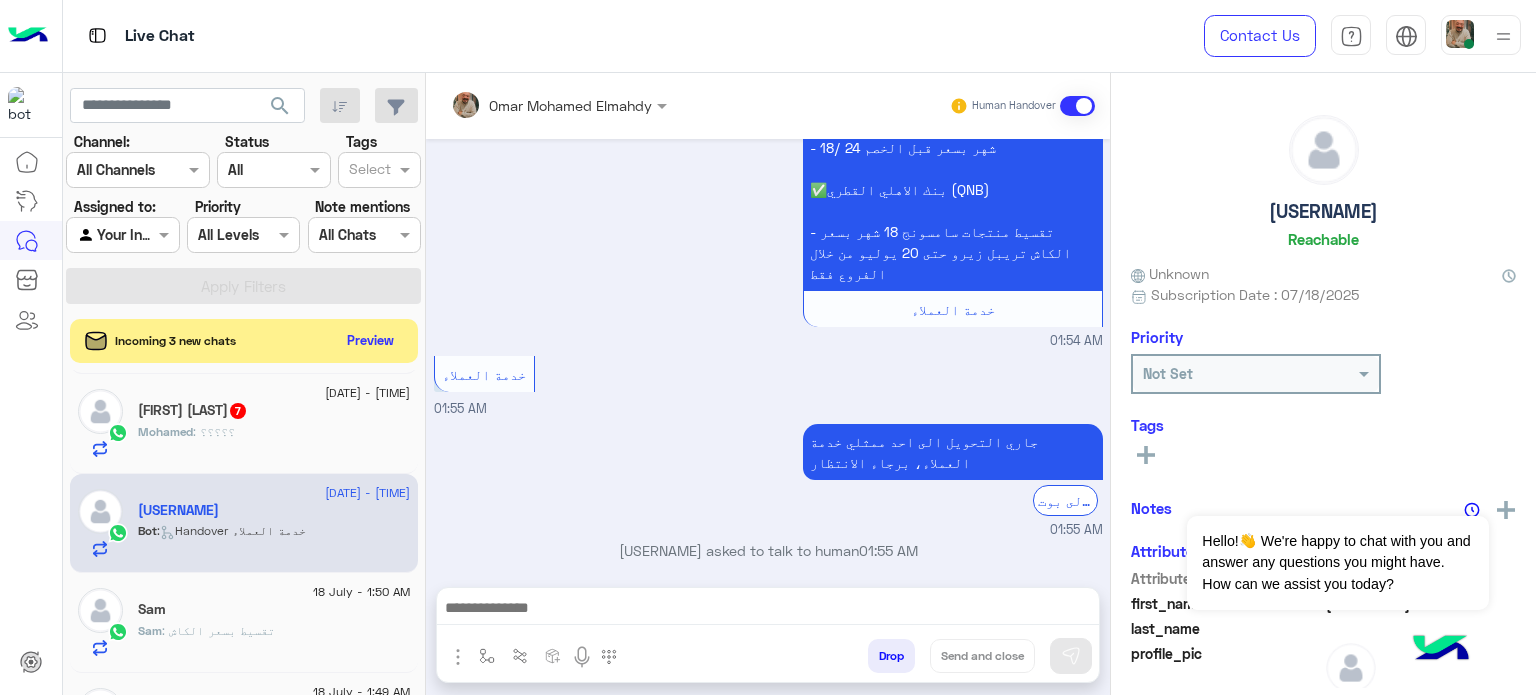 click on "[DATE] - [TIME]" 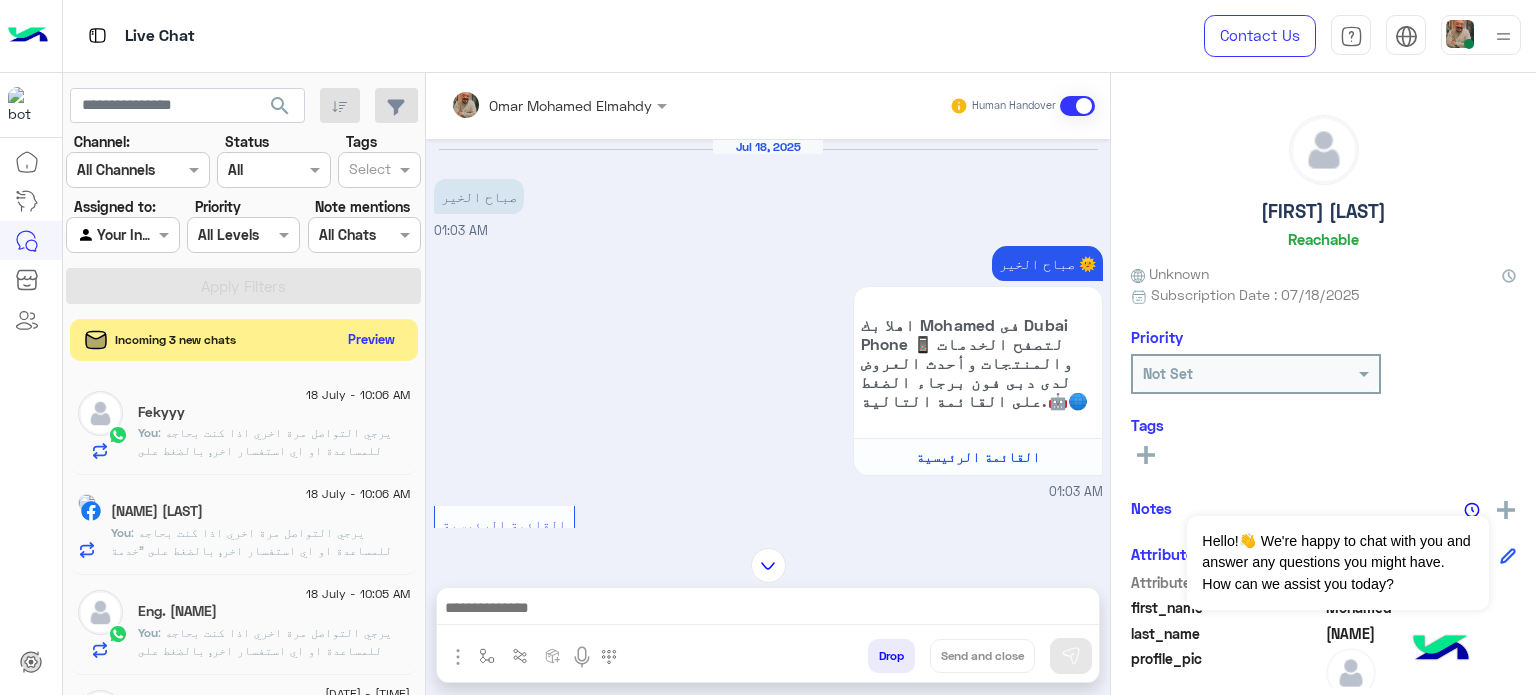 click on "Preview" 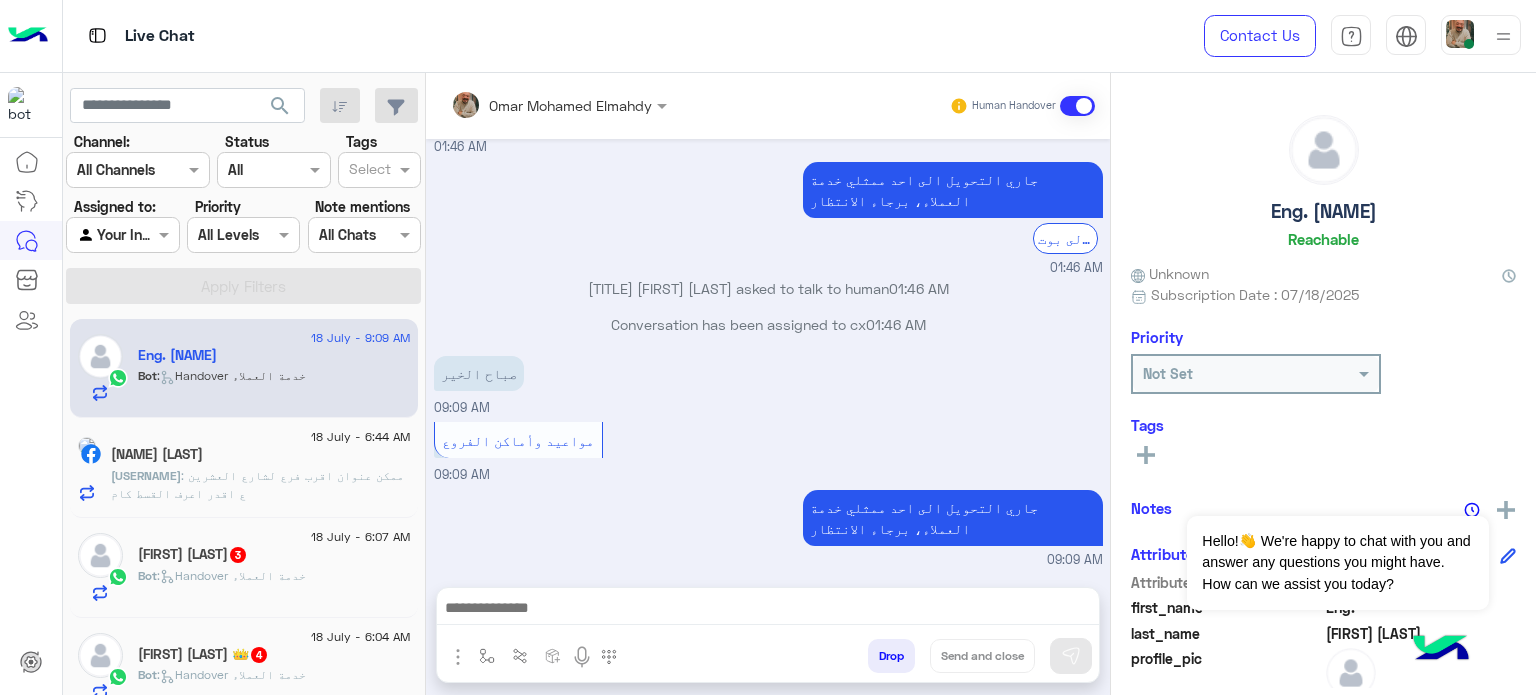 click on ": ممكن عنوان اقرب فرع لشارع العشرين ع اقدر اعرف القسط كام" 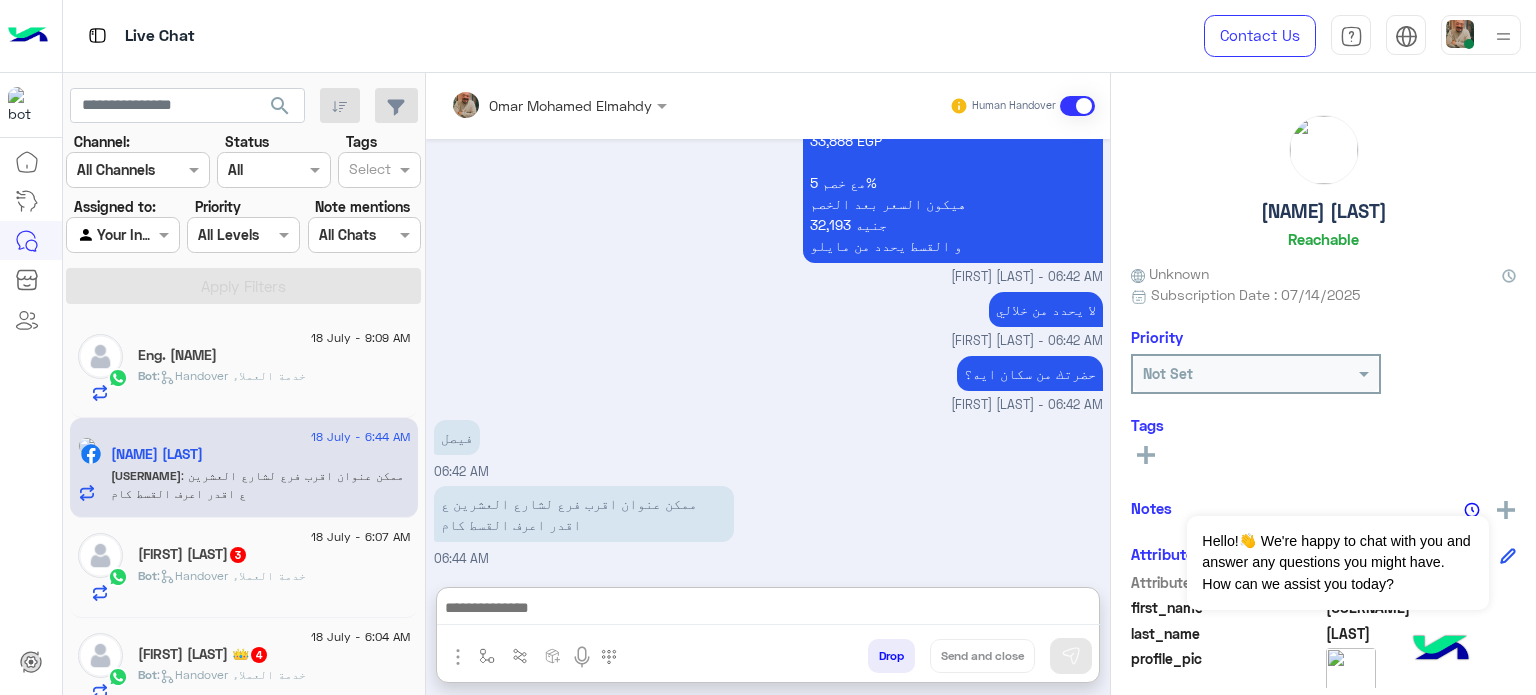 click at bounding box center (768, 610) 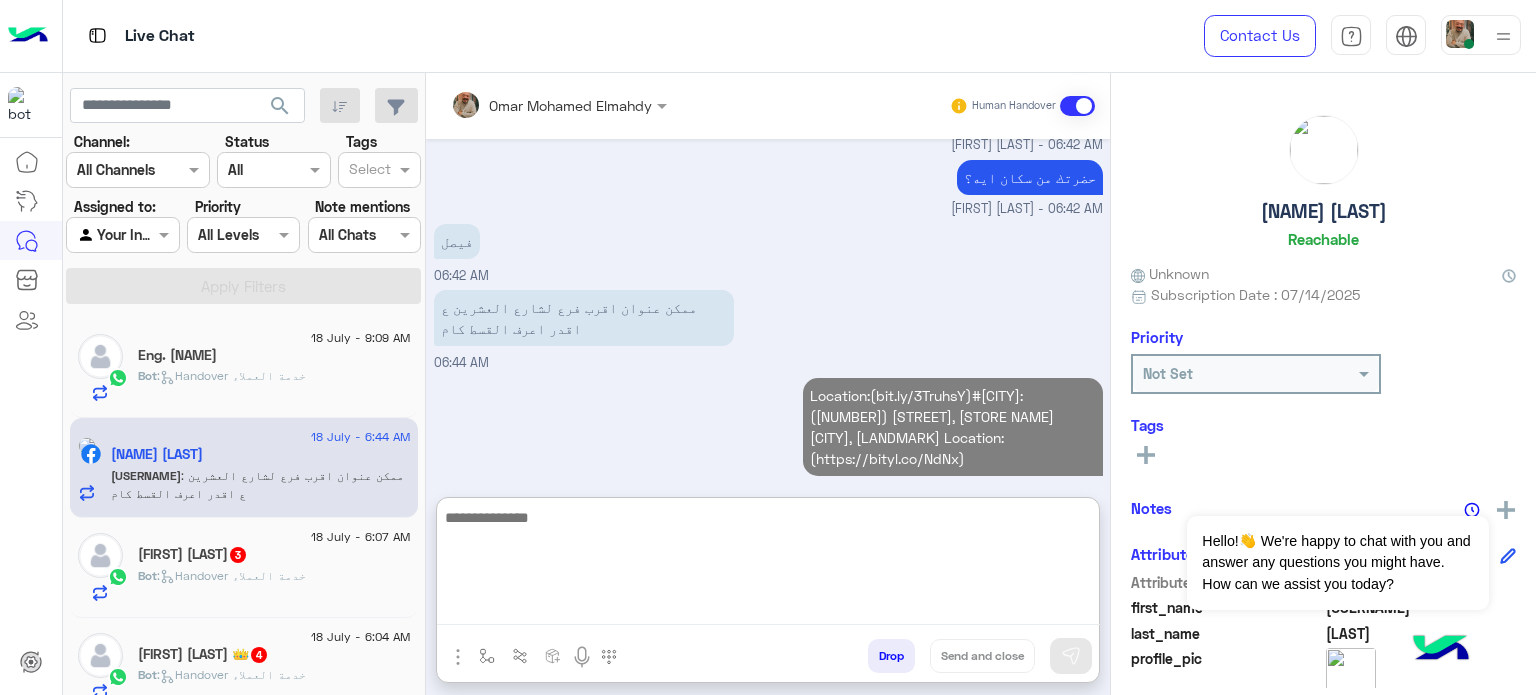 click at bounding box center (768, 565) 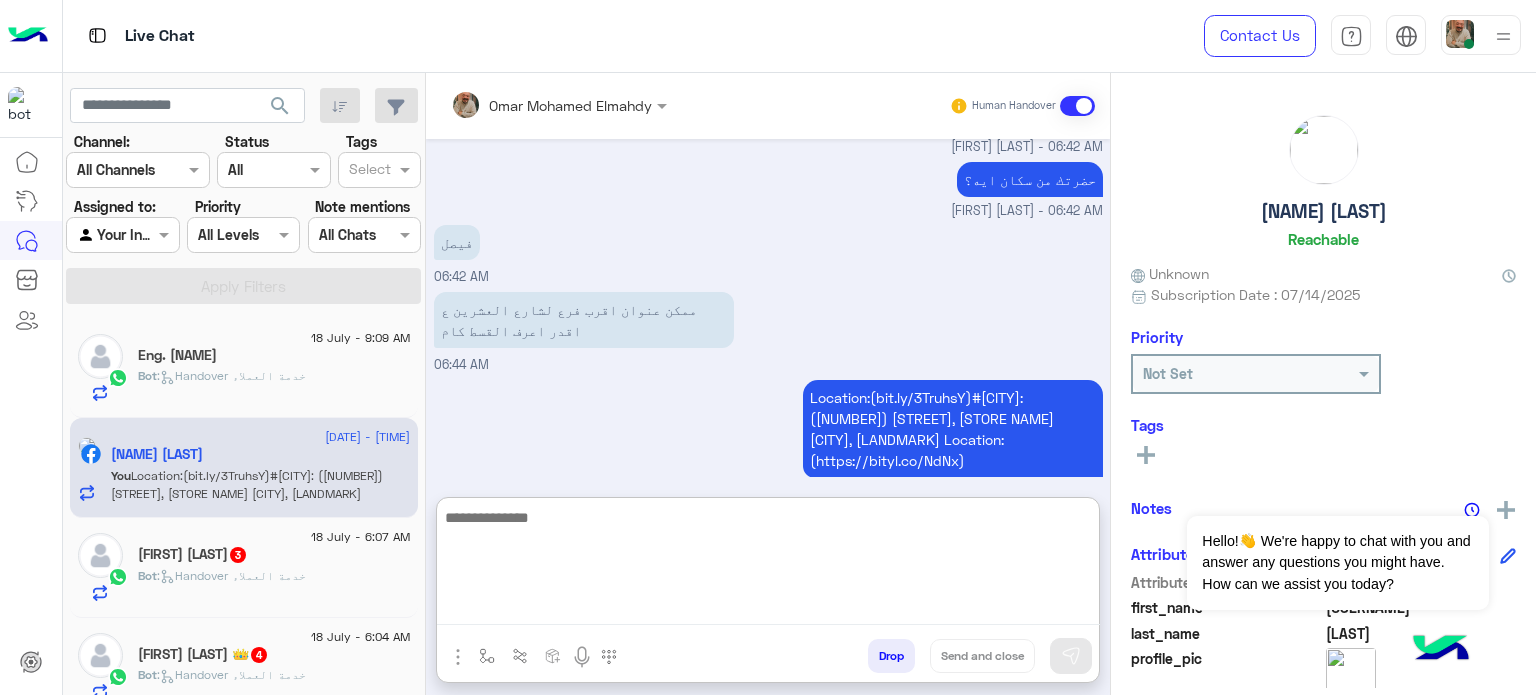 click at bounding box center [768, 565] 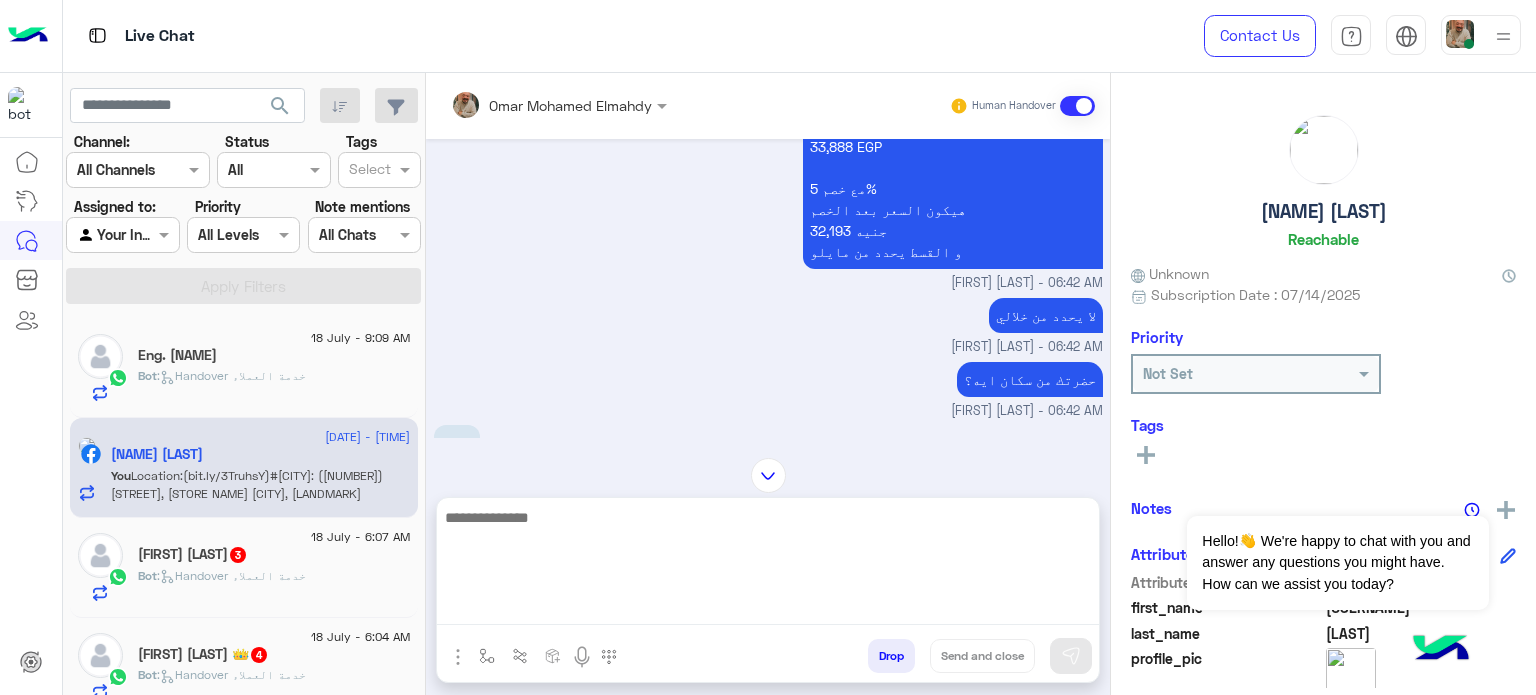 click on "هنقسطط بسعر الخصم Apple iPhone 13 With FaceTime - 128GB, 4GB RAM 33,888 EGP مع خصم 5% هيكون السعر بعد الخصم 32,193 جنيه و القسط يحدد من مايلو" at bounding box center (953, 157) 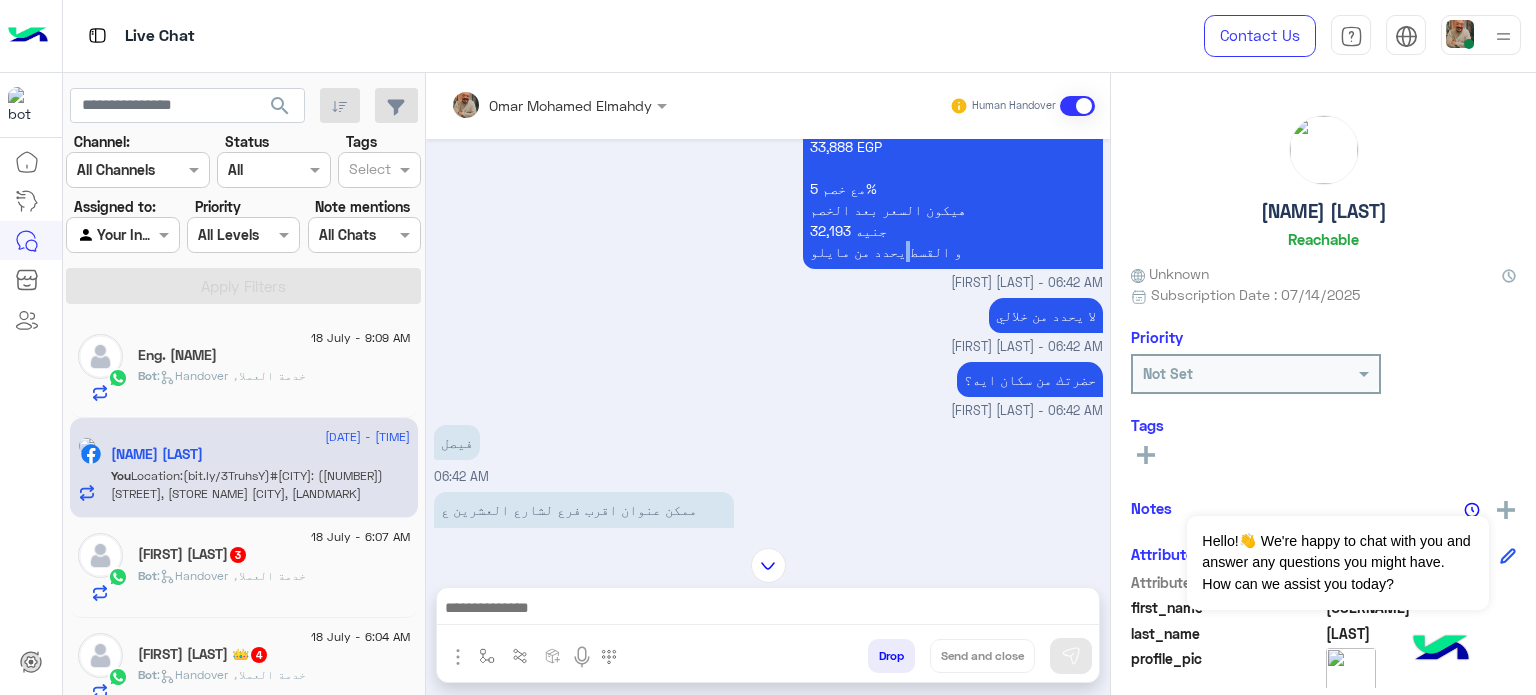 click on "هنقسطط بسعر الخصم Apple iPhone 13 With FaceTime - 128GB, 4GB RAM 33,888 EGP مع خصم 5% هيكون السعر بعد الخصم 32,193 جنيه و القسط يحدد من مايلو" at bounding box center (953, 157) 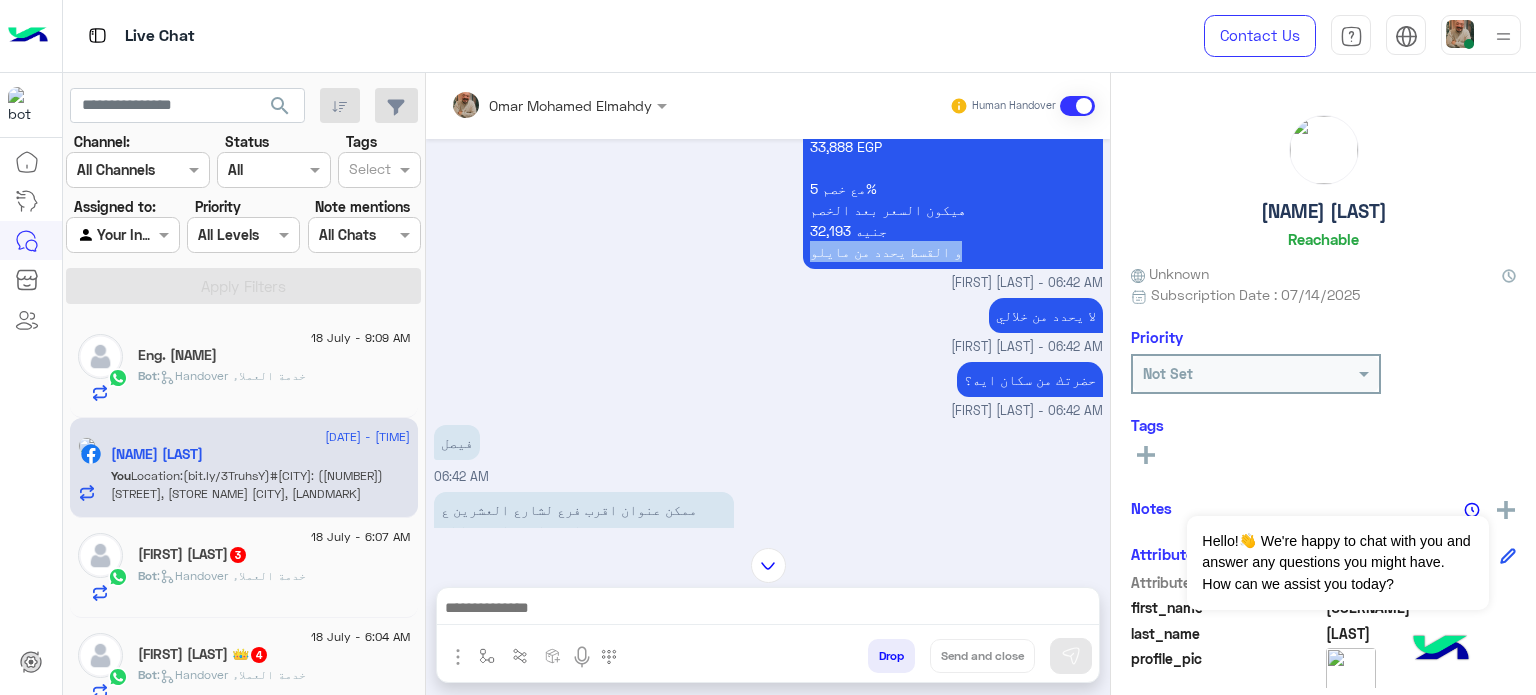 click on "هنقسطط بسعر الخصم Apple iPhone 13 With FaceTime - 128GB, 4GB RAM 33,888 EGP مع خصم 5% هيكون السعر بعد الخصم 32,193 جنيه و القسط يحدد من مايلو" at bounding box center [953, 157] 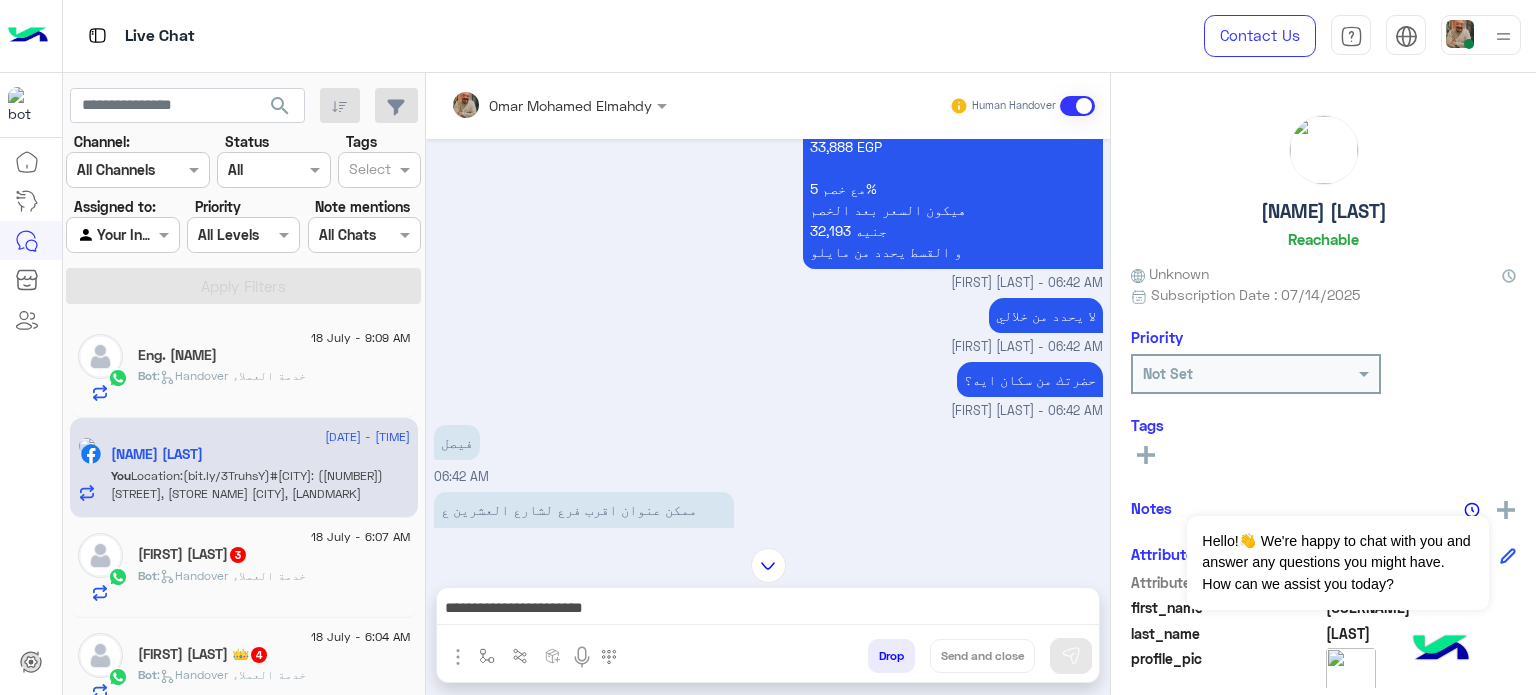click on "**********" at bounding box center [768, 610] 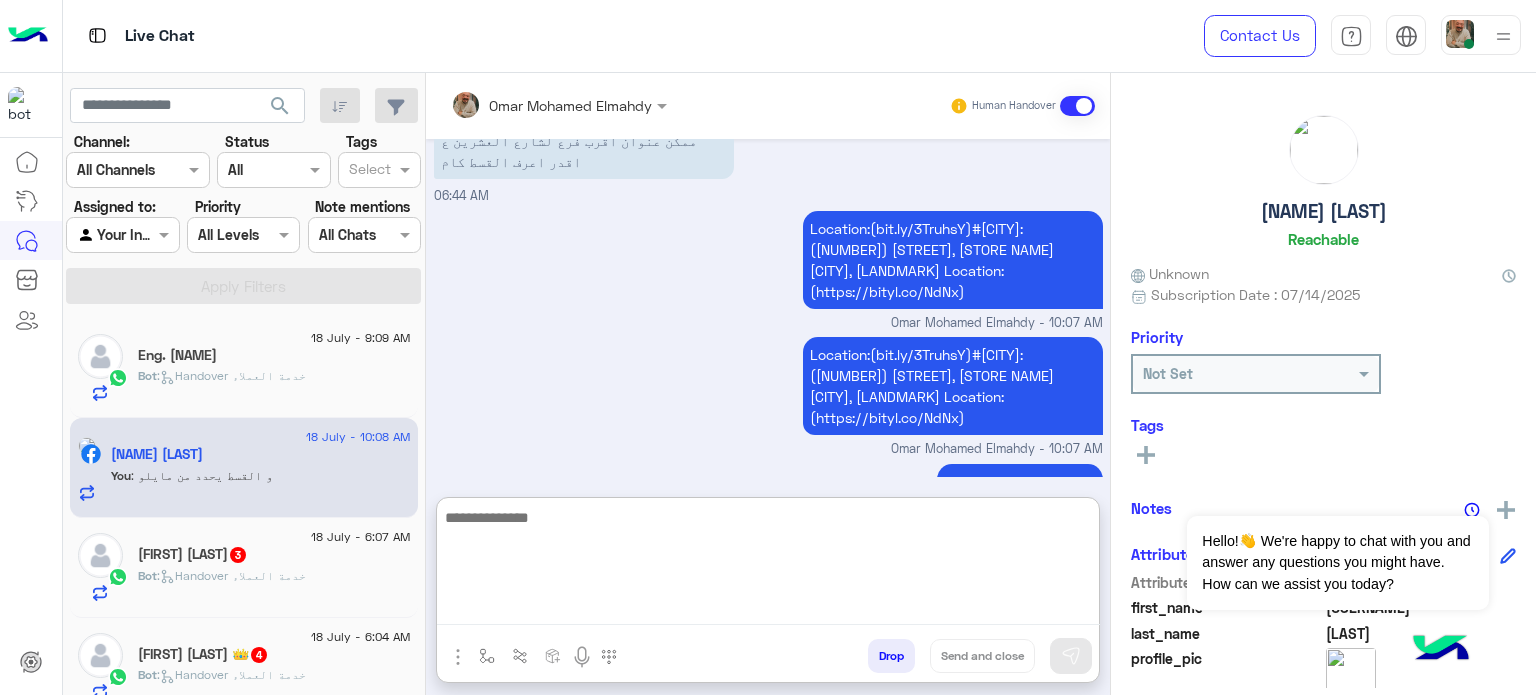 click at bounding box center (768, 565) 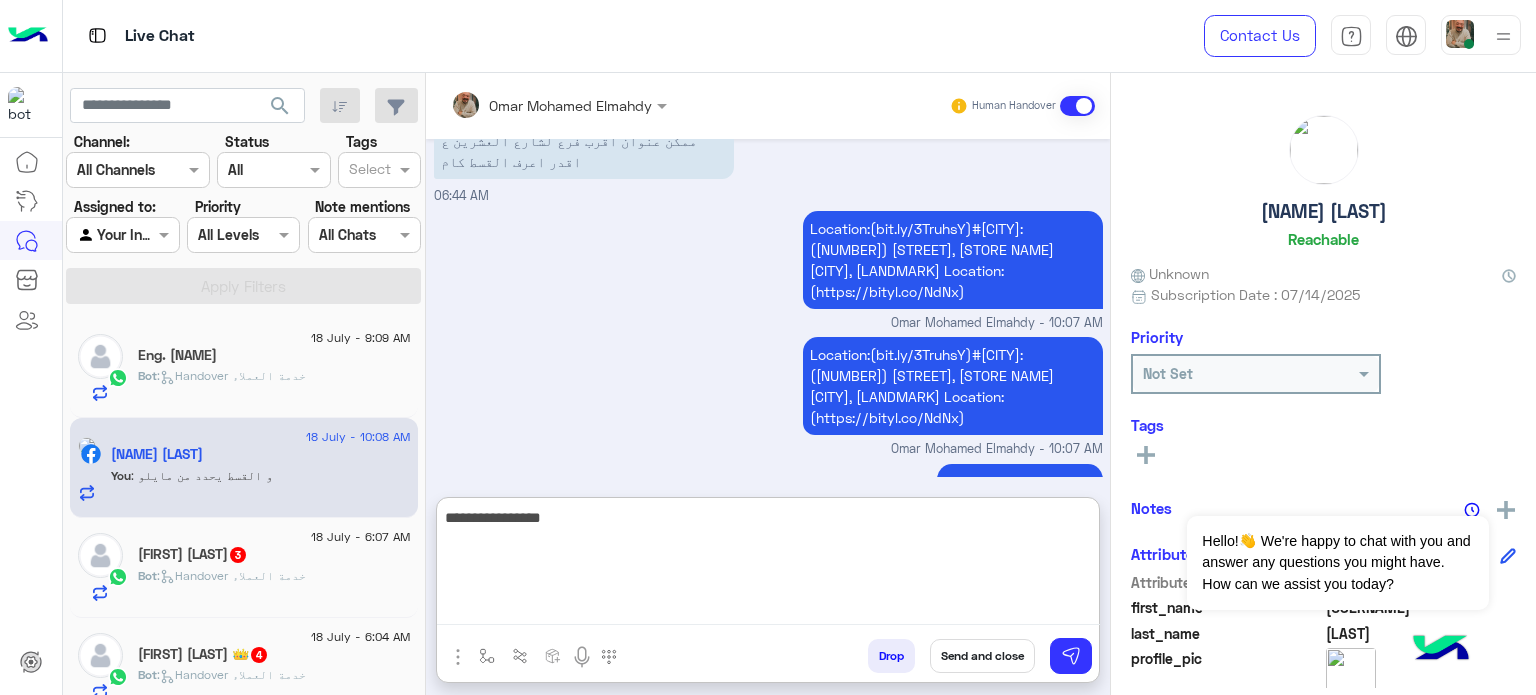 type on "**********" 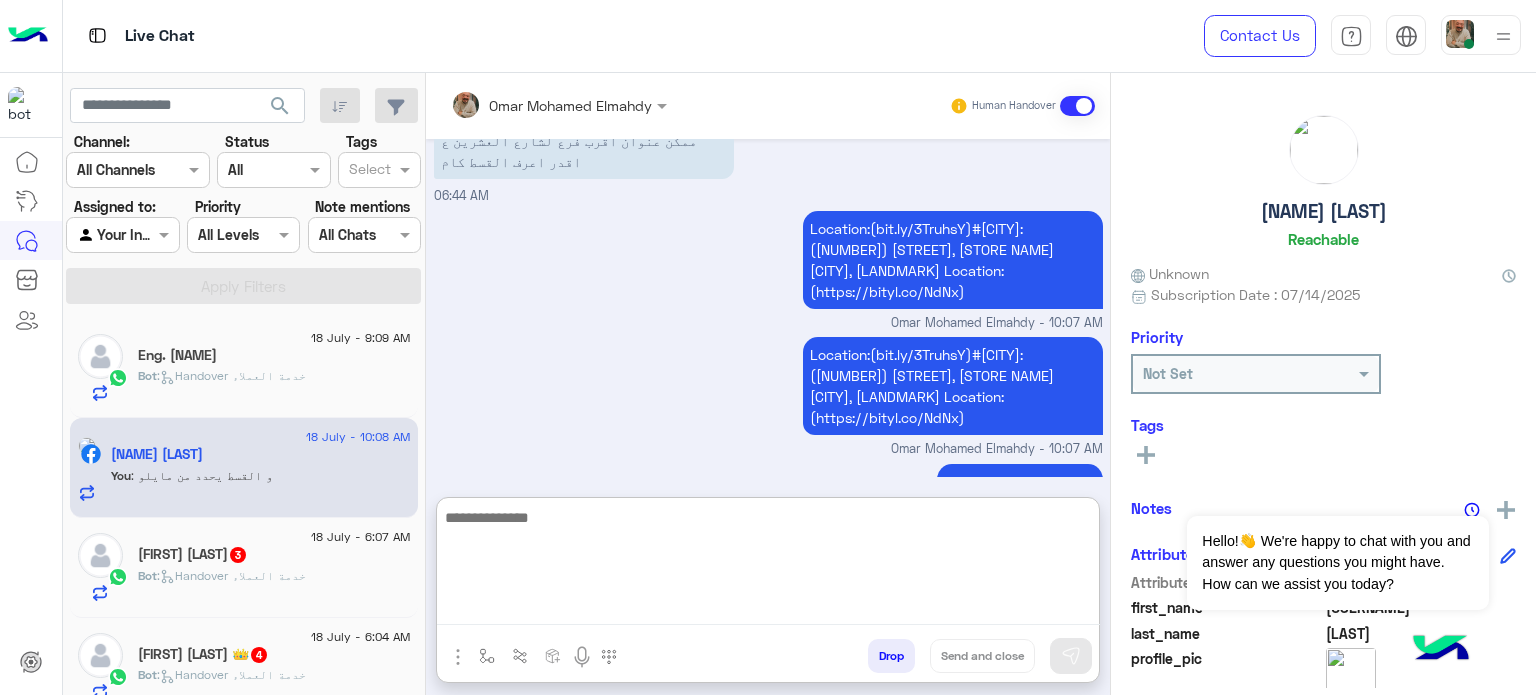 scroll, scrollTop: 1700, scrollLeft: 0, axis: vertical 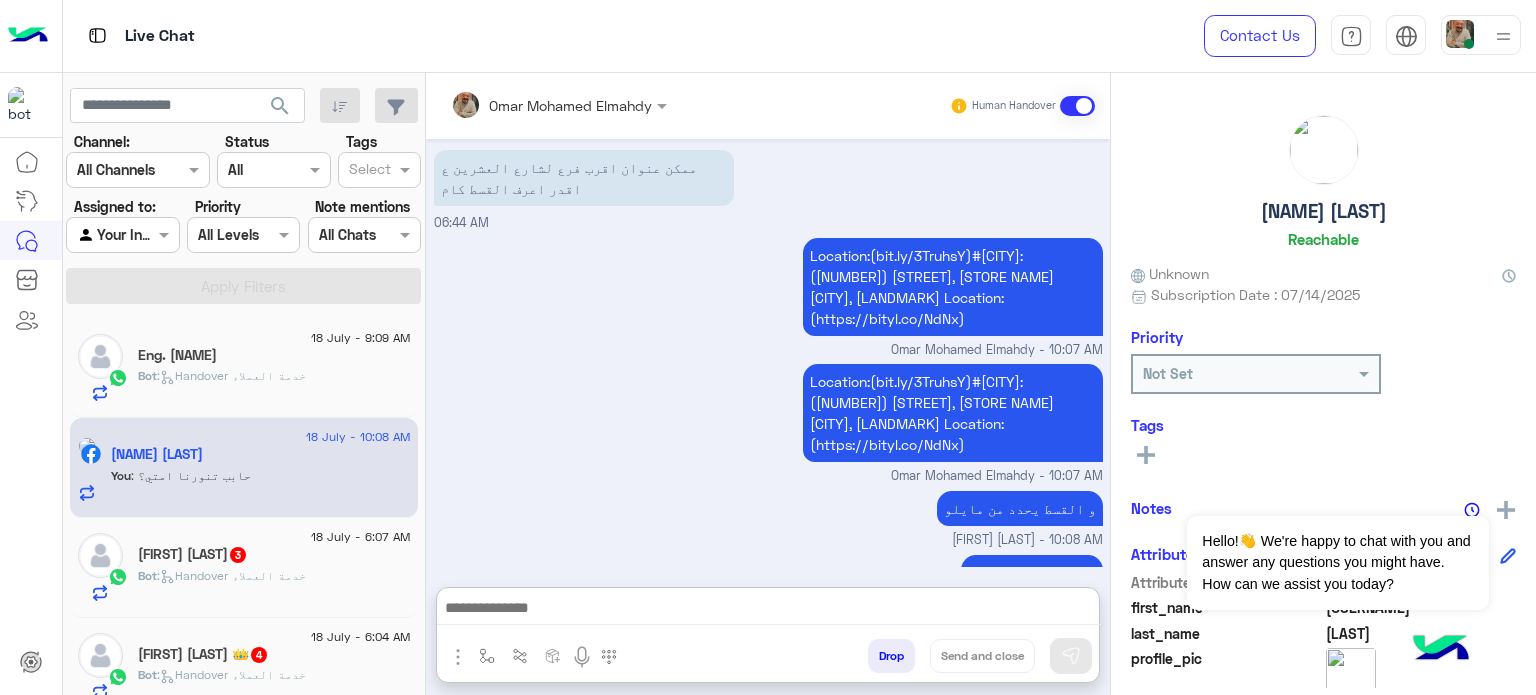 drag, startPoint x: 836, startPoint y: 596, endPoint x: 1046, endPoint y: 655, distance: 218.13069 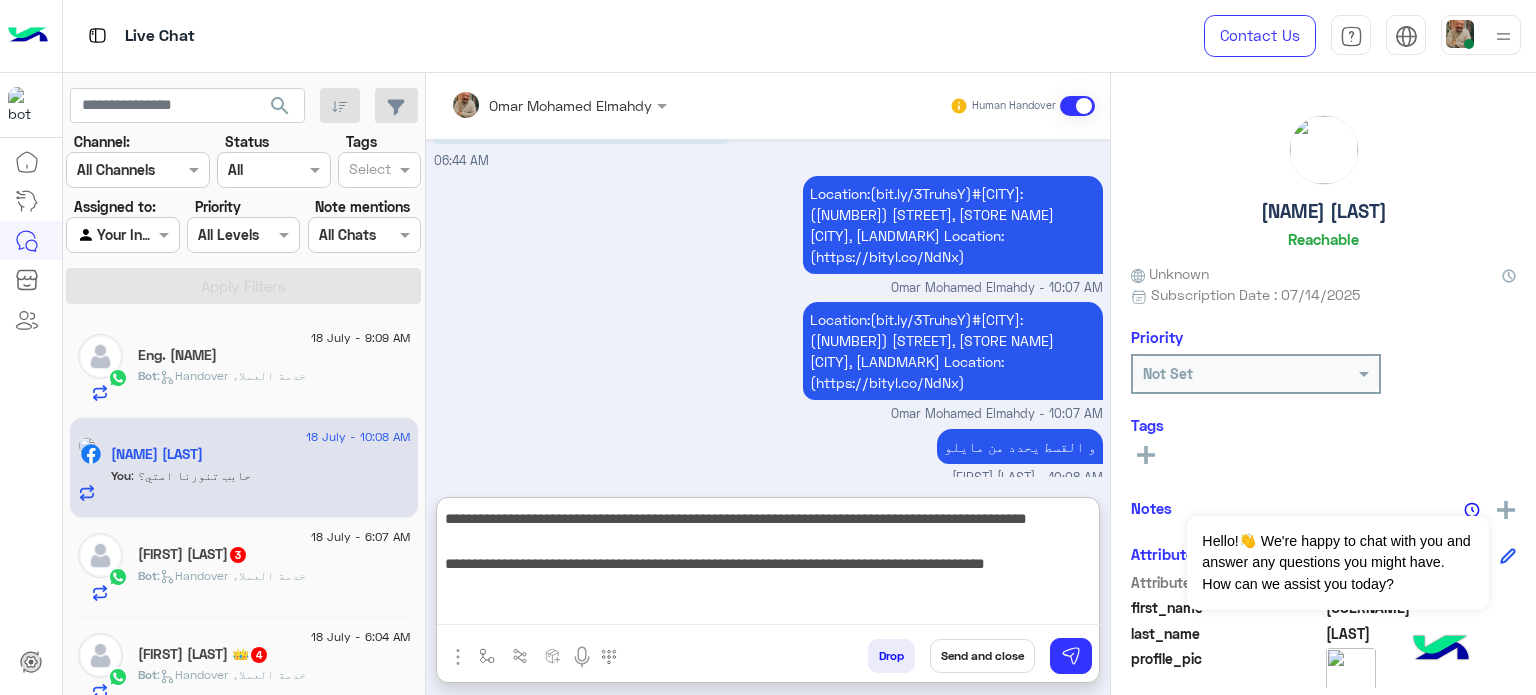 scroll, scrollTop: 0, scrollLeft: 0, axis: both 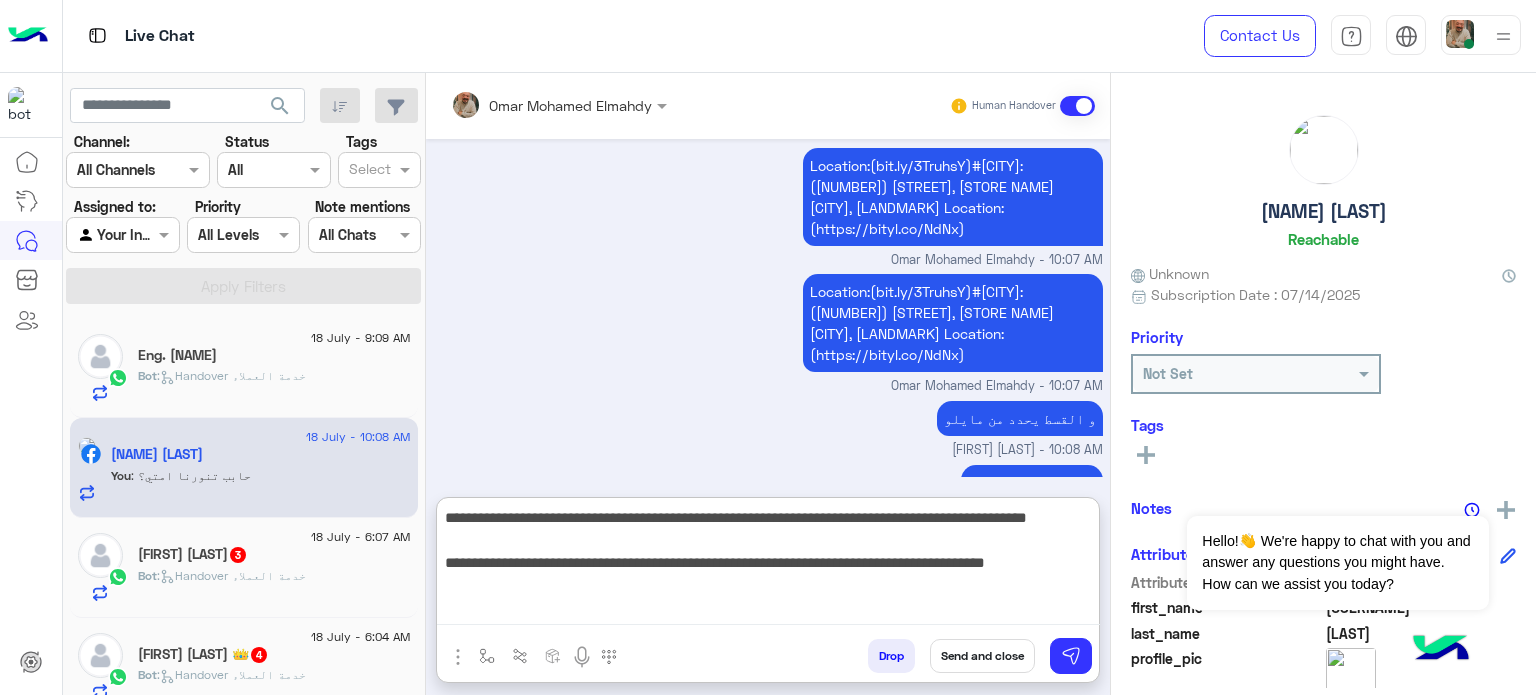 type on "**********" 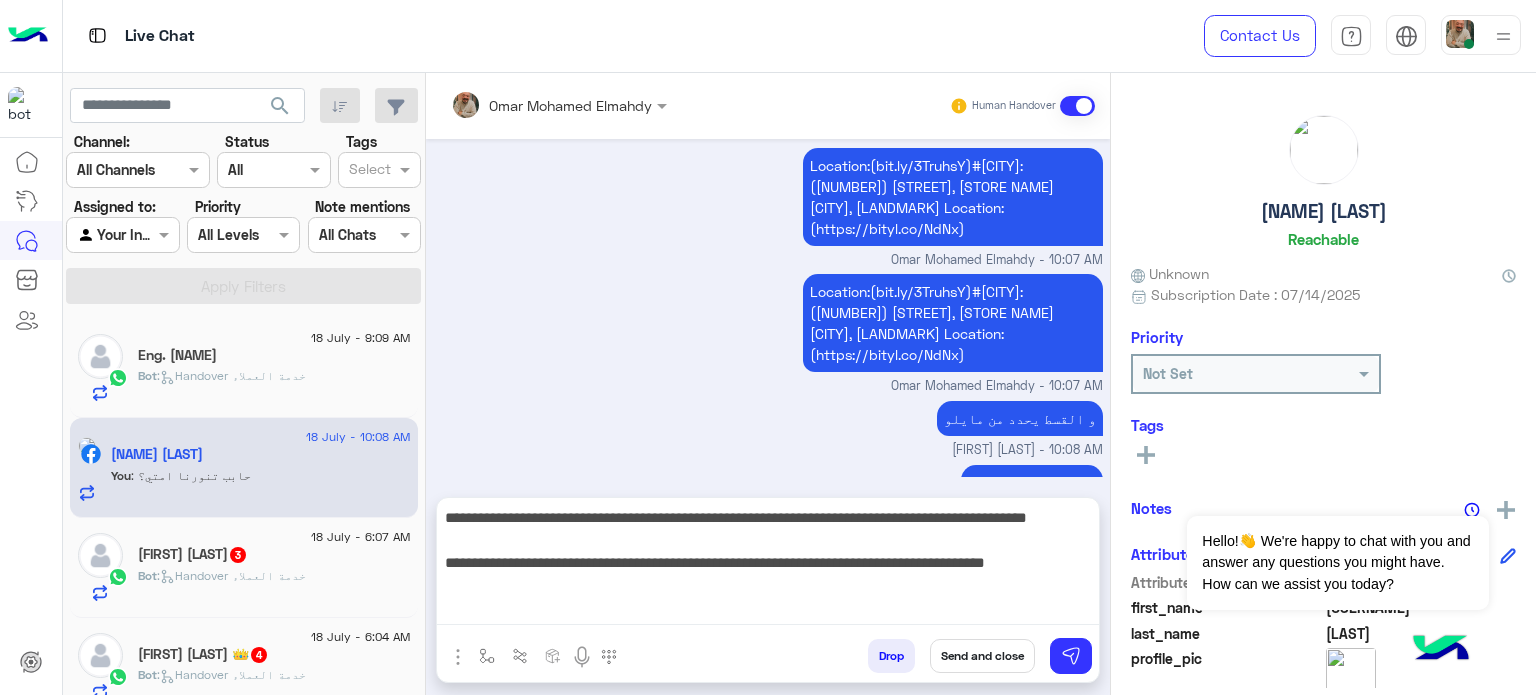click on "Send and close" at bounding box center (982, 656) 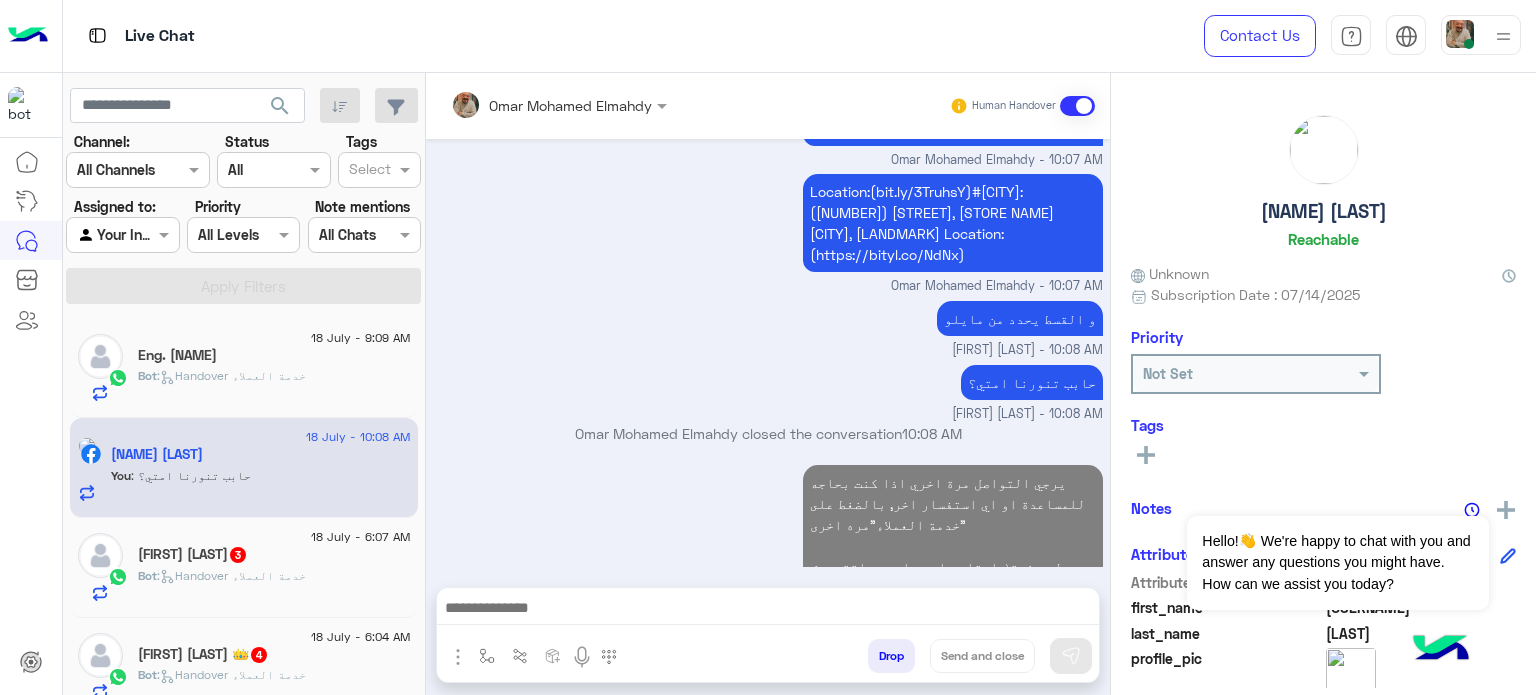 scroll, scrollTop: 1836, scrollLeft: 0, axis: vertical 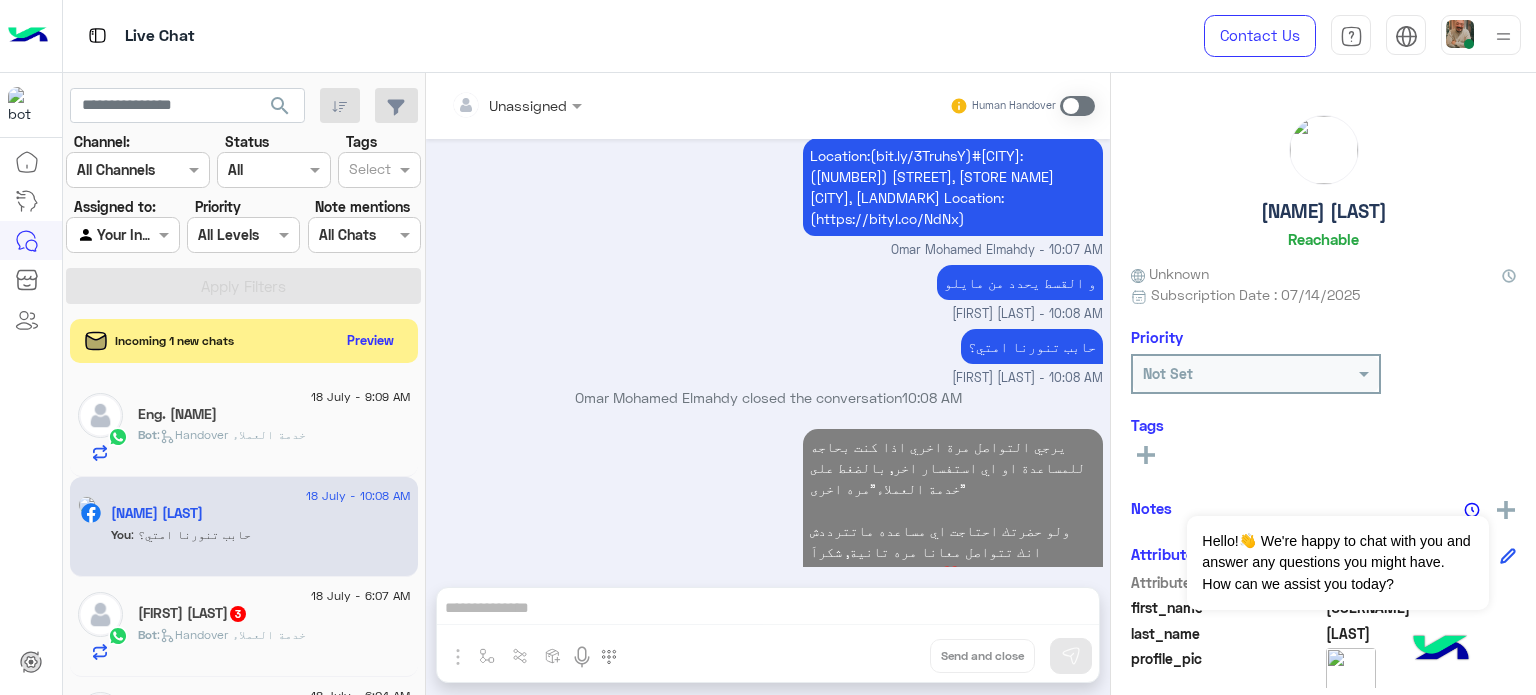 click at bounding box center [1481, 35] 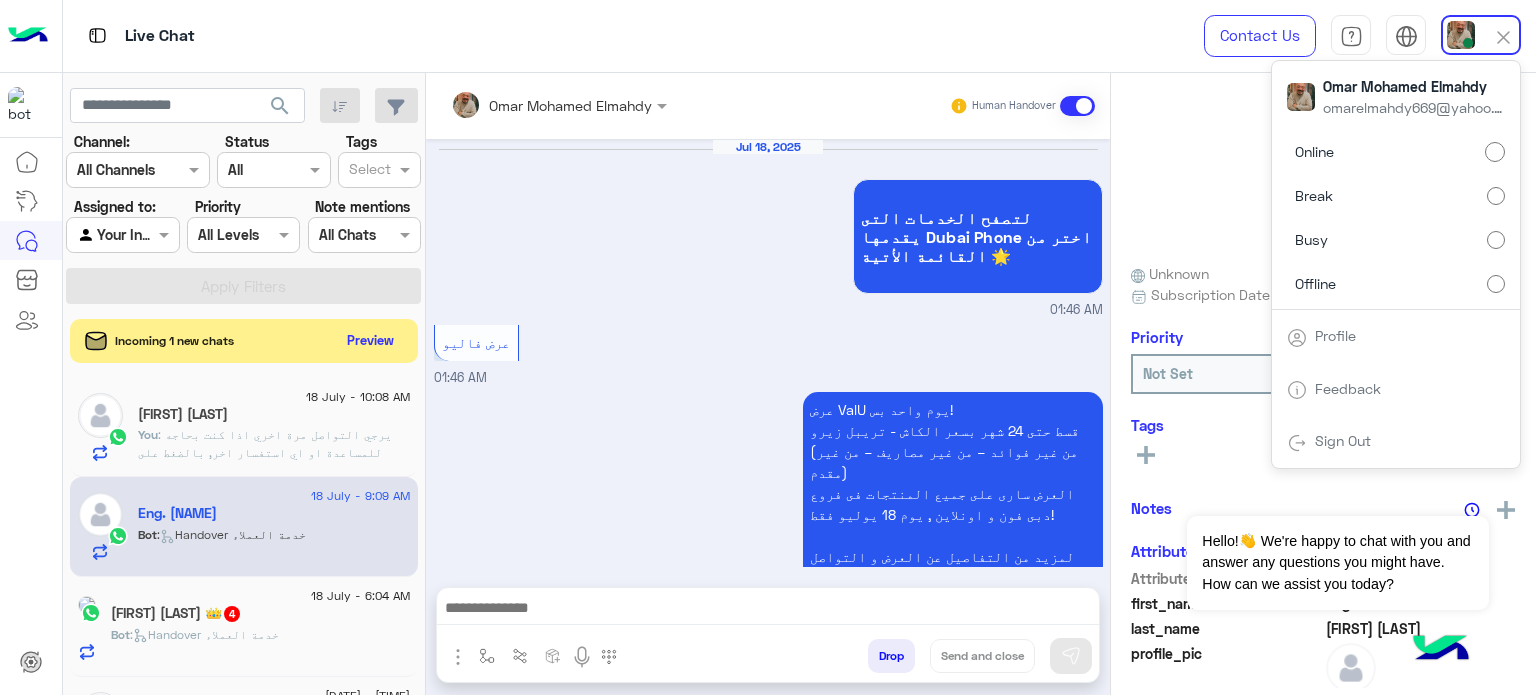 scroll, scrollTop: 566, scrollLeft: 0, axis: vertical 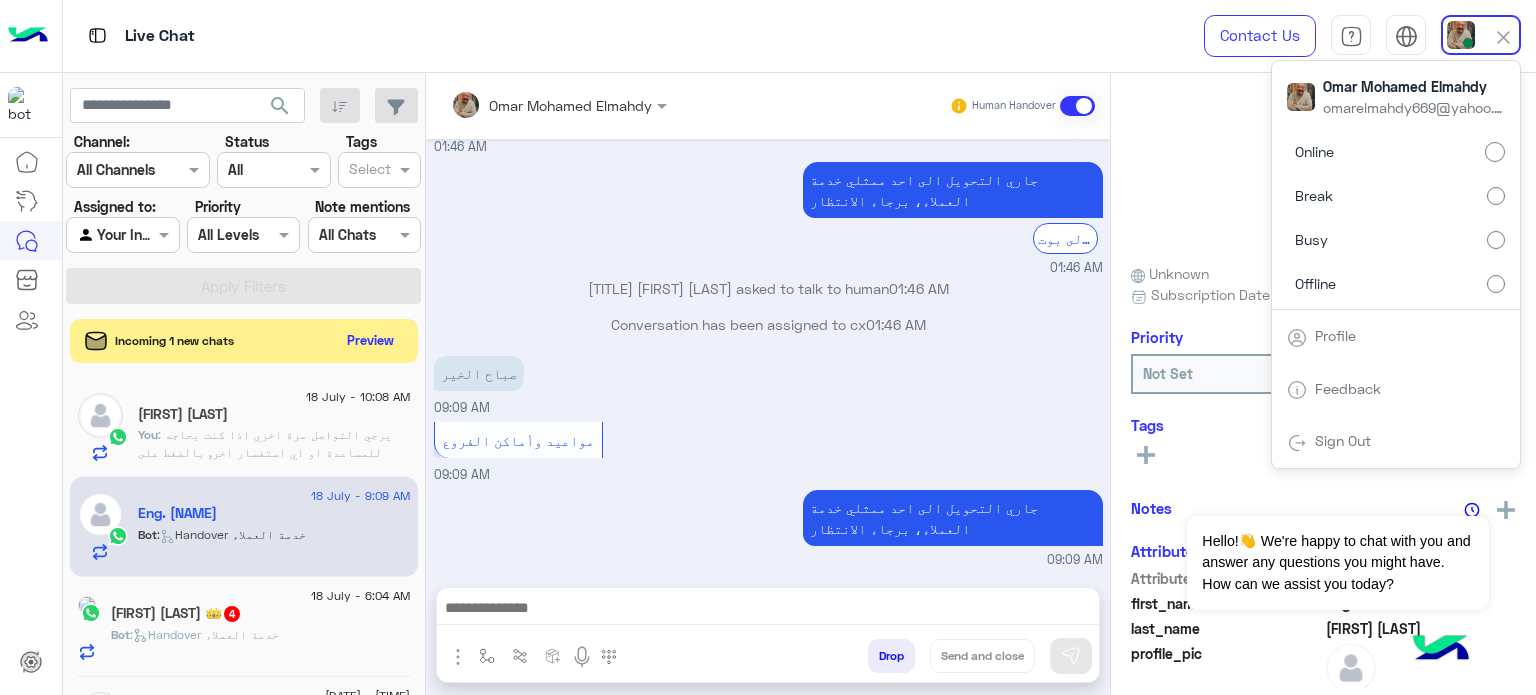 click on "Offline" at bounding box center (1396, 283) 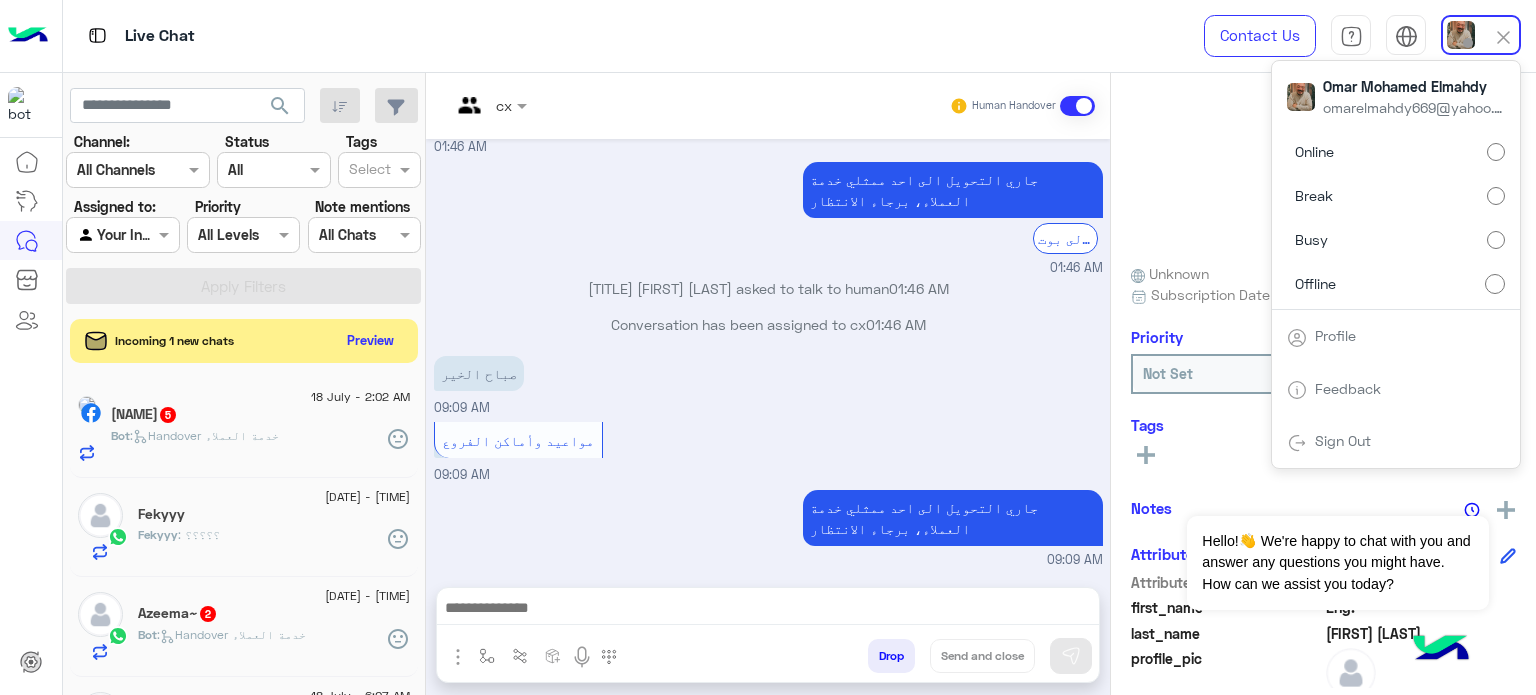 click on "جاري التحويل الى احد ممثلي خدمة العملاء، برجاء الانتظار  الرجوع الى بوت      01:46 AM" at bounding box center [768, 217] 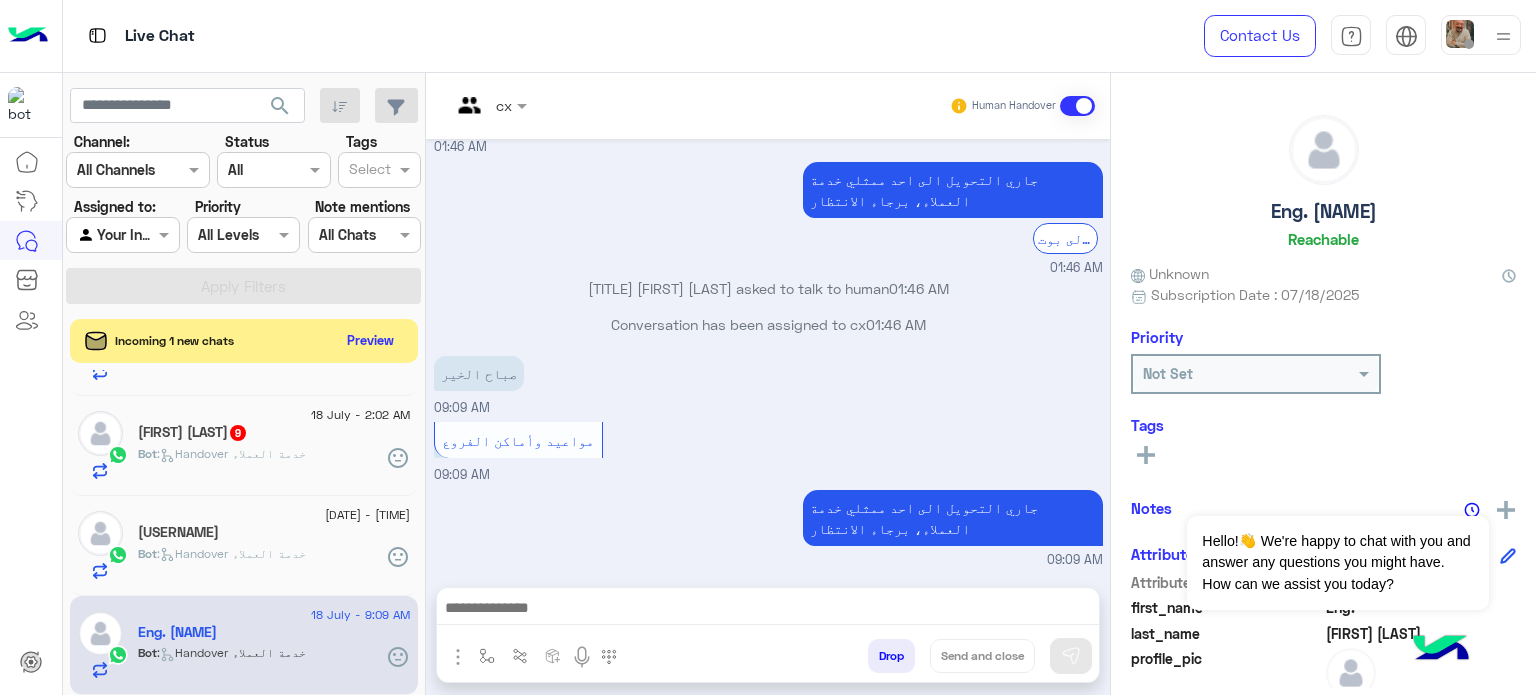 scroll, scrollTop: 881, scrollLeft: 0, axis: vertical 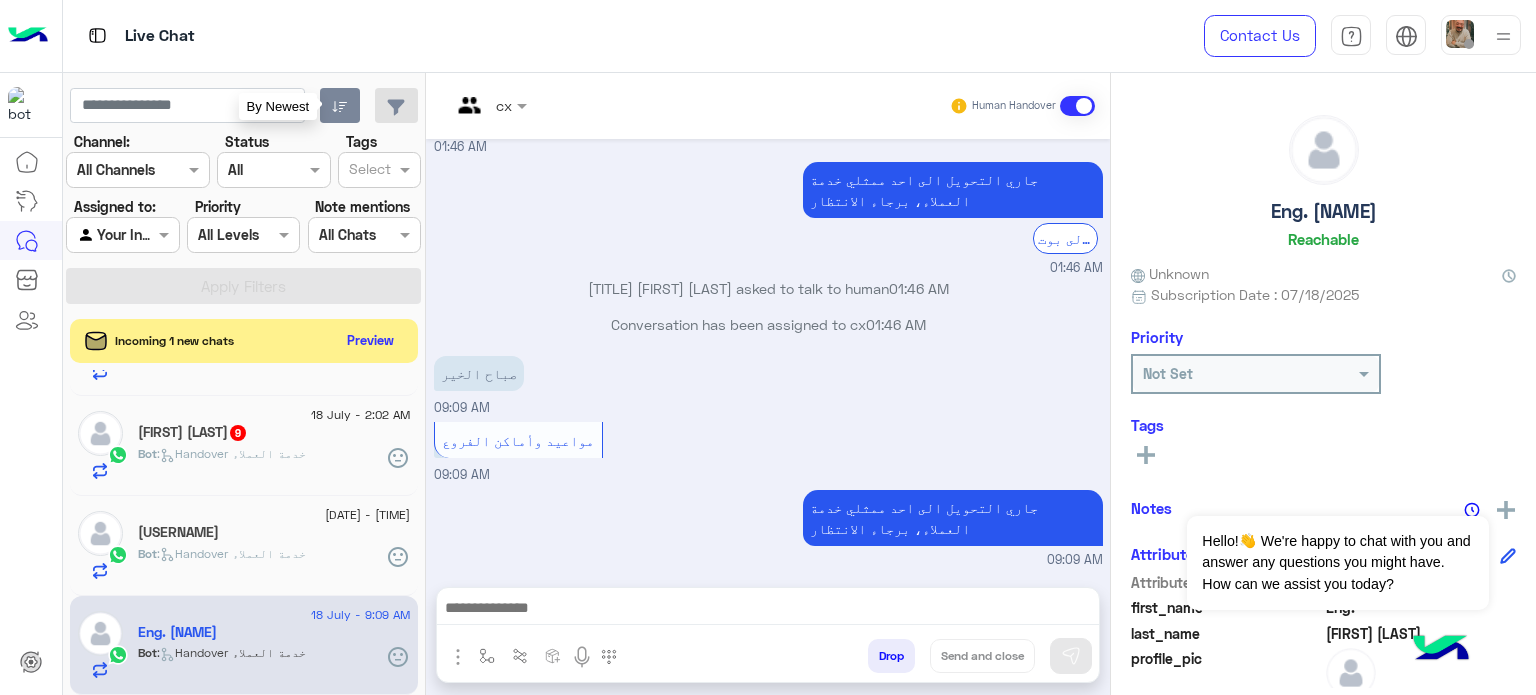 click 